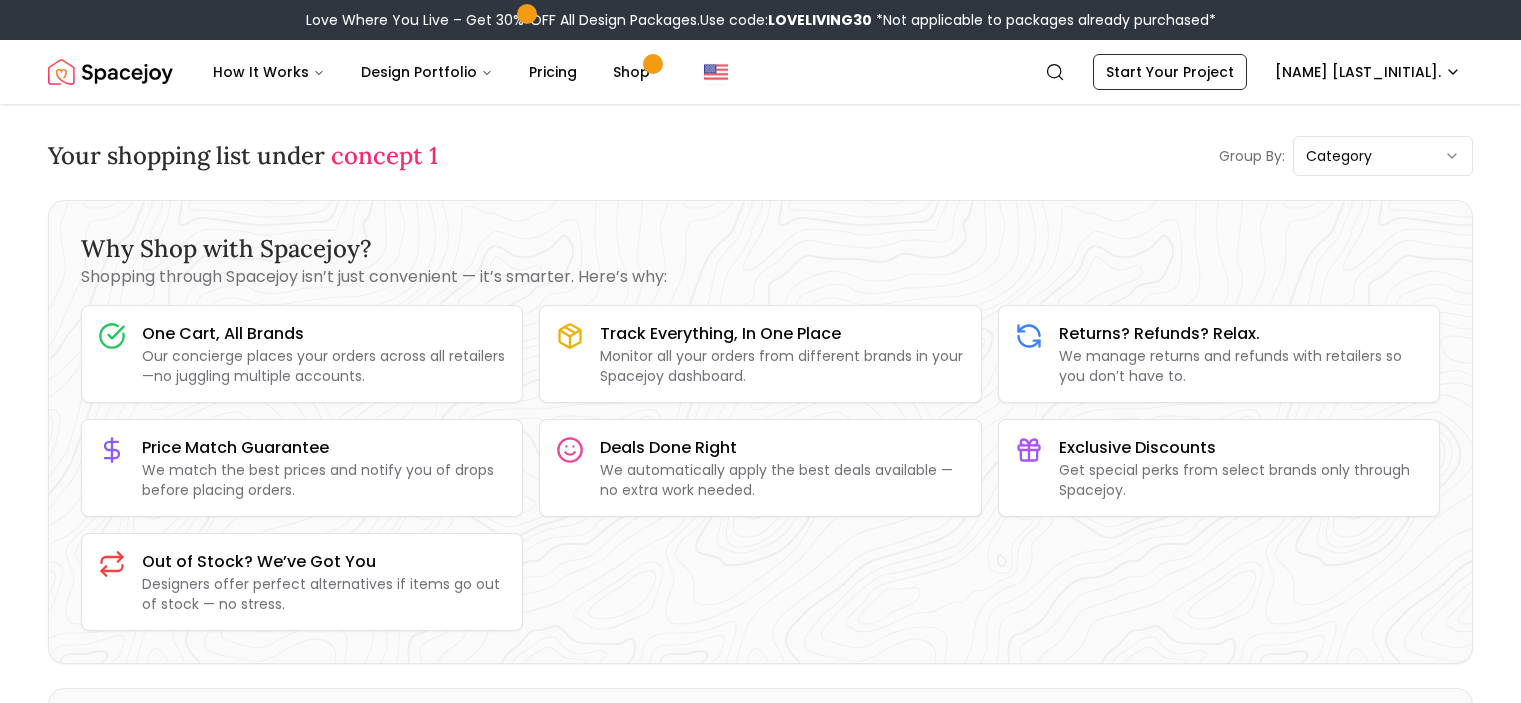 scroll, scrollTop: 0, scrollLeft: 0, axis: both 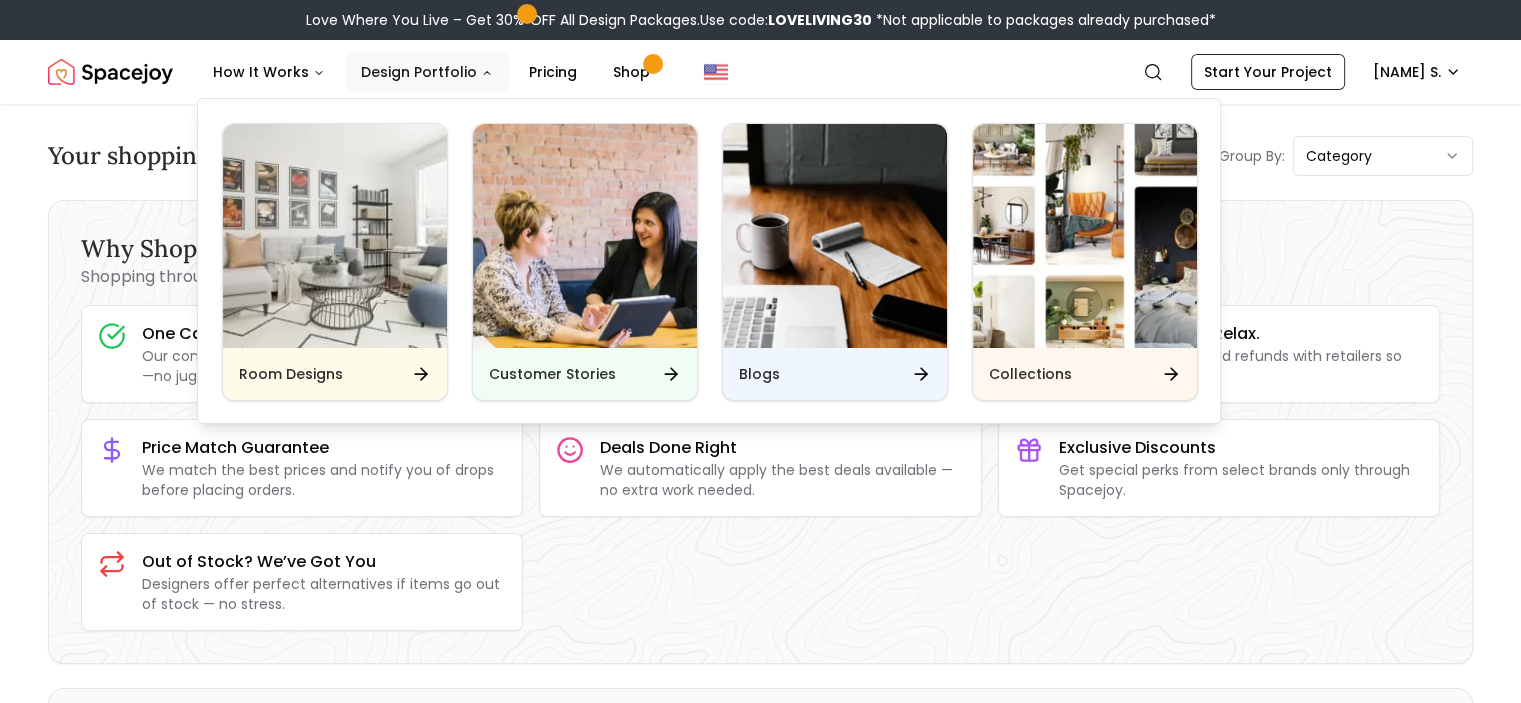 click on "Design Portfolio" at bounding box center [427, 72] 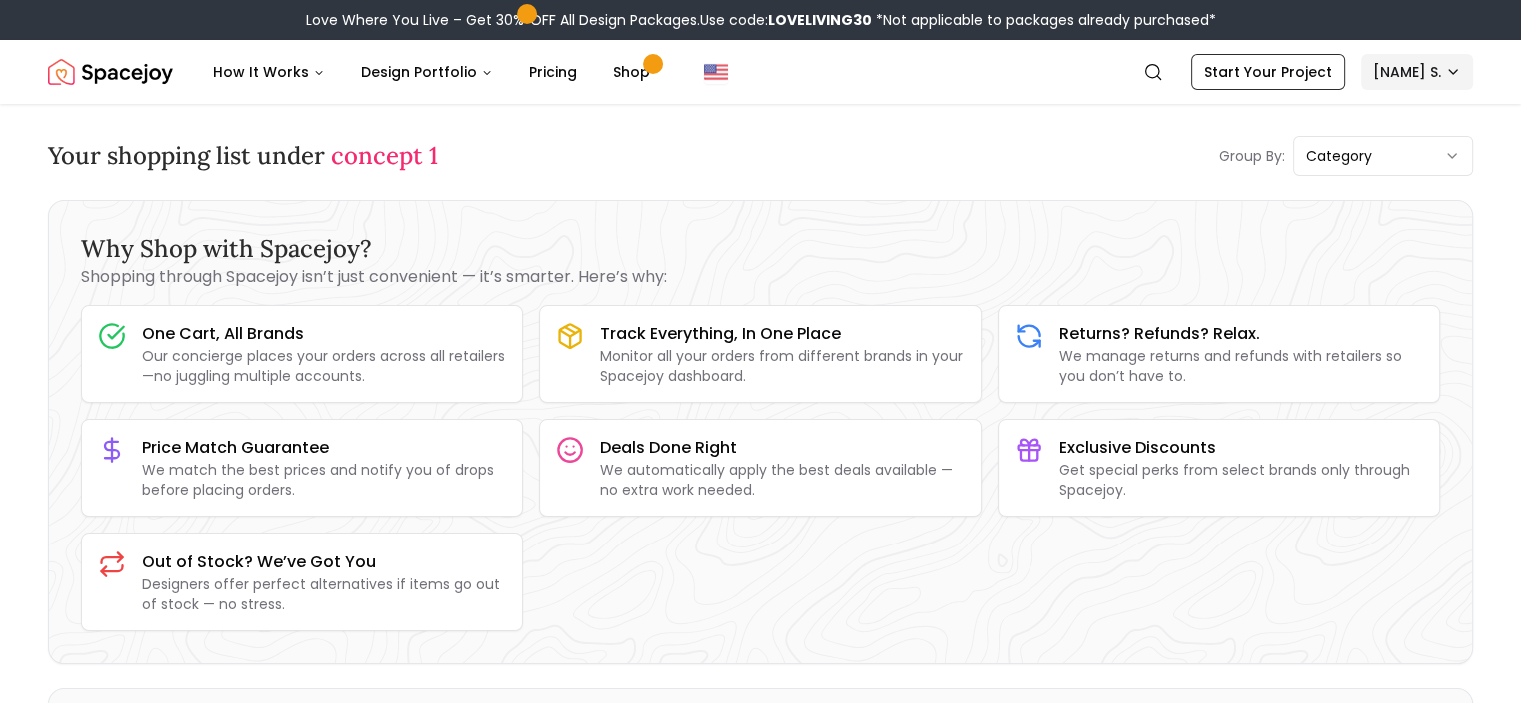 click on "Love Where You Live – Get 30% OFF All Design Packages. Use code: LOVELIVING30 *Not applicable to packages already purchased Spacejoy How It Works Design Portfolio Pricing Shop Search Start Your Project [NAME] S. Your shopping list under concept 1 Group By: category Why Shop with Spacejoy? Shopping through Spacejoy isn’t just convenient — it’s smarter. Here’s why: One Cart, All Brands Our concierge places your orders across all retailers—no juggling multiple accounts. Track Everything, In One Place Monitor all your orders from different brands in your Spacejoy dashboard. Returns? Refunds? Relax. We manage returns and refunds with retailers so you don’t have to. Price Match Guarantee We match the best prices and notify you of drops before placing orders. Deals Done Right We automatically apply the best deals available — no extra work needed. Exclusive Discounts Get special perks from select brands only through Spacejoy. Out of Stock? We’ve Got You Furnishings Furnishings 1 144.00"" at bounding box center (760, 3610) 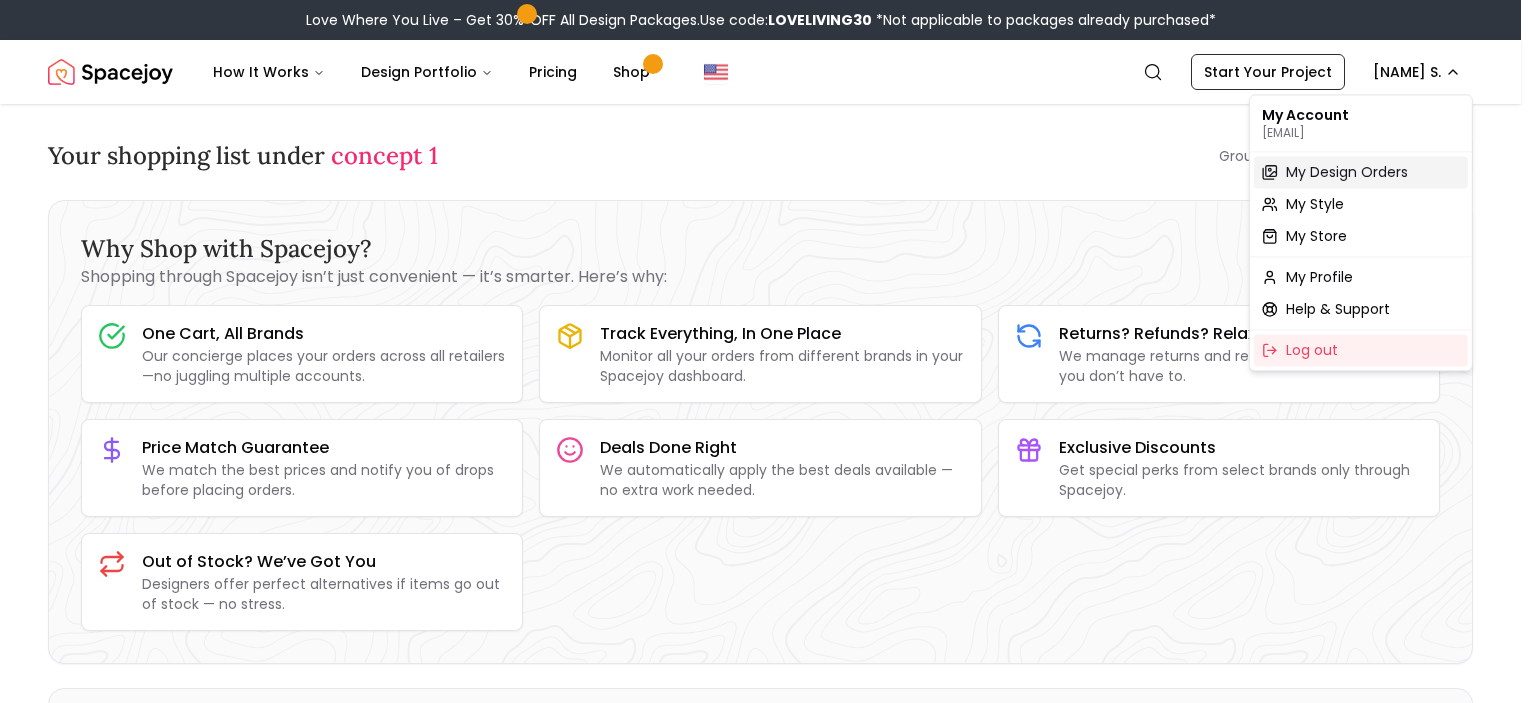click on "My Design Orders" at bounding box center (1347, 172) 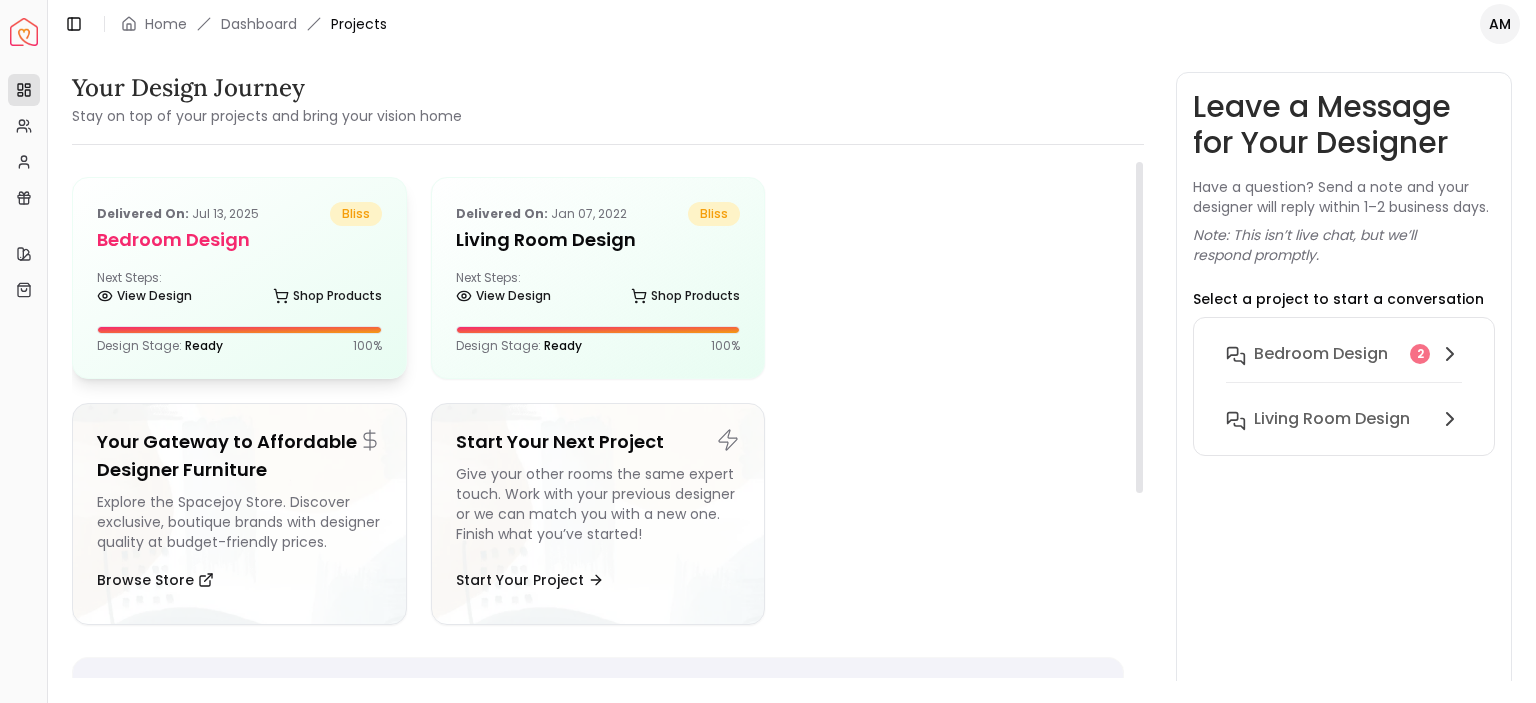 click on "Next Steps: View Design Shop Products" at bounding box center [239, 290] 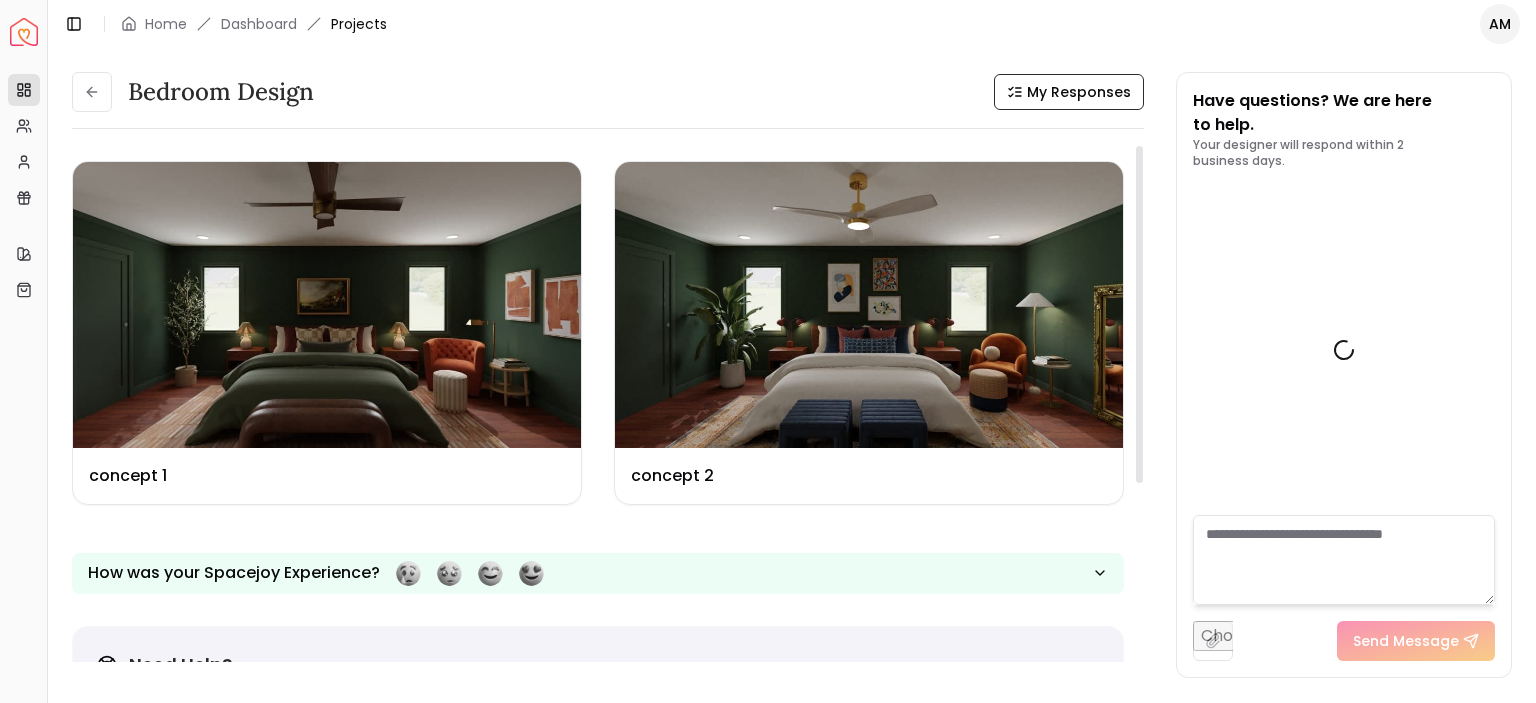 scroll, scrollTop: 1269, scrollLeft: 0, axis: vertical 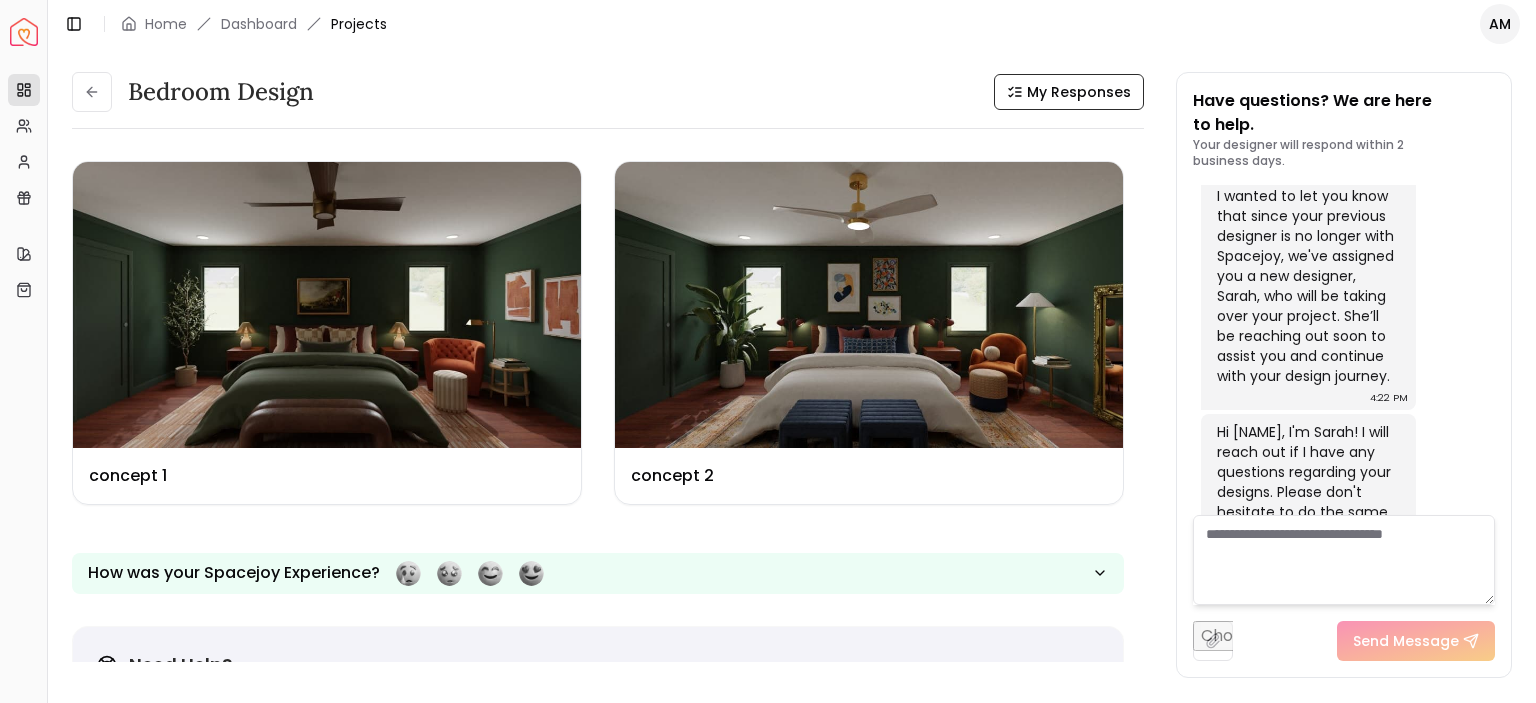 click at bounding box center [1344, 560] 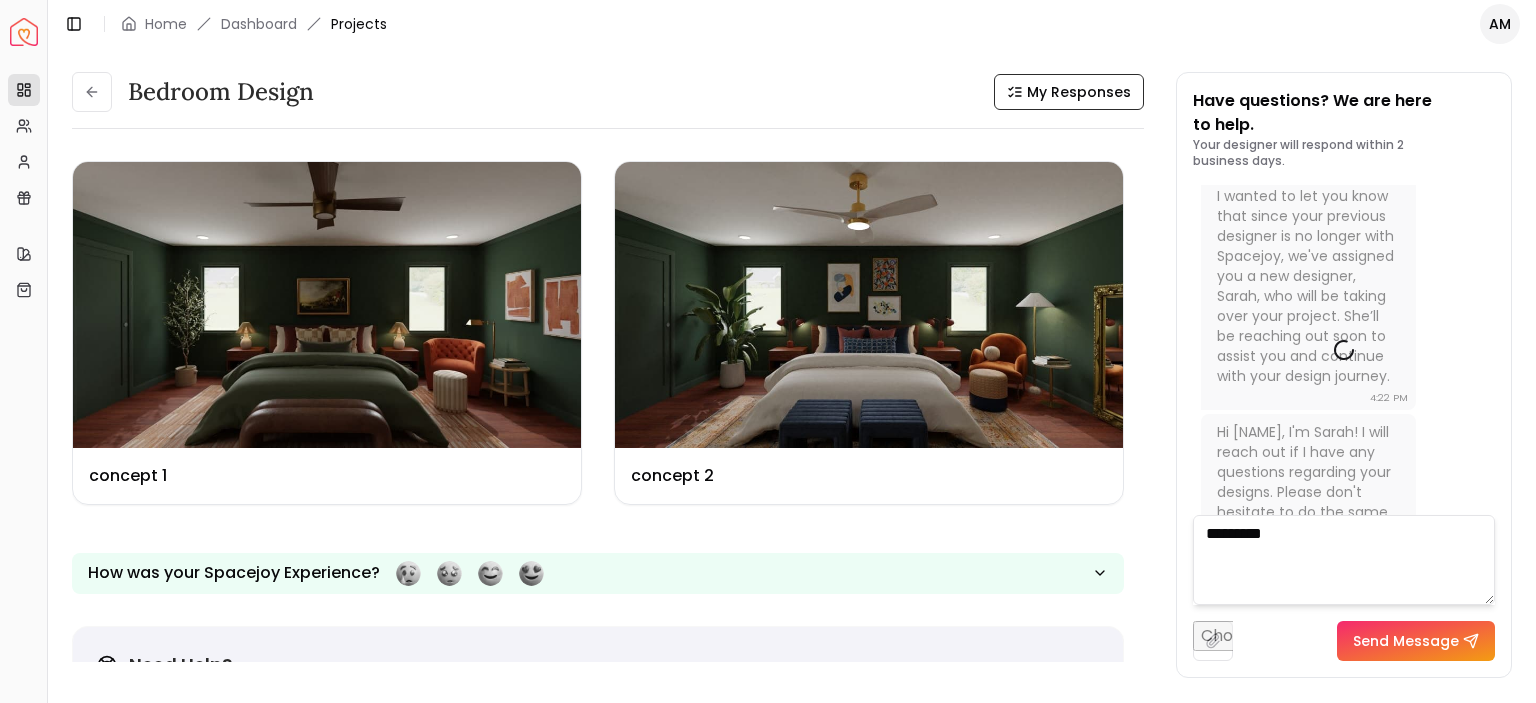type on "**********" 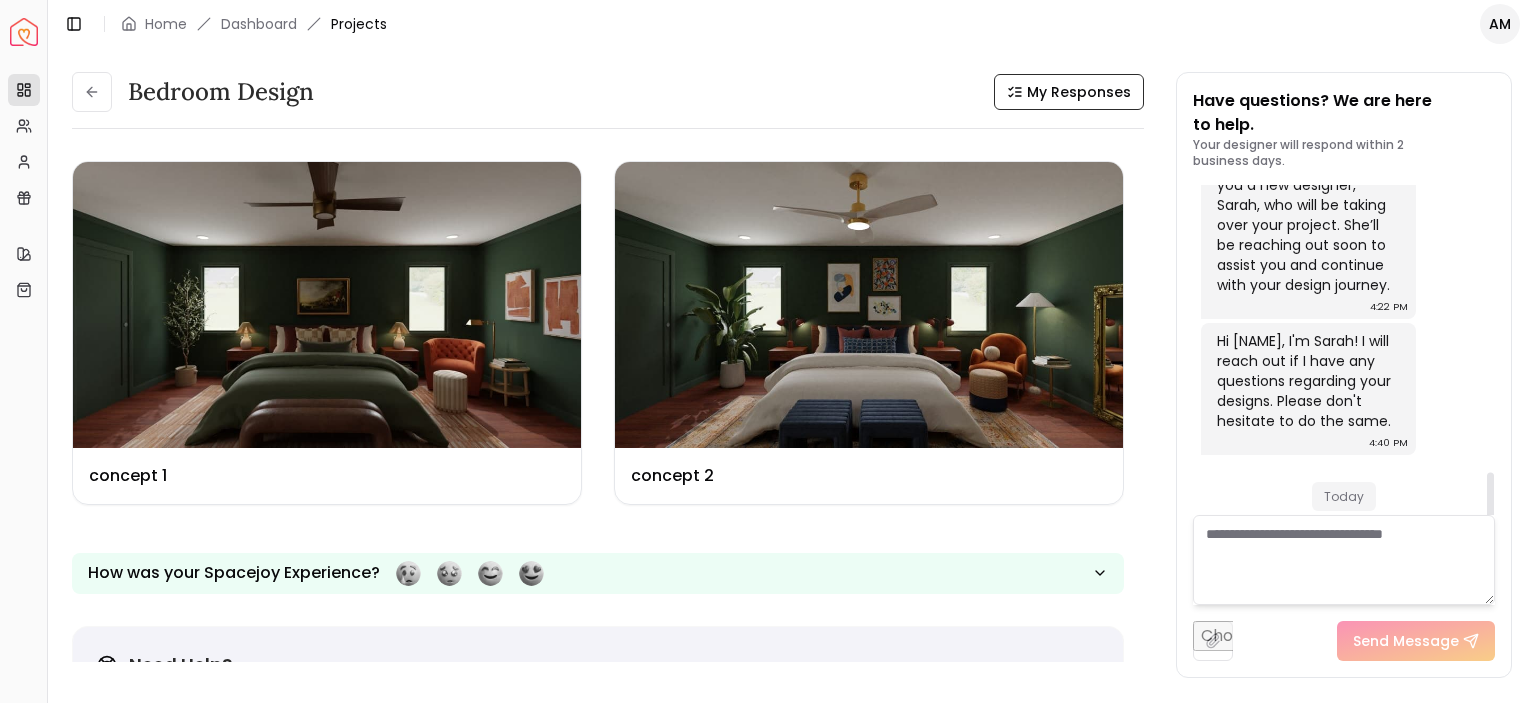 scroll, scrollTop: 1377, scrollLeft: 0, axis: vertical 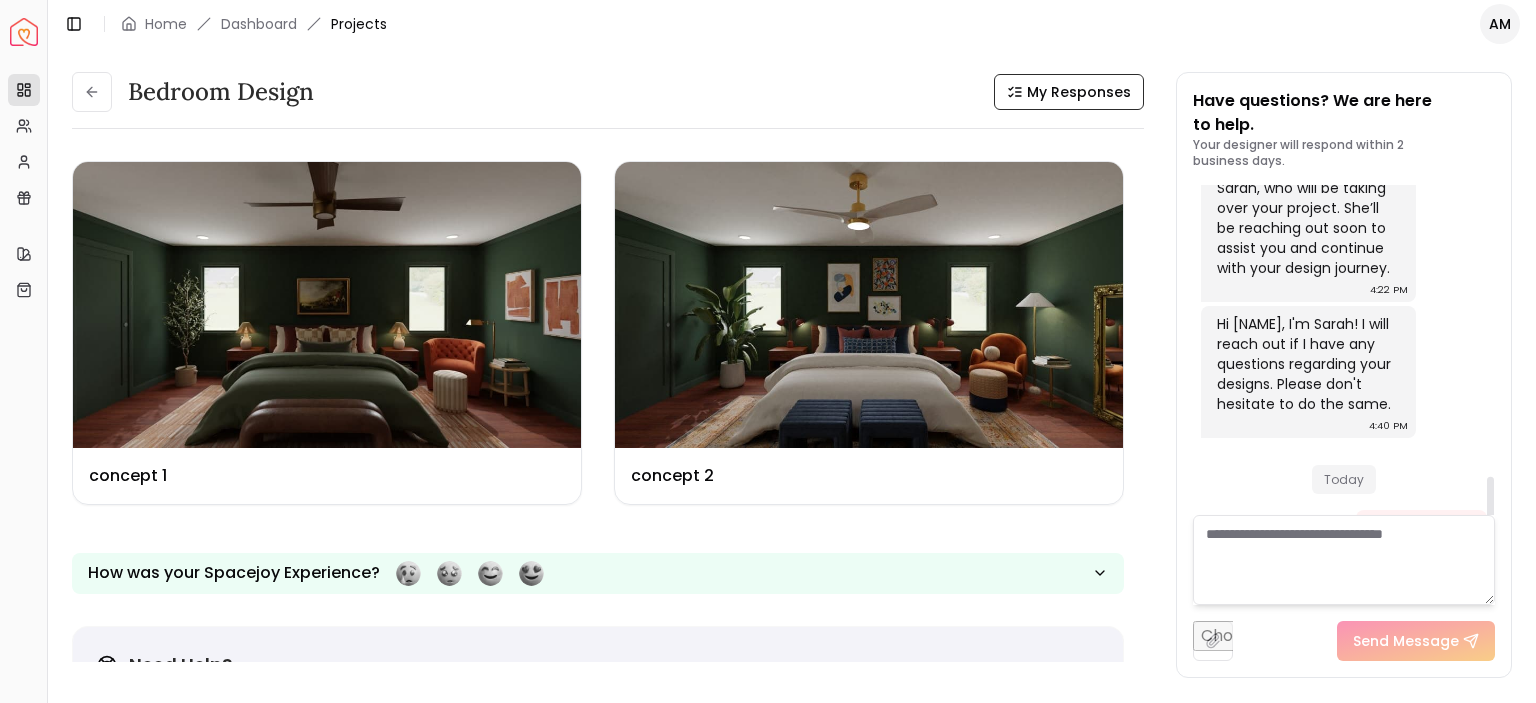 drag, startPoint x: 1489, startPoint y: 450, endPoint x: 1498, endPoint y: 491, distance: 41.976185 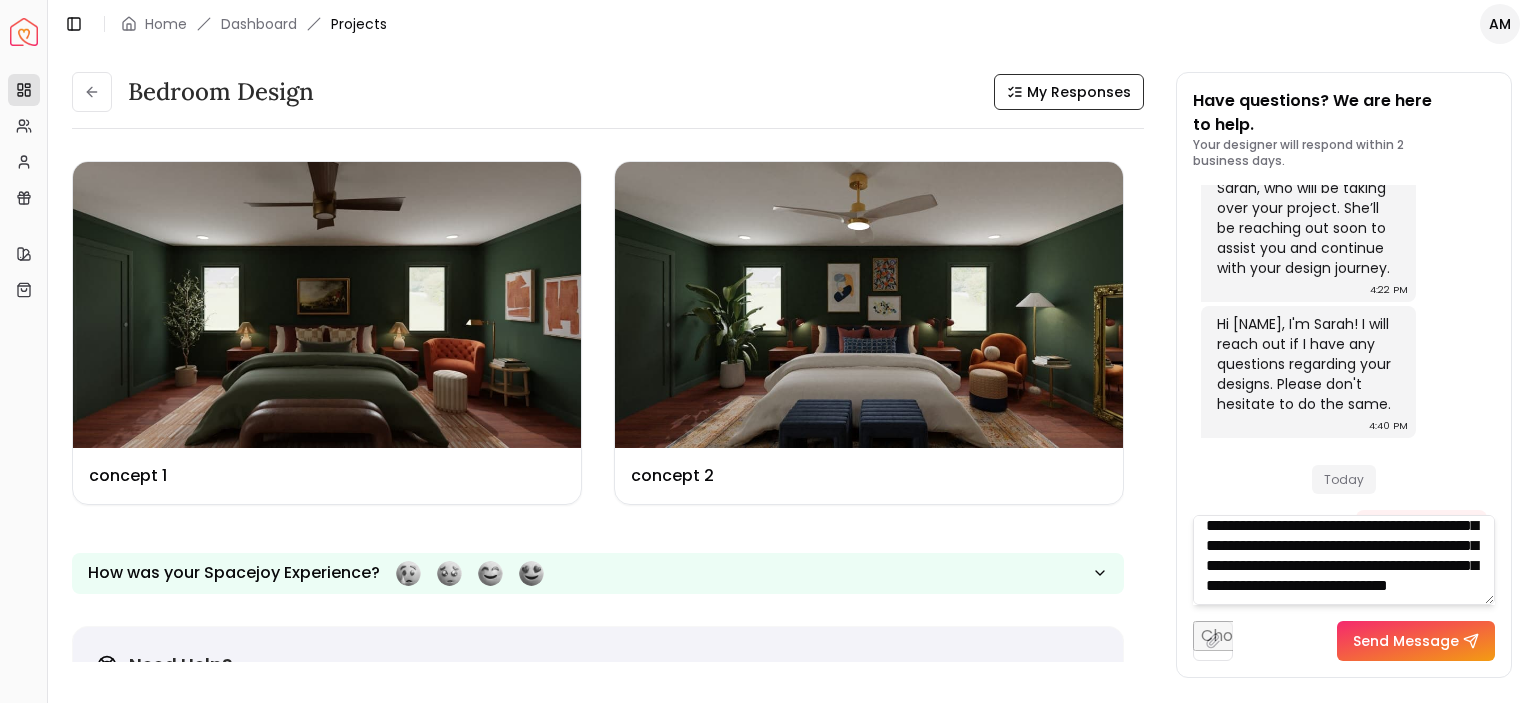 scroll, scrollTop: 227, scrollLeft: 0, axis: vertical 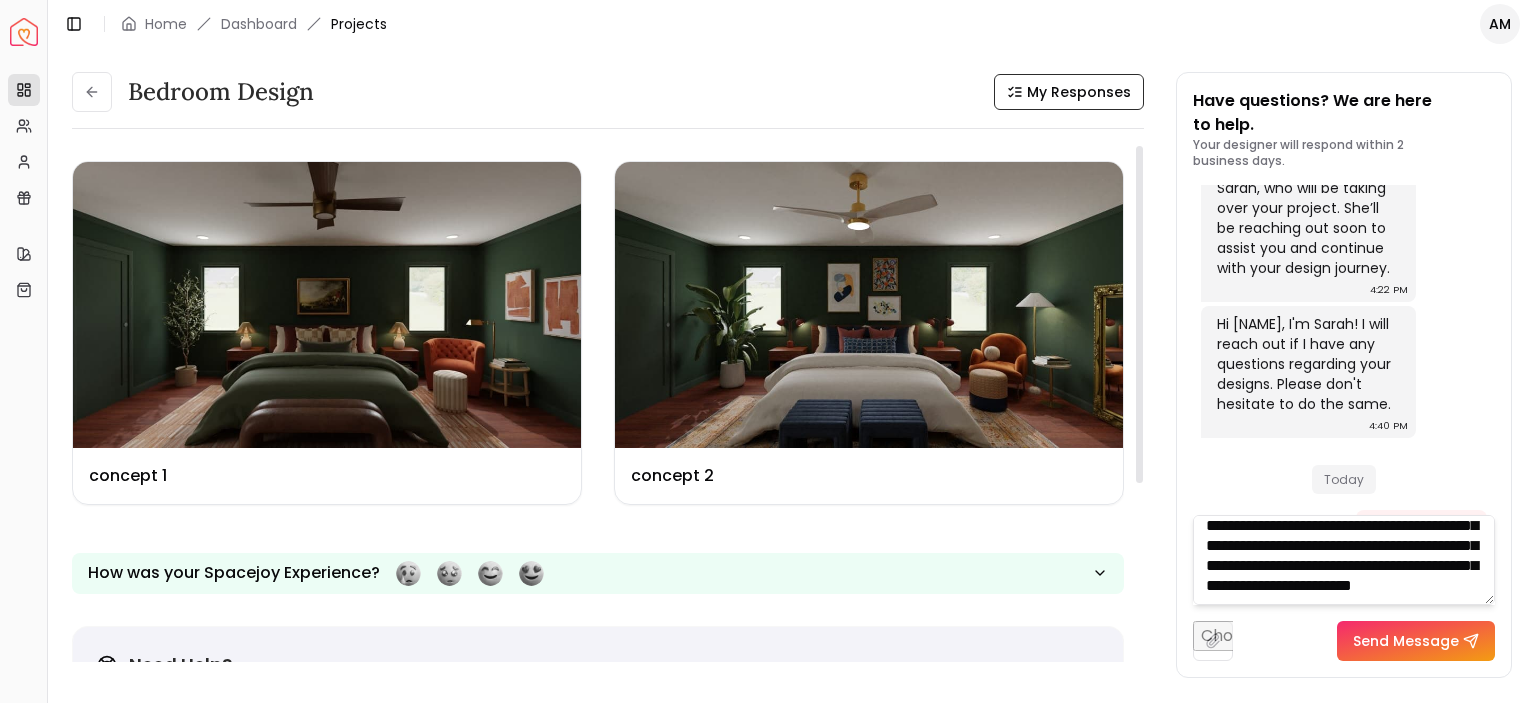 drag, startPoint x: 1140, startPoint y: 442, endPoint x: 1124, endPoint y: 404, distance: 41.231056 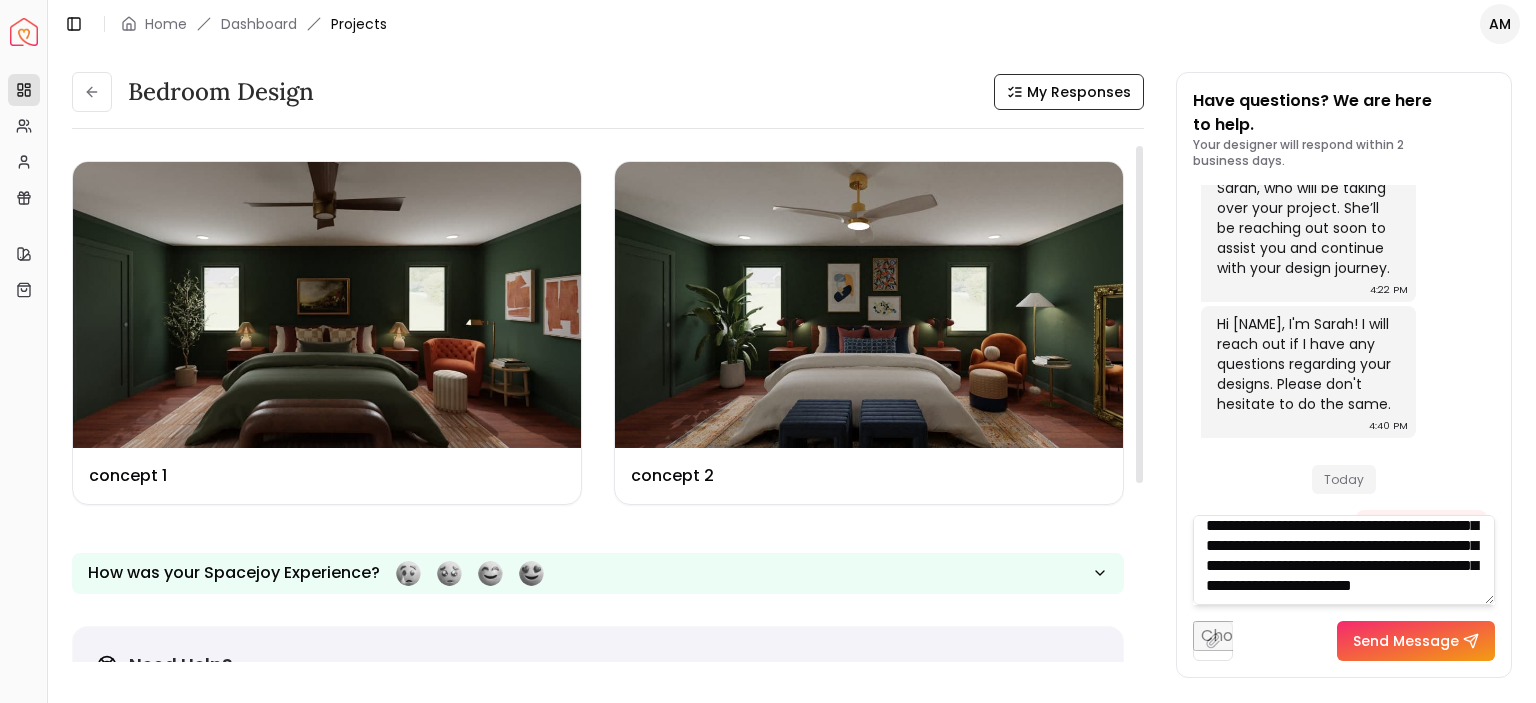 click at bounding box center [1139, 314] 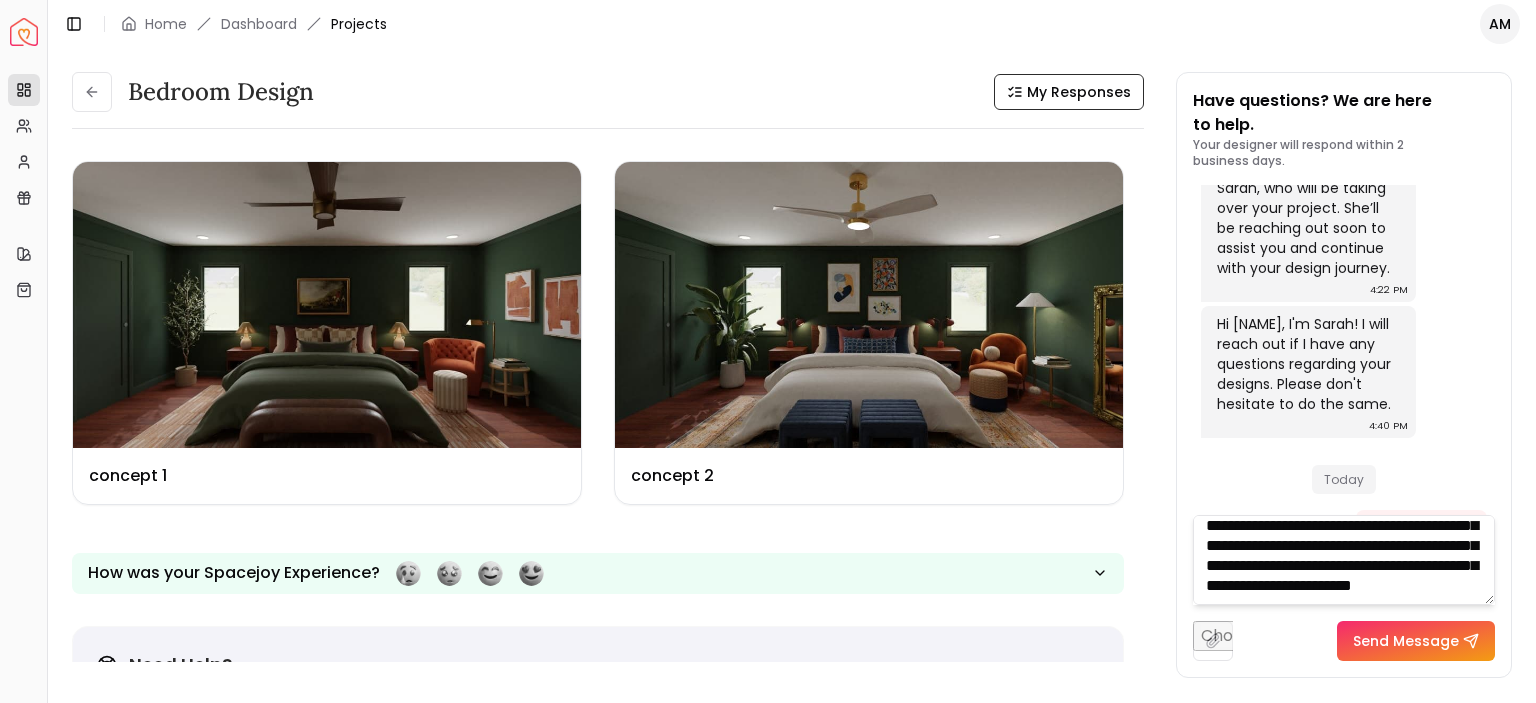 click on "**********" at bounding box center (1344, 560) 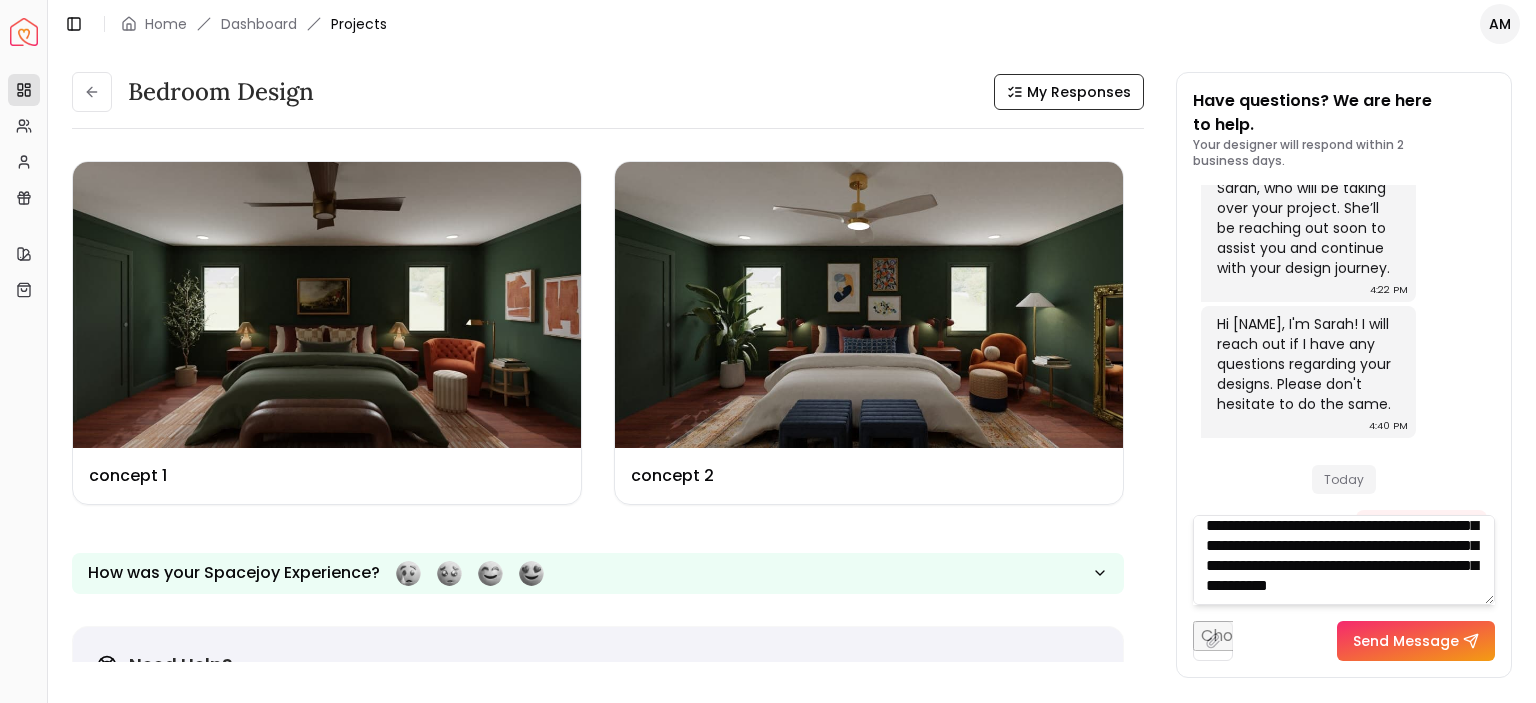 scroll, scrollTop: 520, scrollLeft: 0, axis: vertical 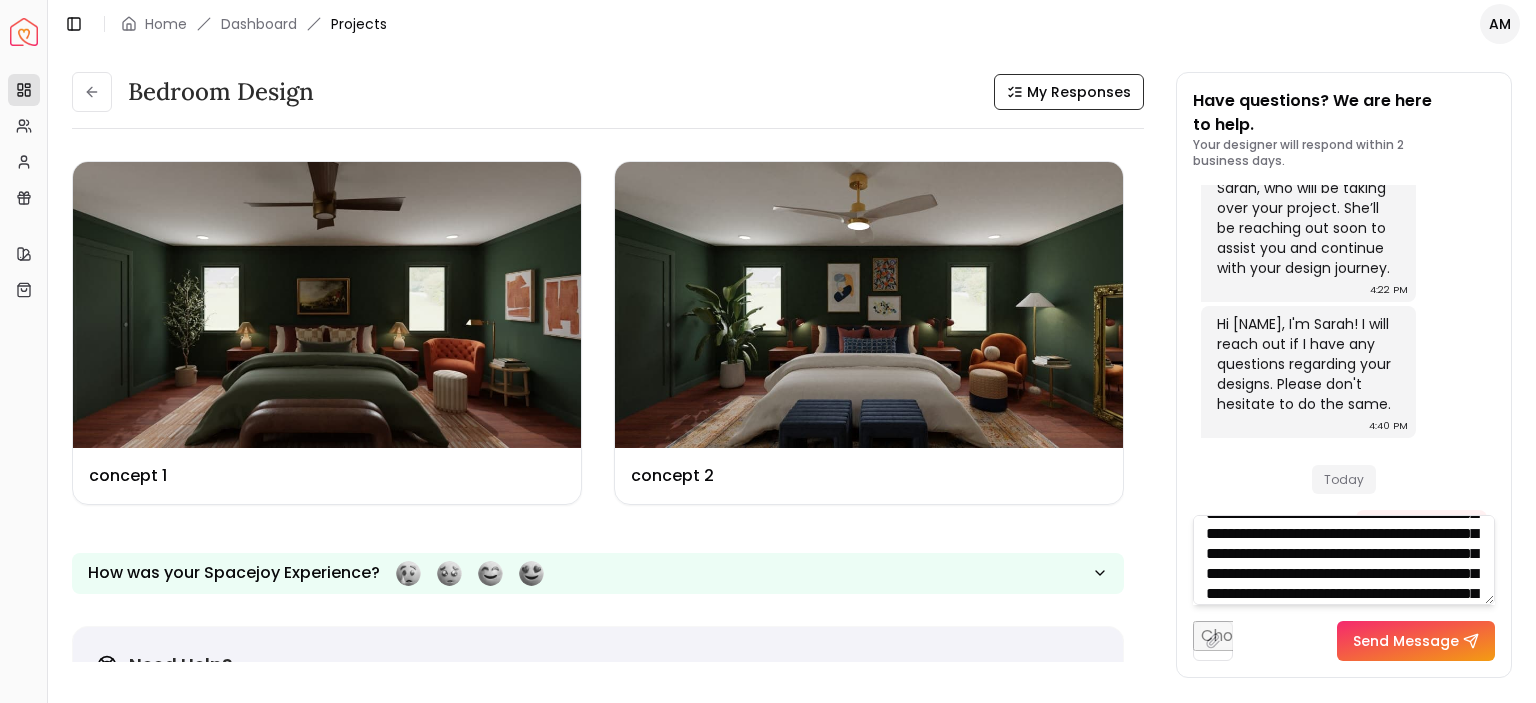 click on "**********" at bounding box center [1344, 560] 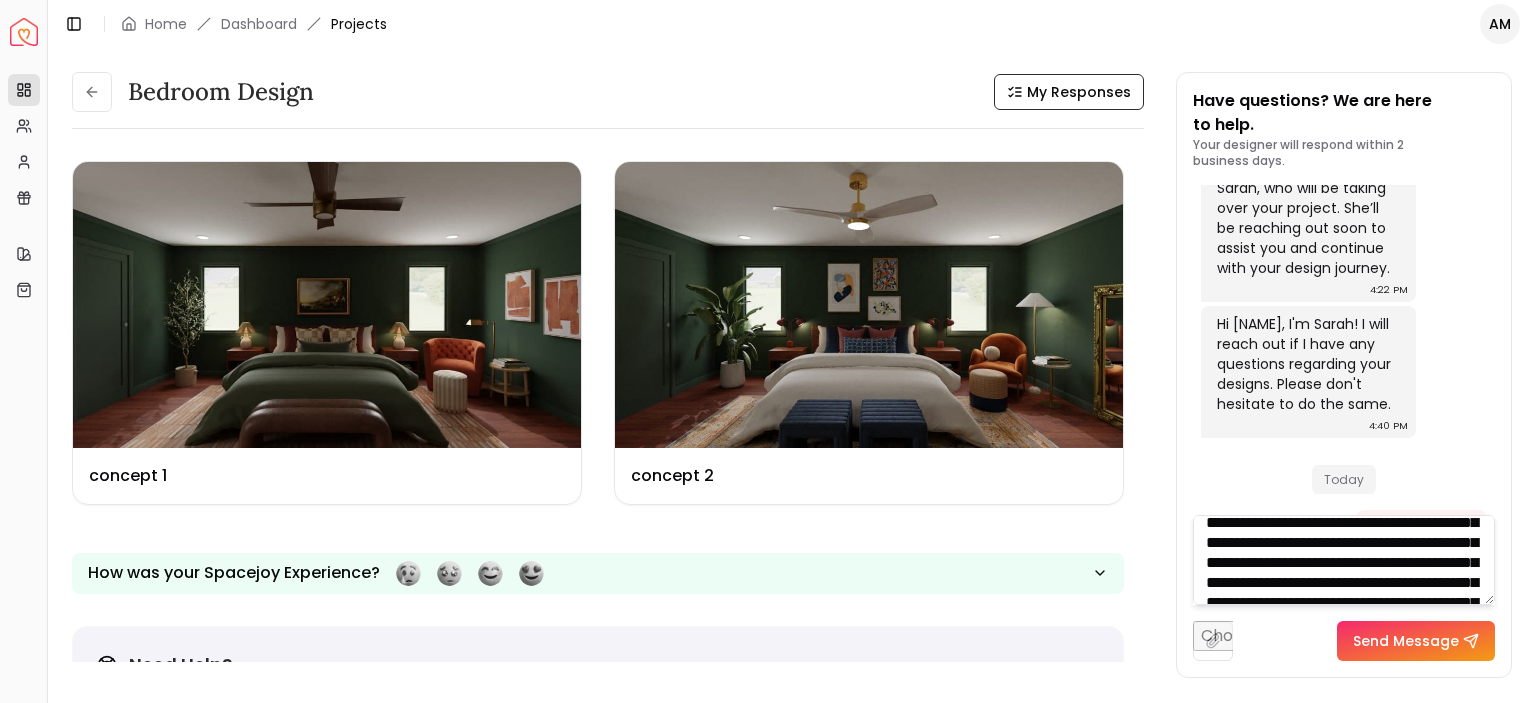 scroll, scrollTop: 80, scrollLeft: 0, axis: vertical 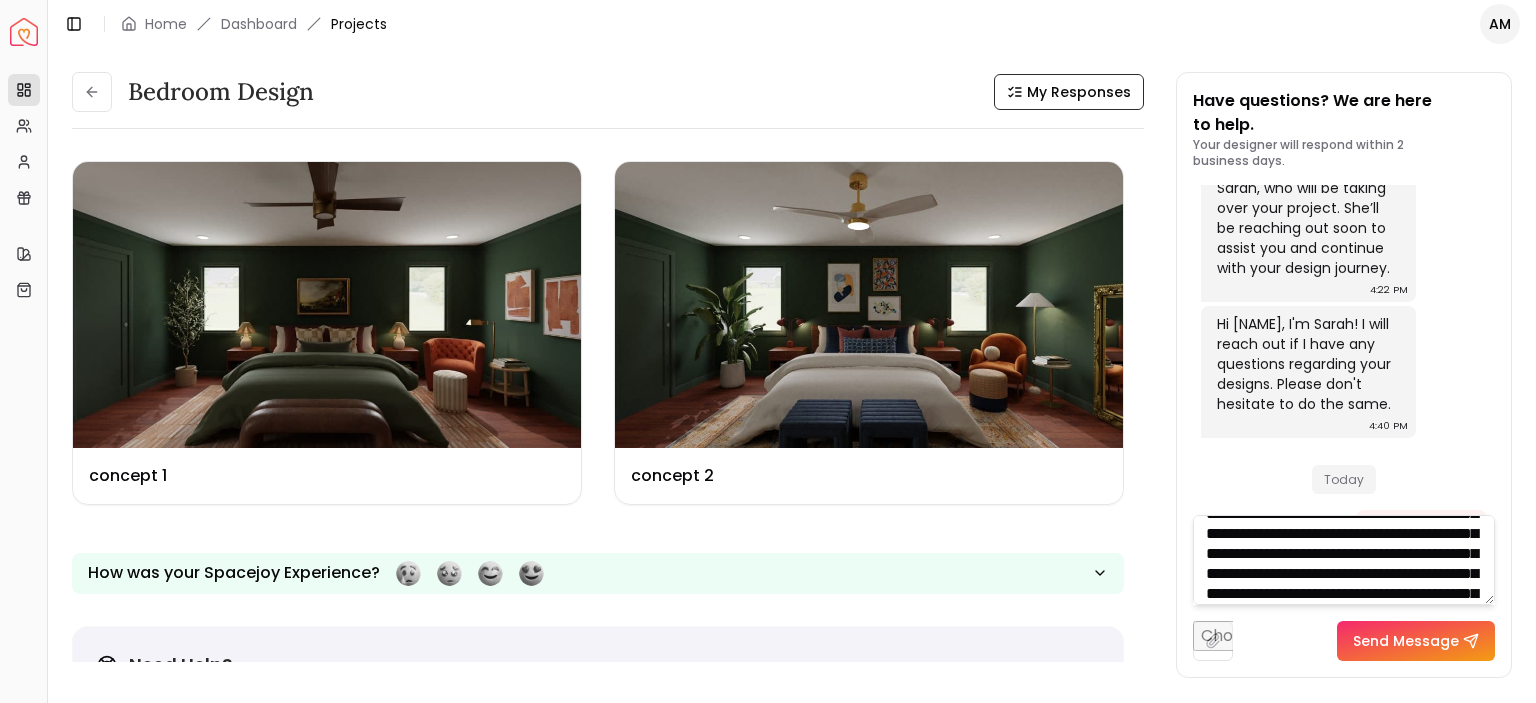 click on "**********" at bounding box center (1344, 560) 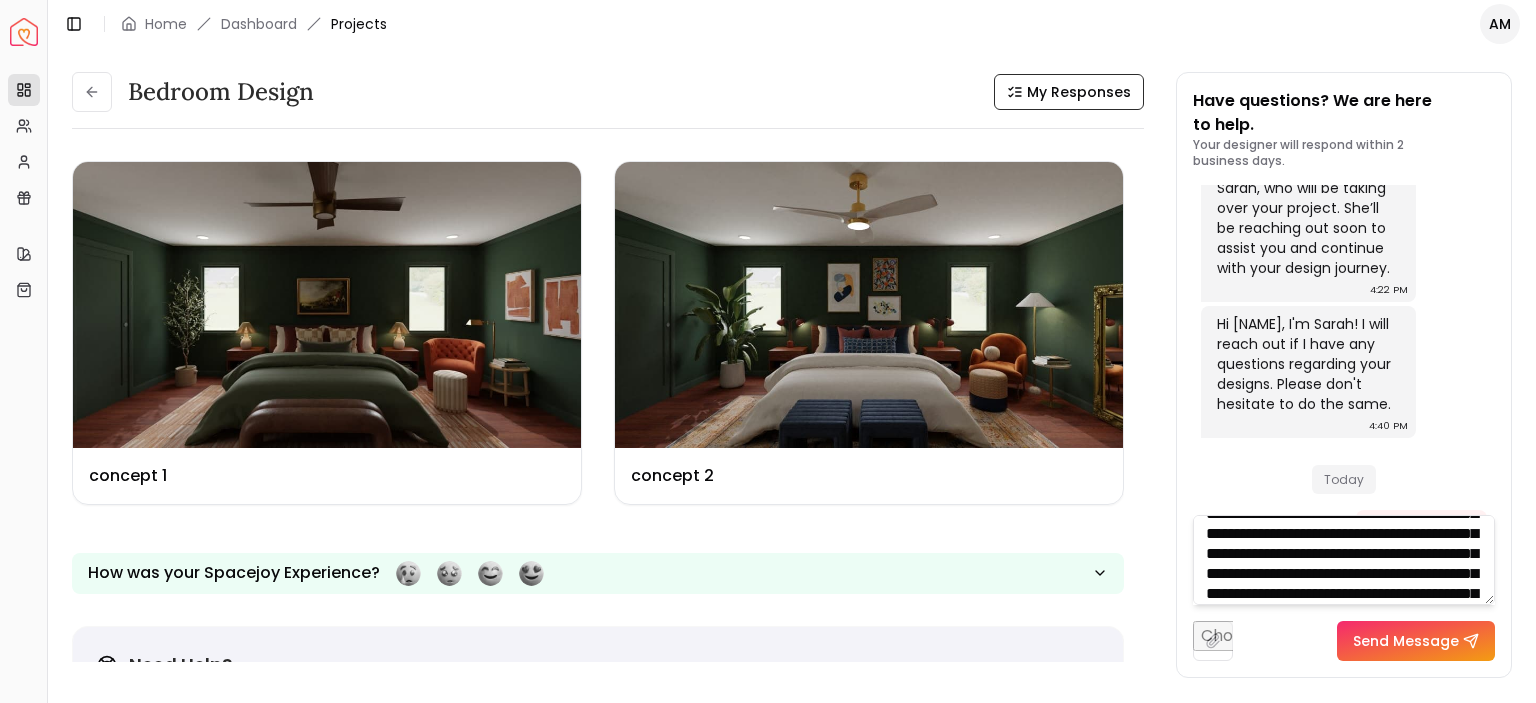 scroll, scrollTop: 80, scrollLeft: 0, axis: vertical 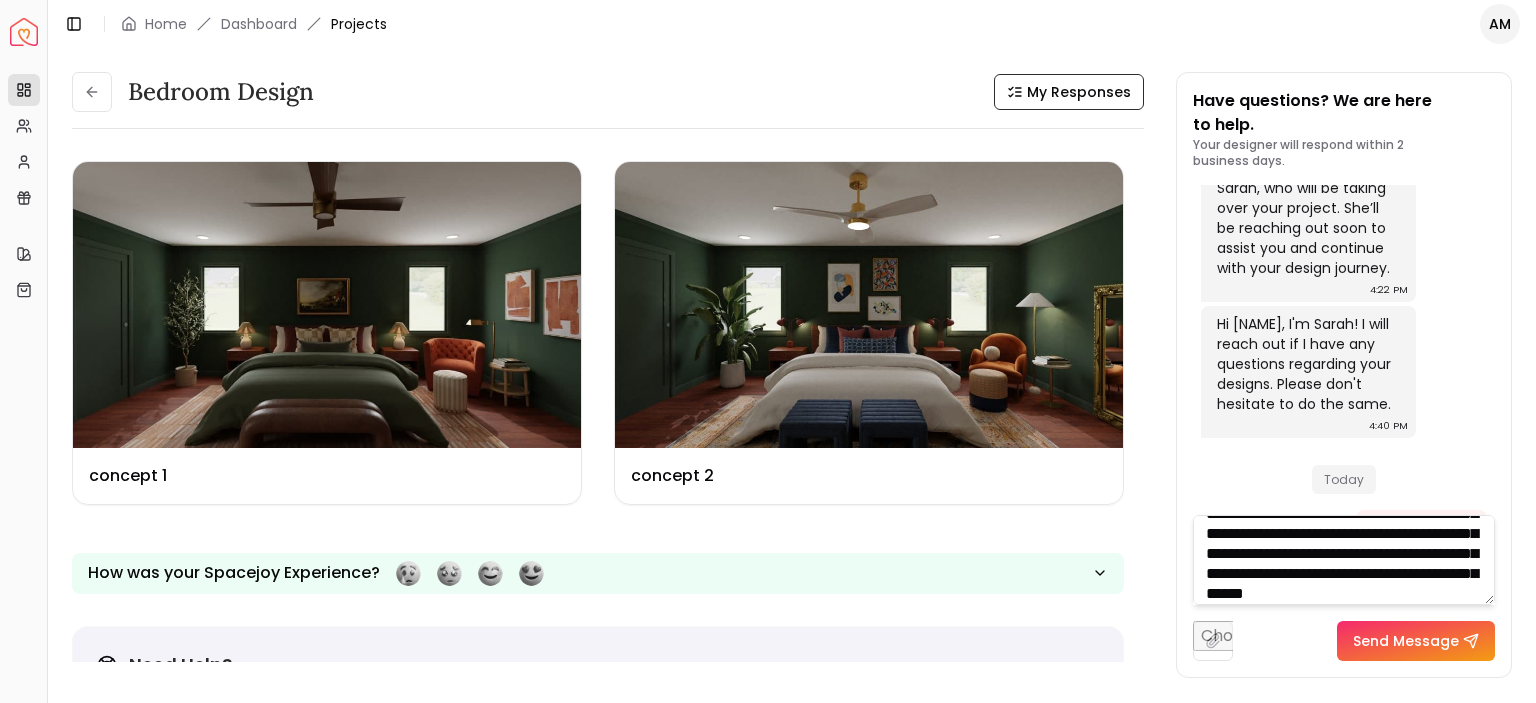 click on "**********" at bounding box center [1344, 560] 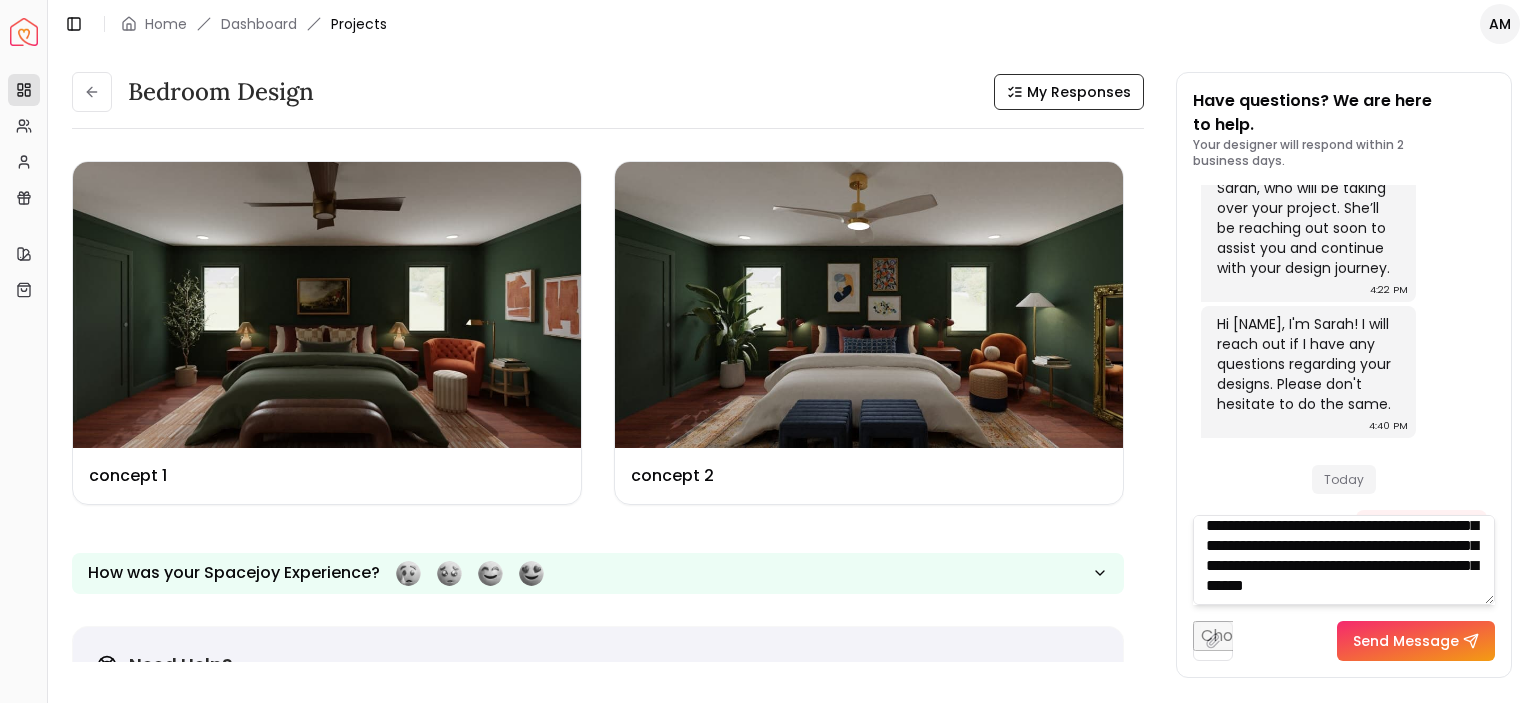 scroll, scrollTop: 440, scrollLeft: 0, axis: vertical 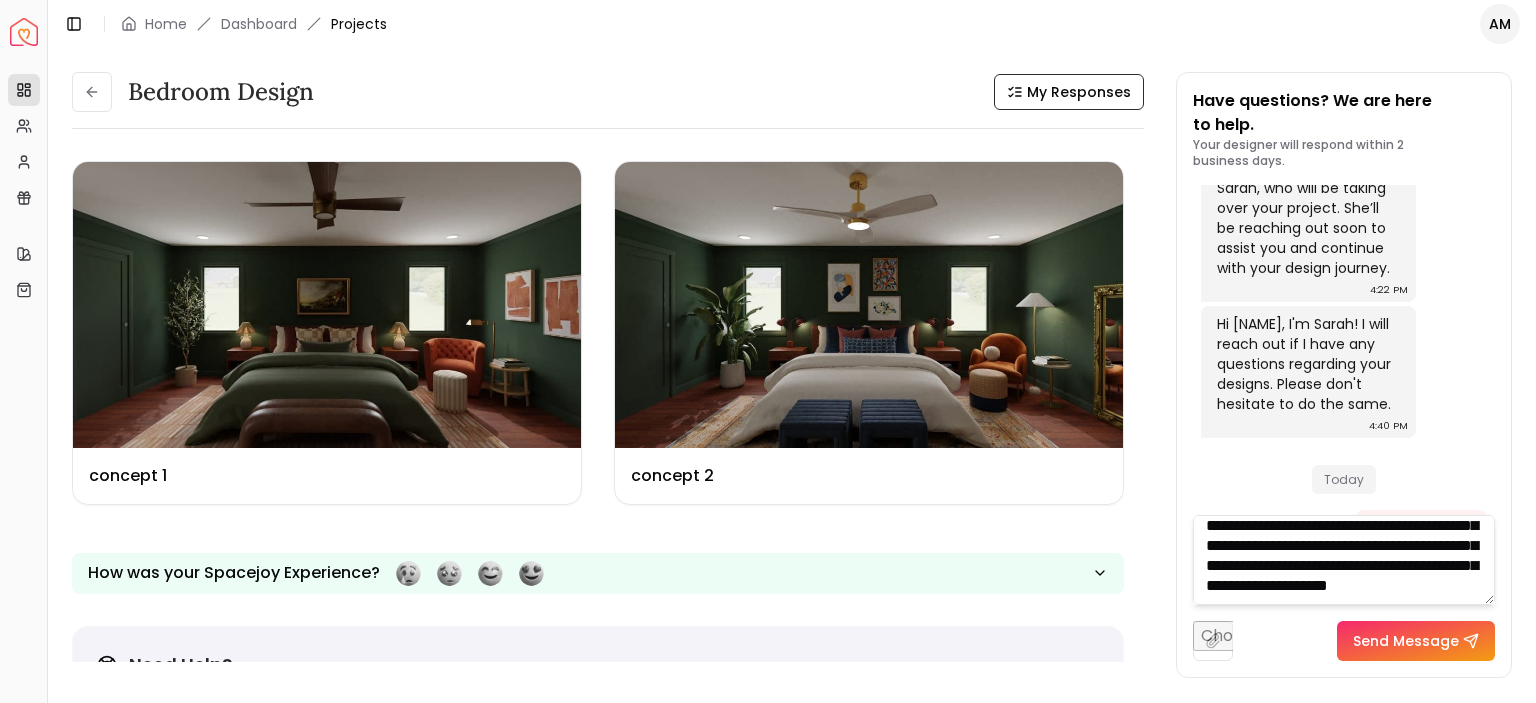 type on "**********" 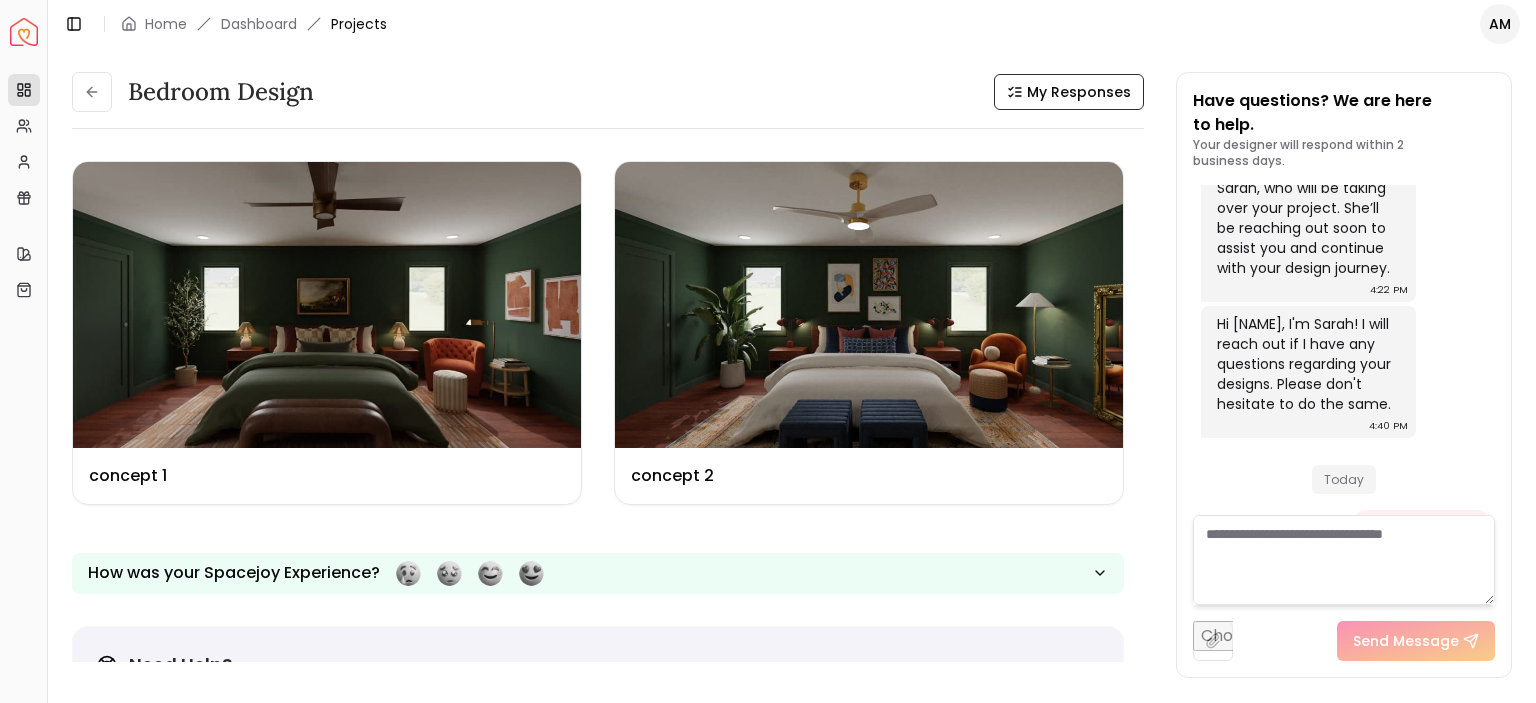 scroll, scrollTop: 0, scrollLeft: 0, axis: both 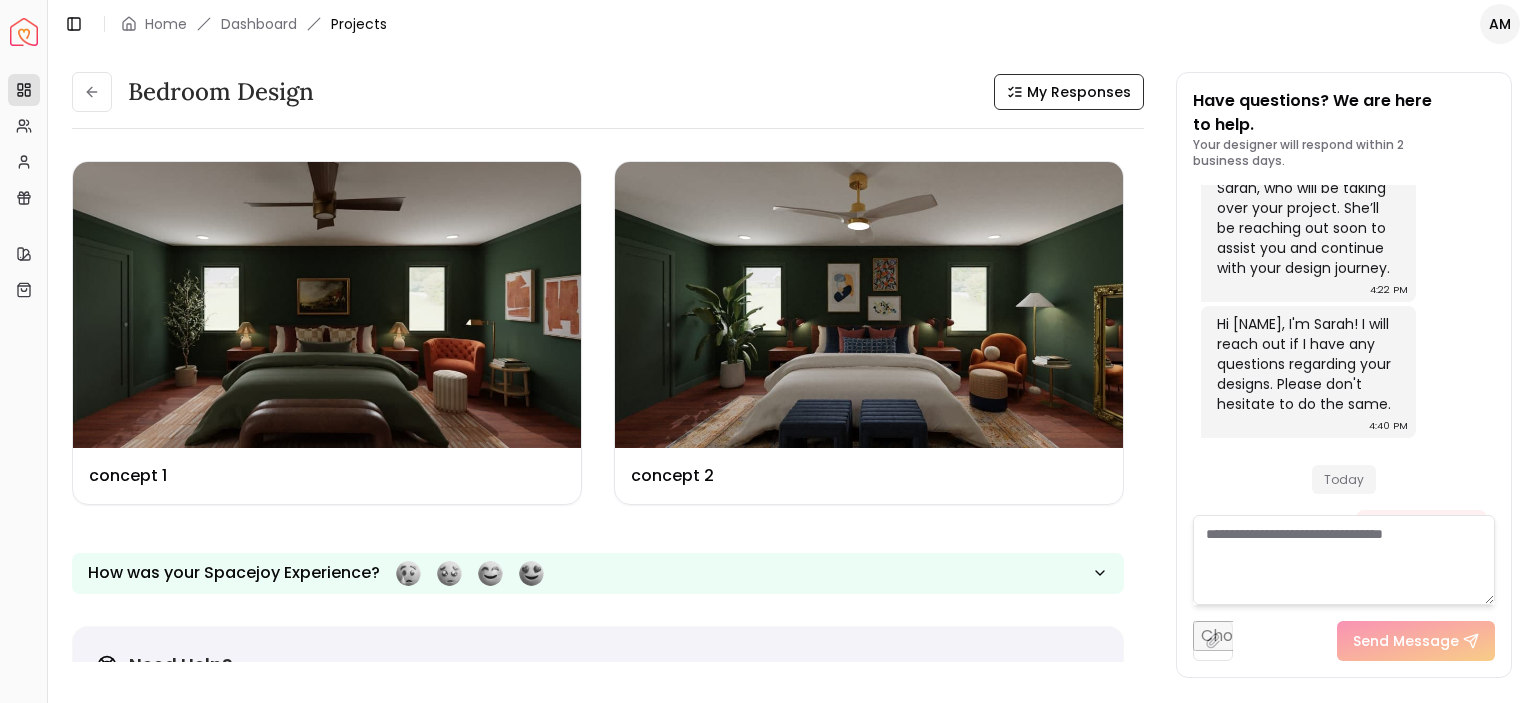 type on "**********" 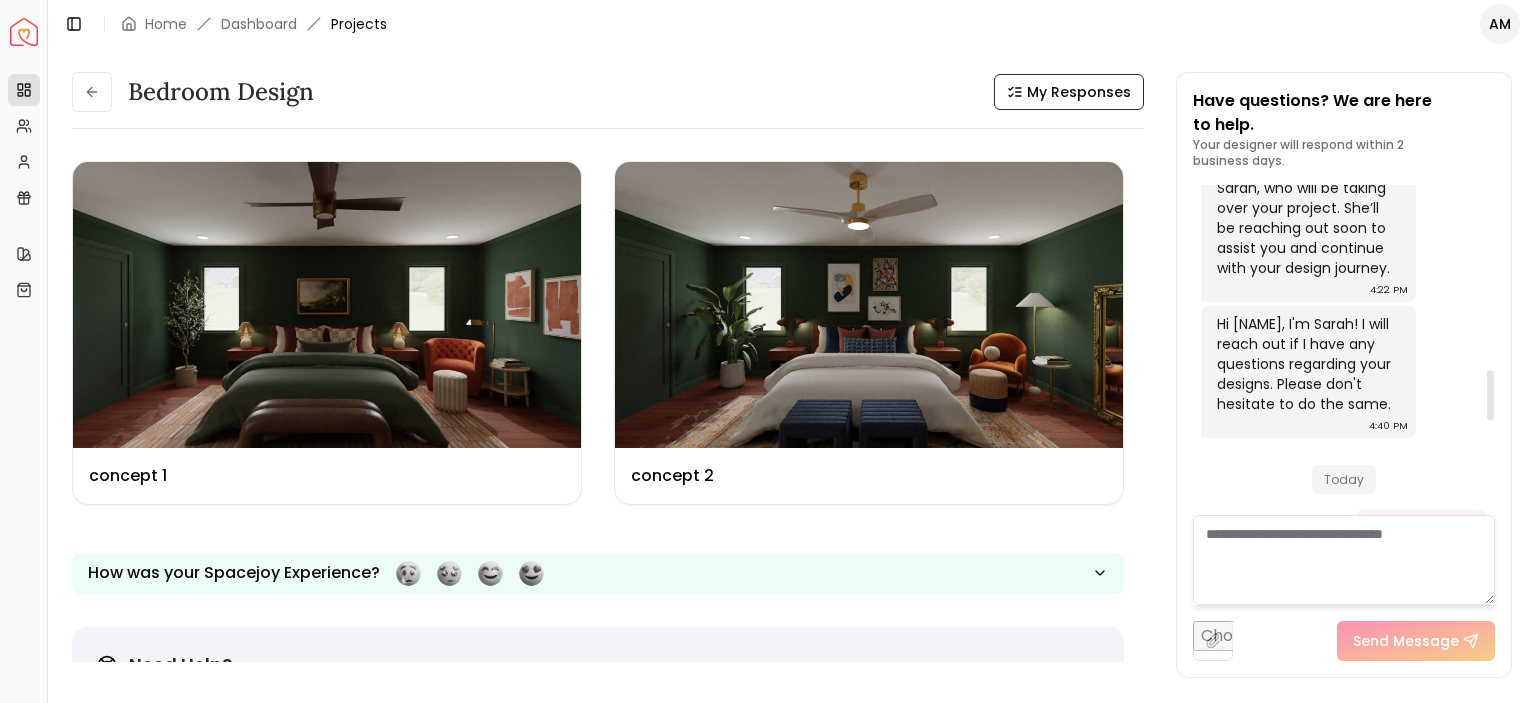 type 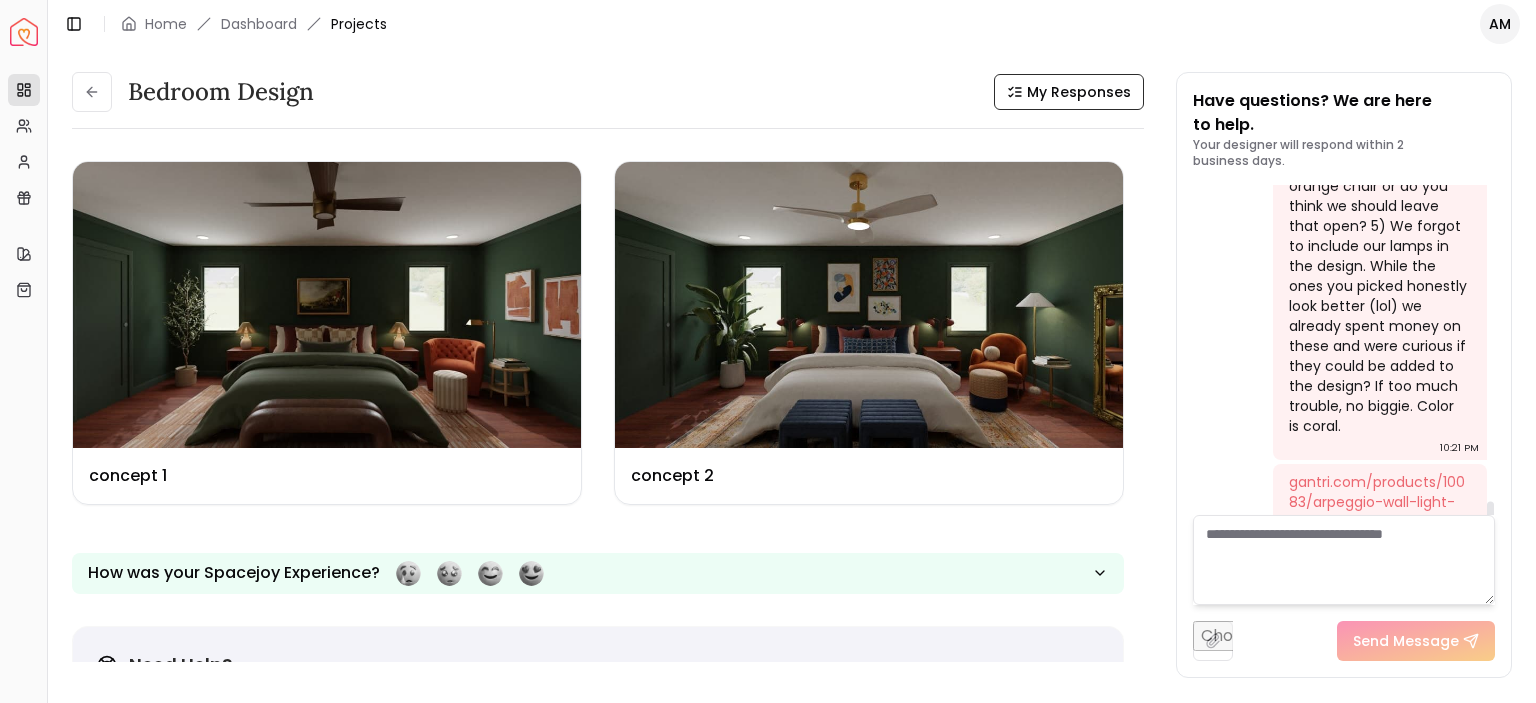 scroll, scrollTop: 2389, scrollLeft: 0, axis: vertical 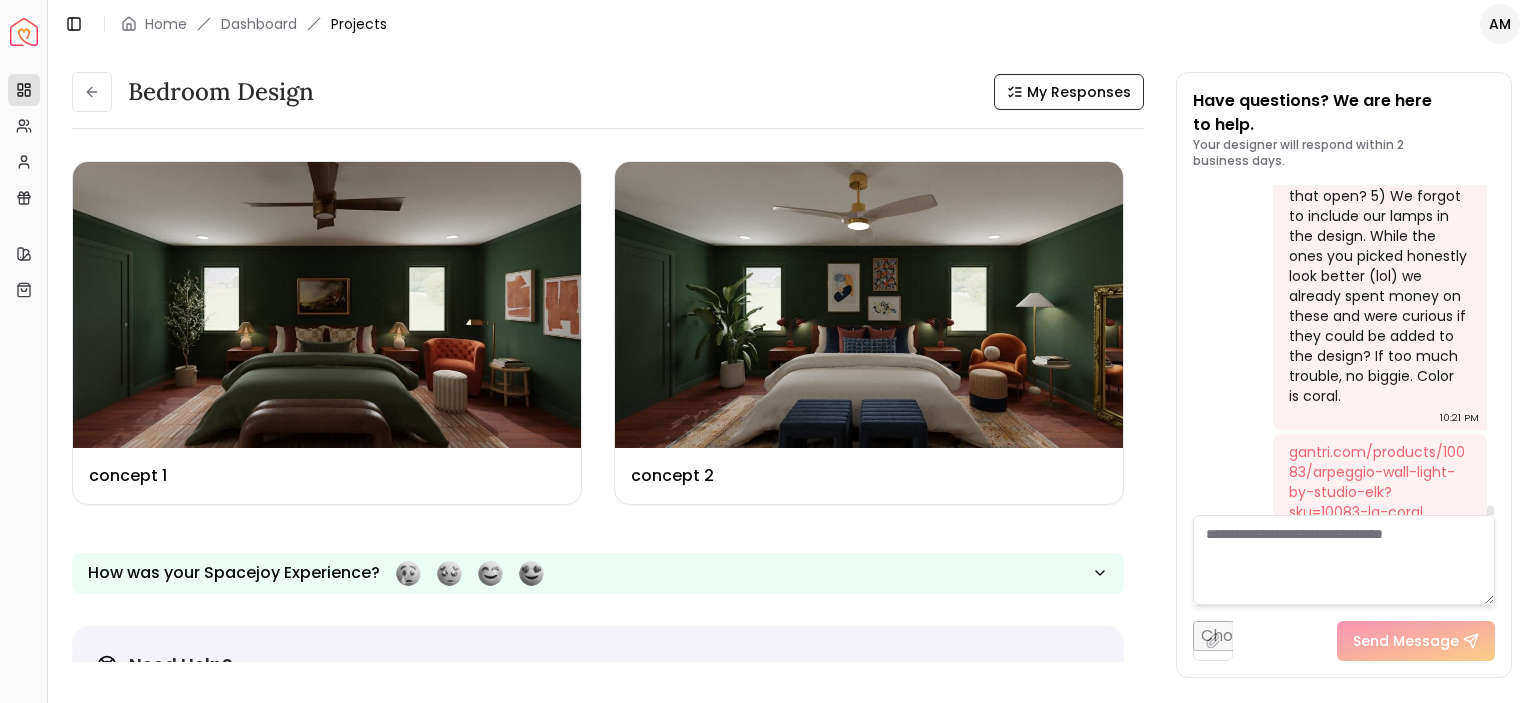 drag, startPoint x: 1488, startPoint y: 337, endPoint x: 1499, endPoint y: 499, distance: 162.37303 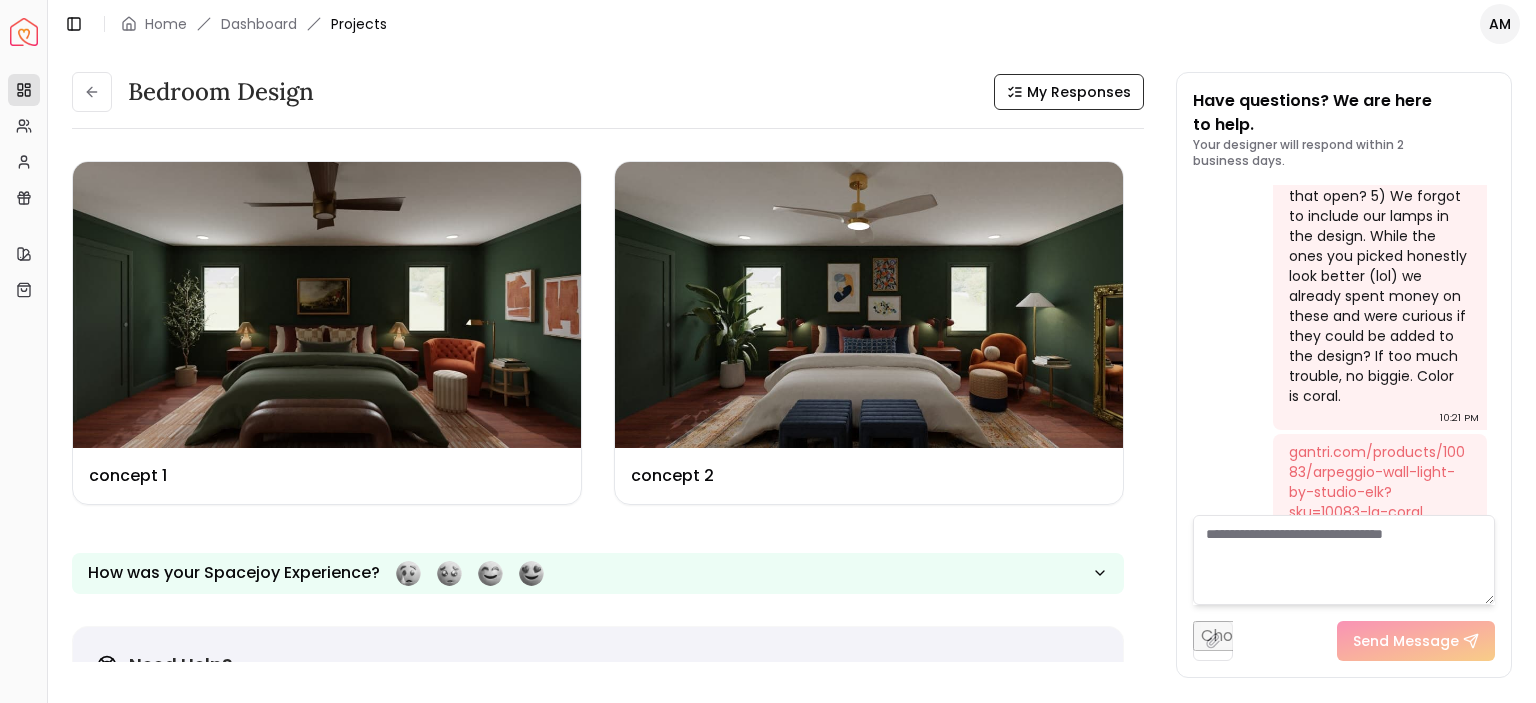 click at bounding box center (1344, 560) 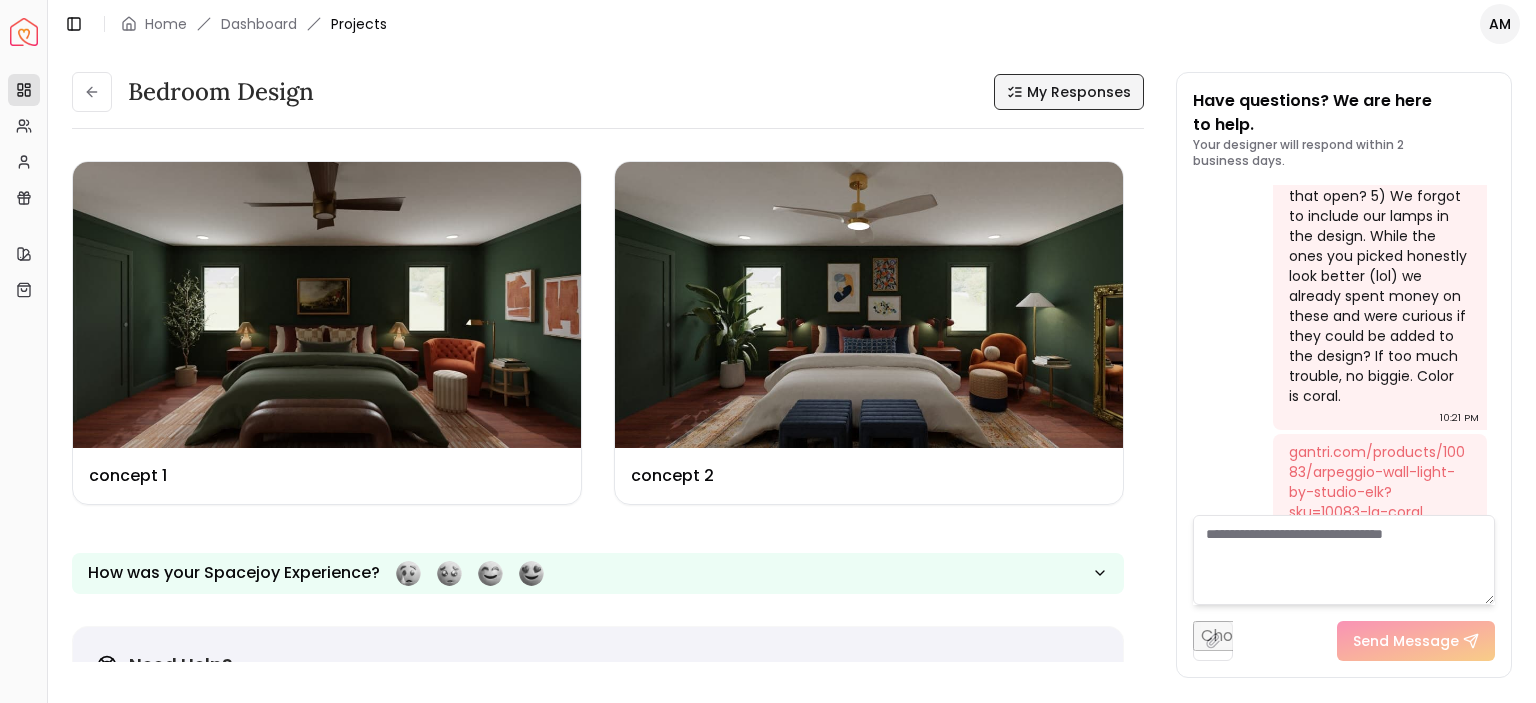 click on "My Responses" at bounding box center (1079, 92) 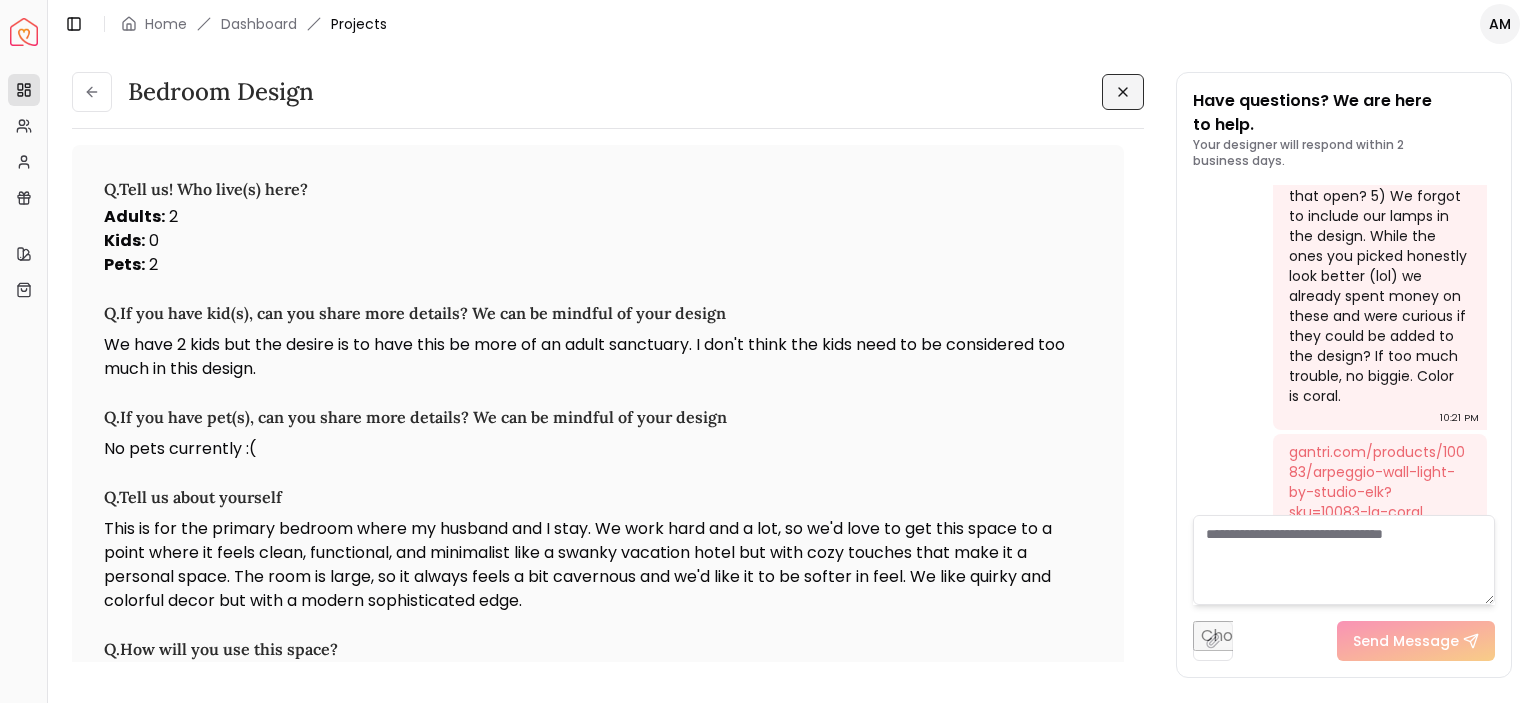 click 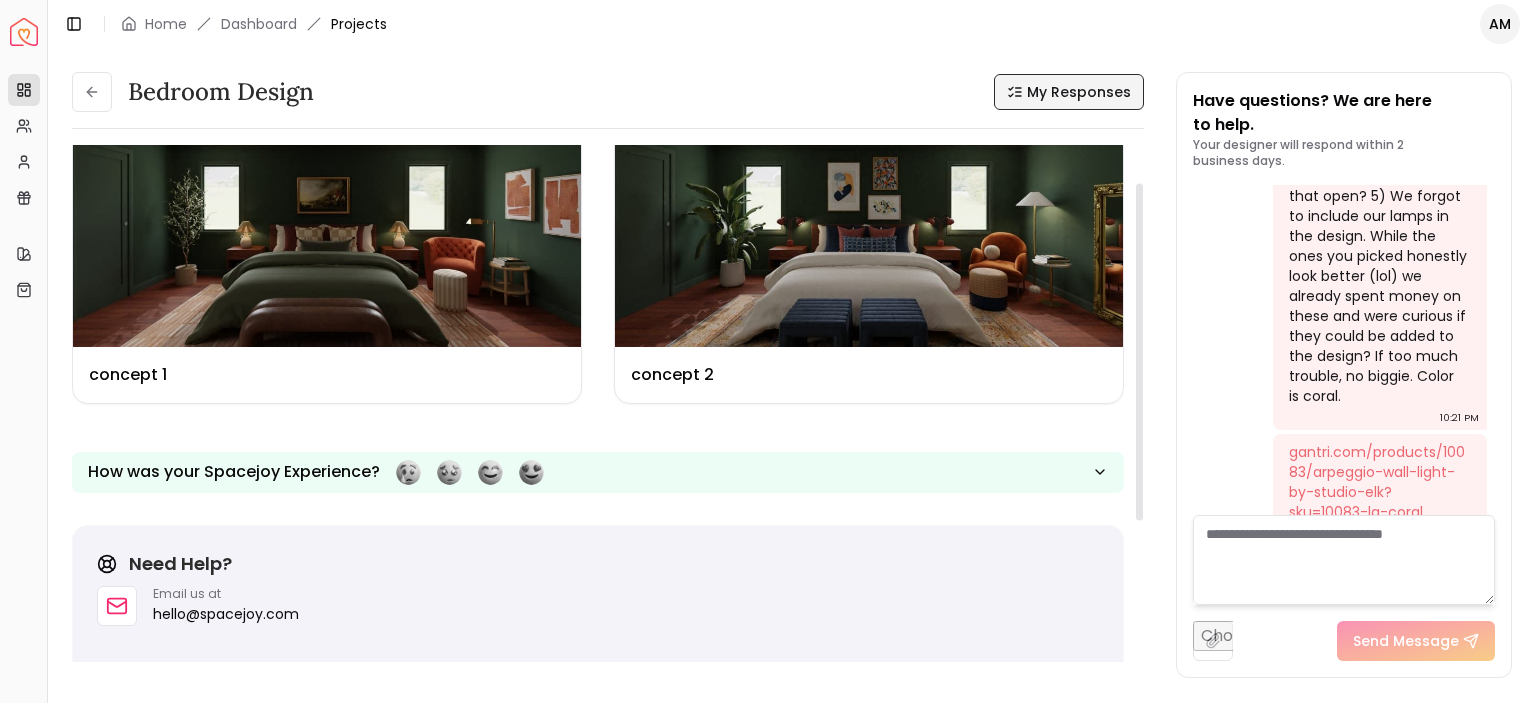 scroll, scrollTop: 0, scrollLeft: 0, axis: both 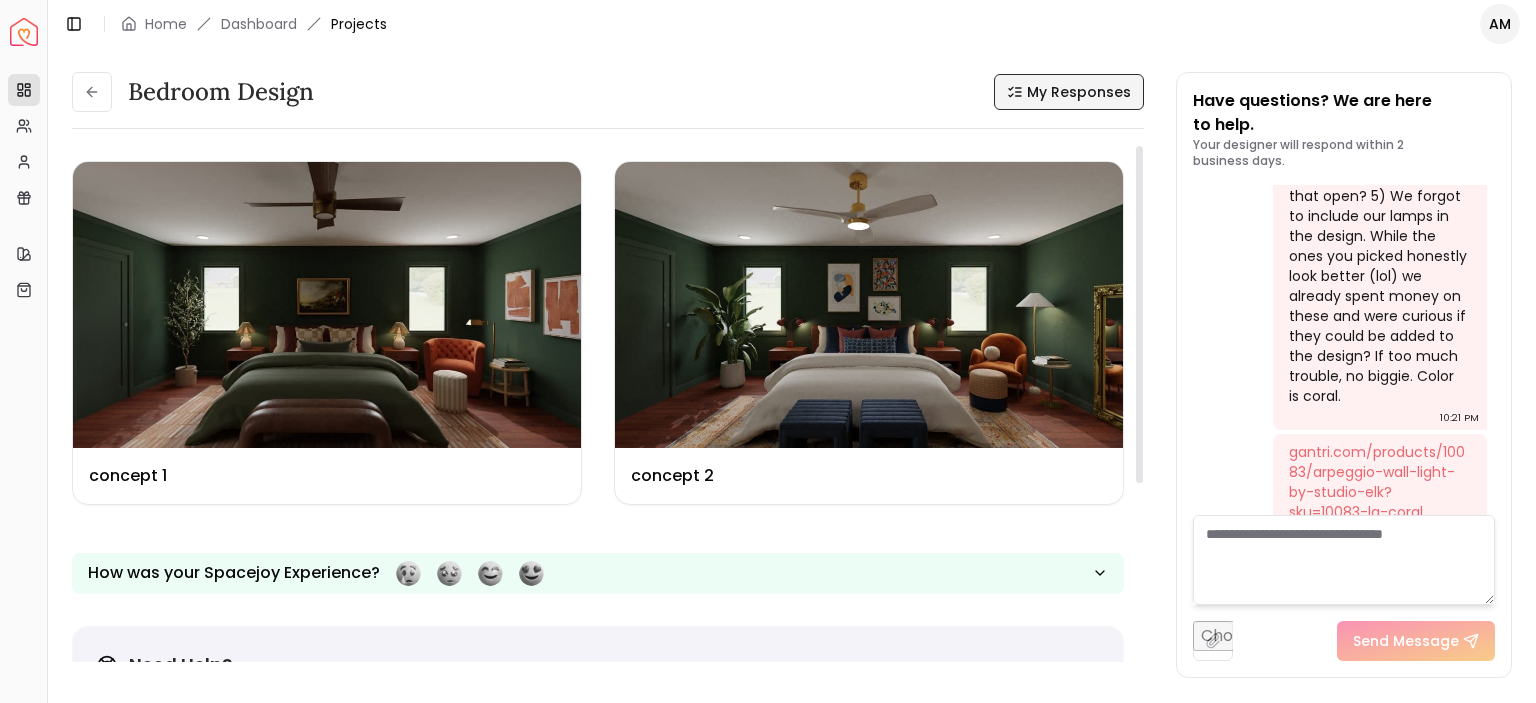 drag, startPoint x: 1139, startPoint y: 197, endPoint x: 1114, endPoint y: 171, distance: 36.069378 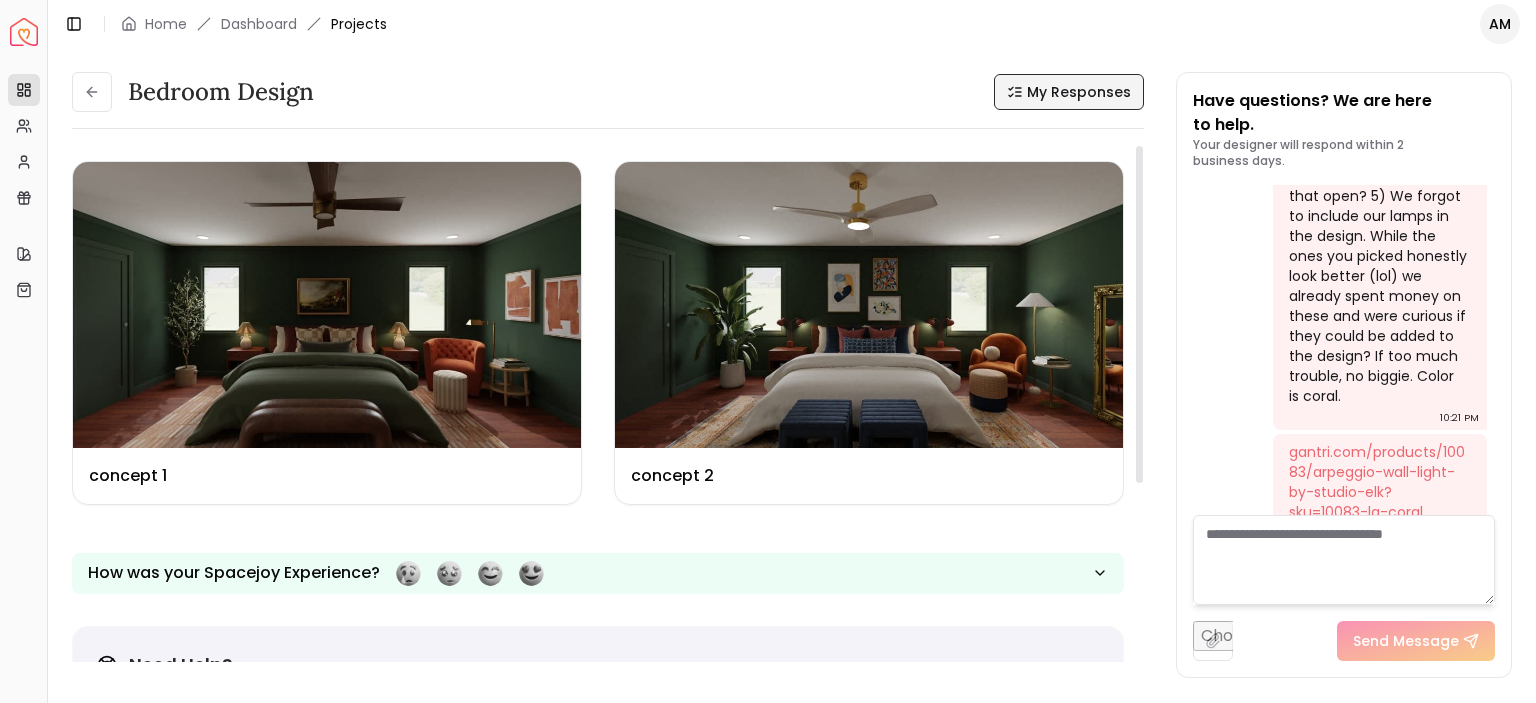click at bounding box center (1139, 314) 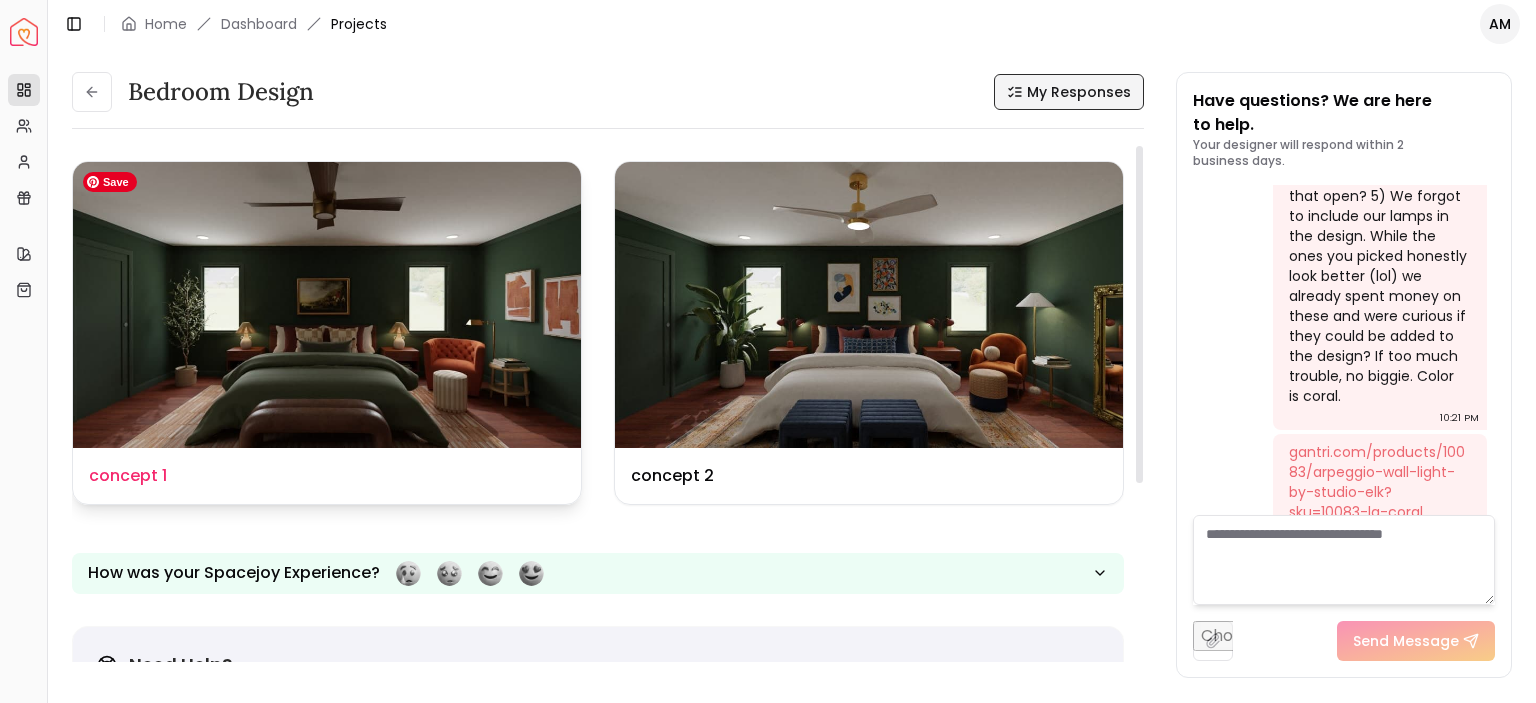 click at bounding box center (327, 305) 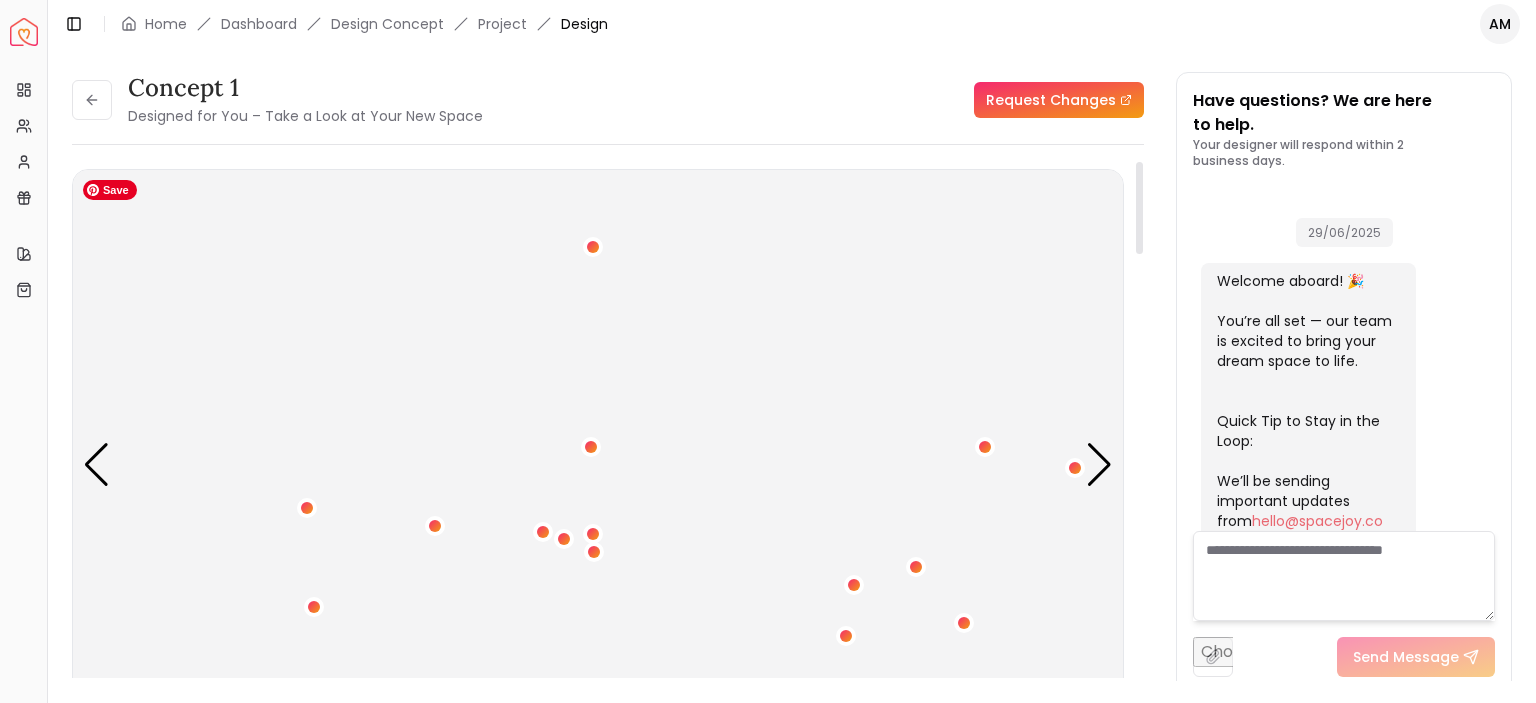 scroll, scrollTop: 2373, scrollLeft: 0, axis: vertical 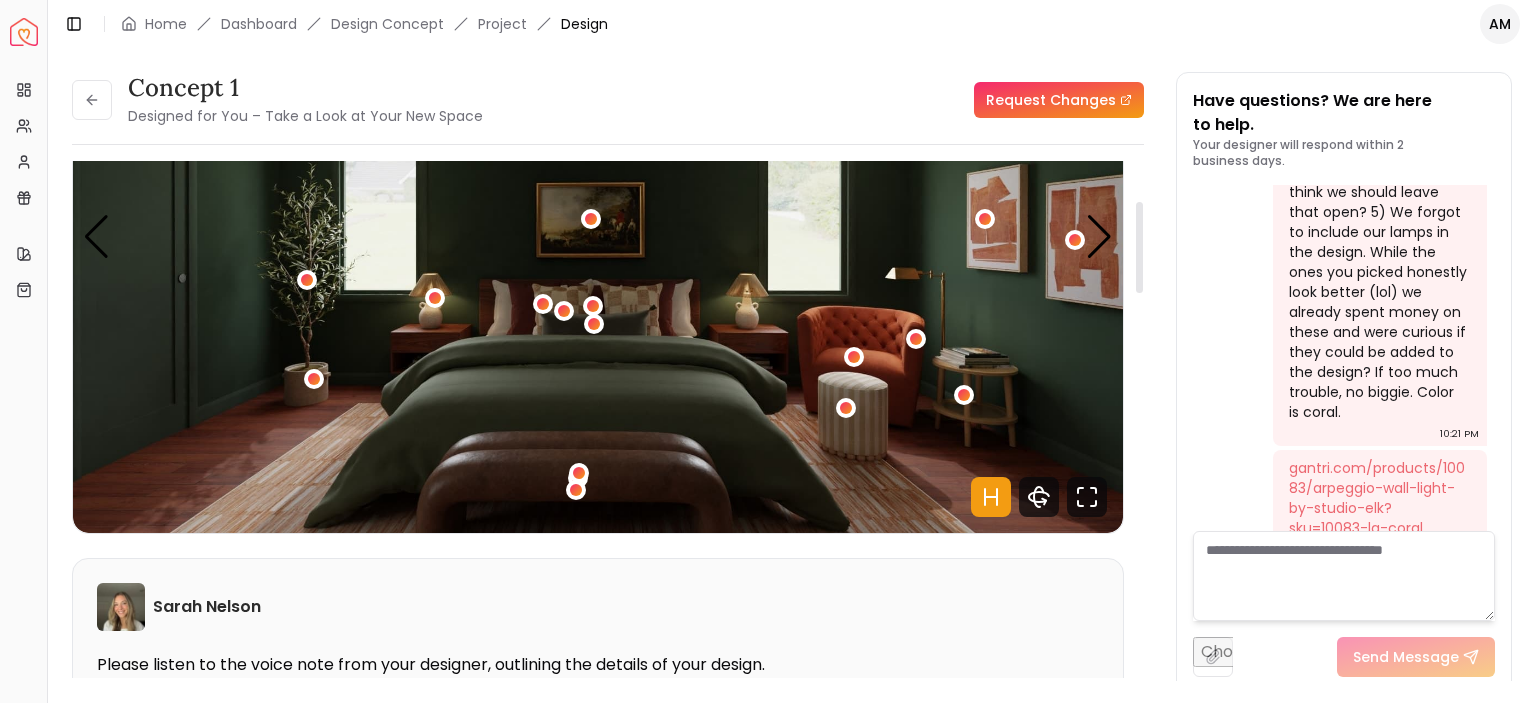 drag, startPoint x: 1137, startPoint y: 212, endPoint x: 1148, endPoint y: 252, distance: 41.484936 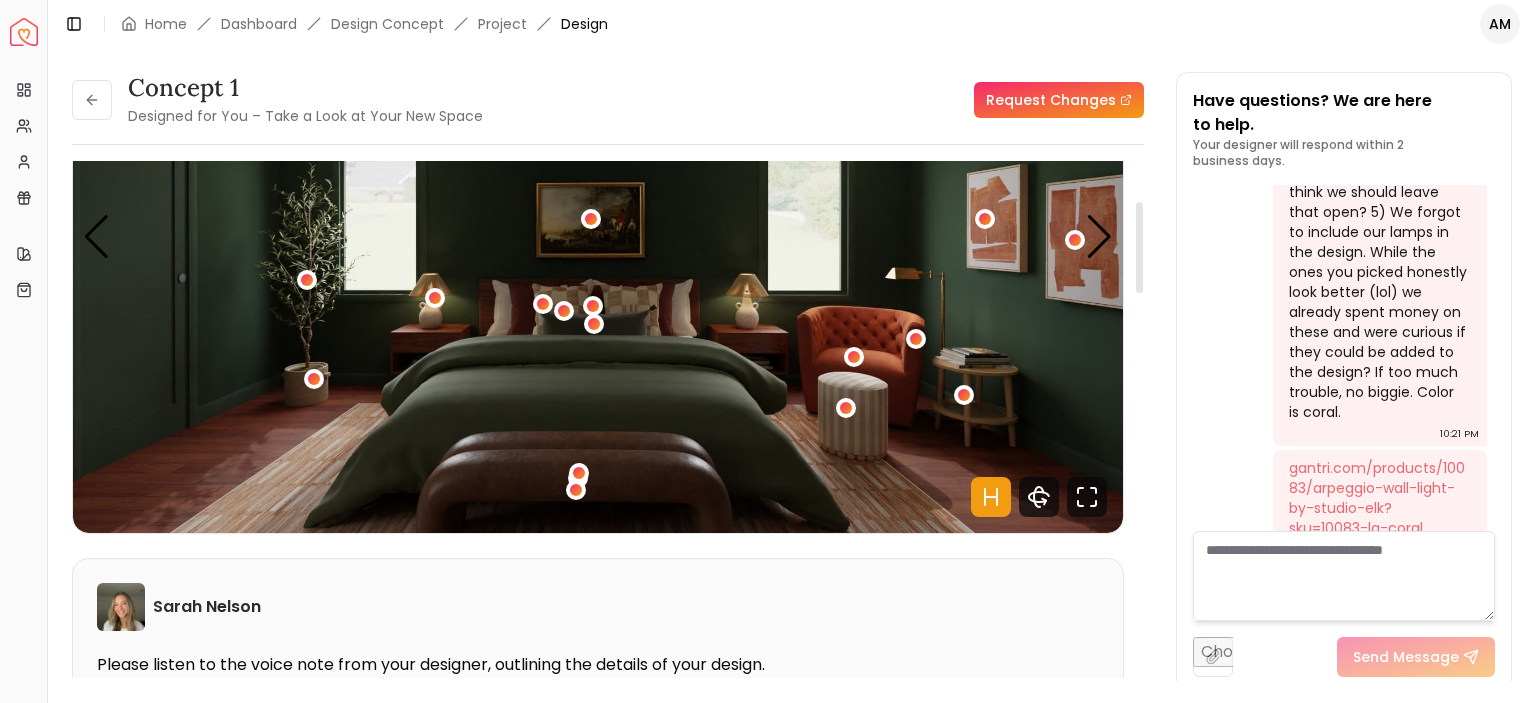 click at bounding box center (1139, 247) 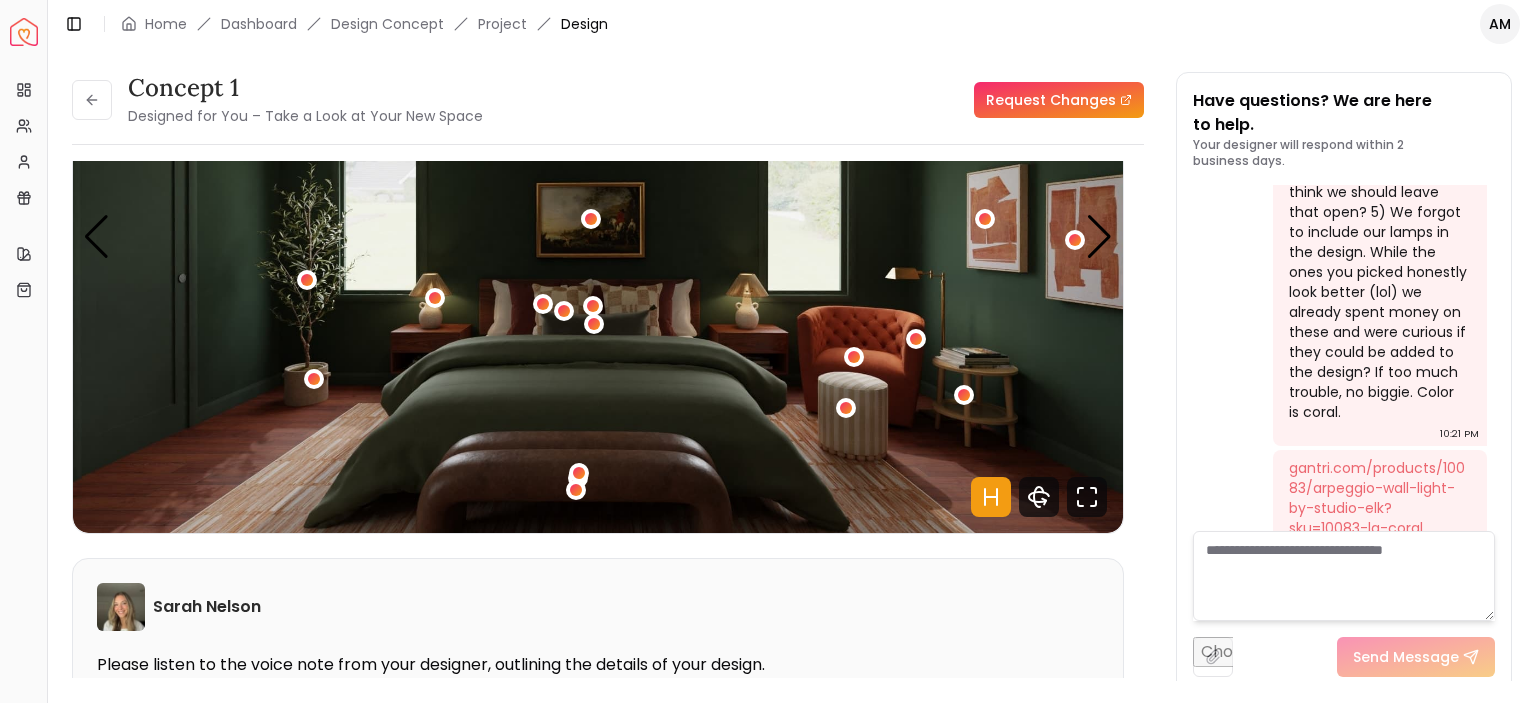 click on "Request Changes" at bounding box center [1059, 100] 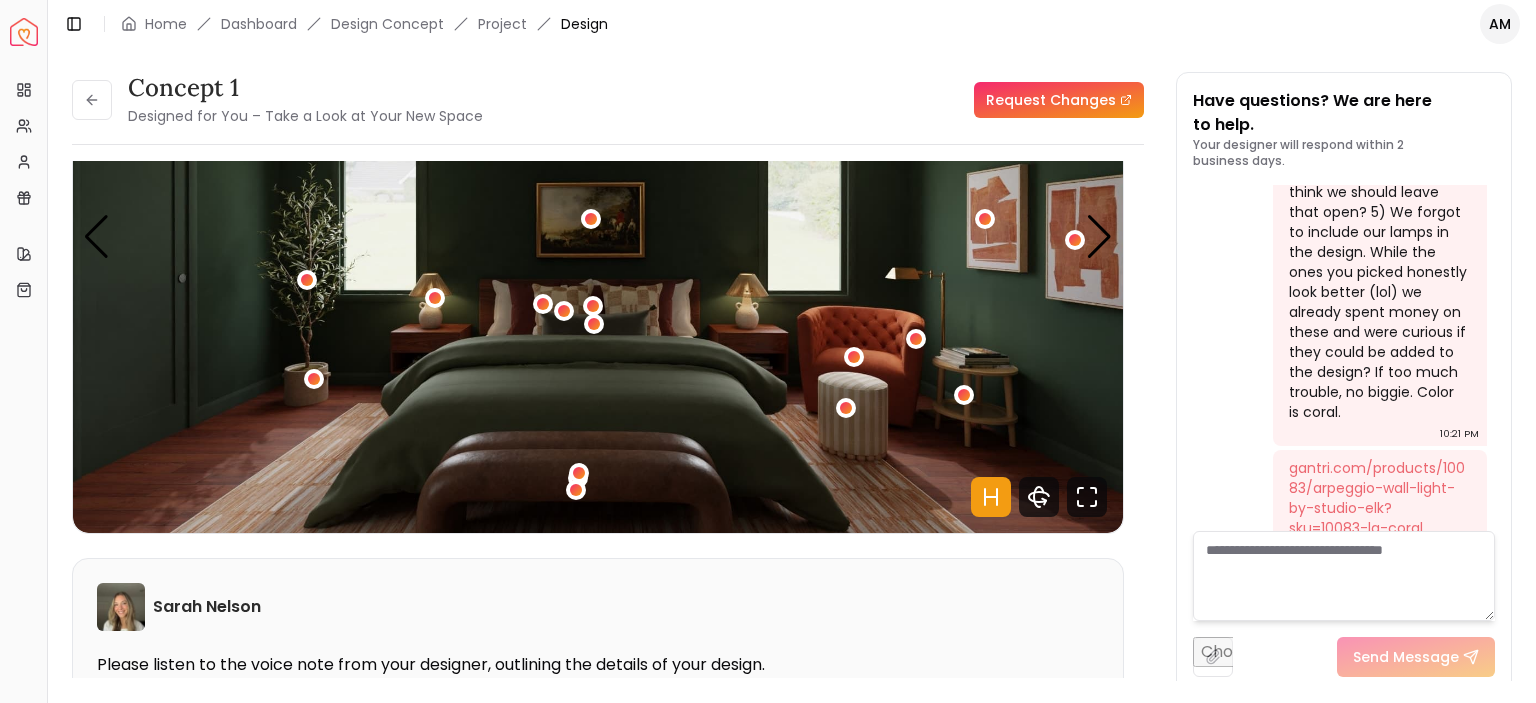 click at bounding box center [1344, 576] 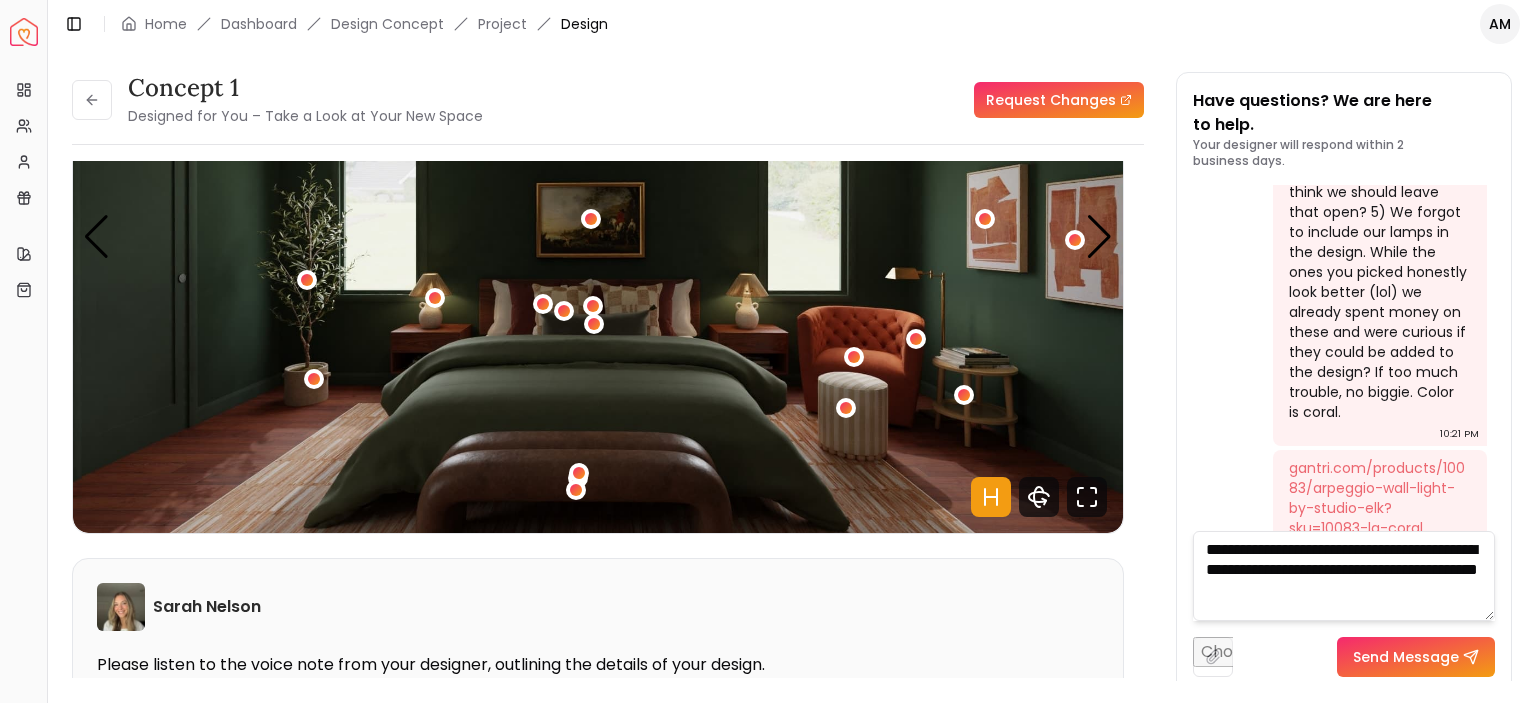 click on "**********" at bounding box center (1344, 576) 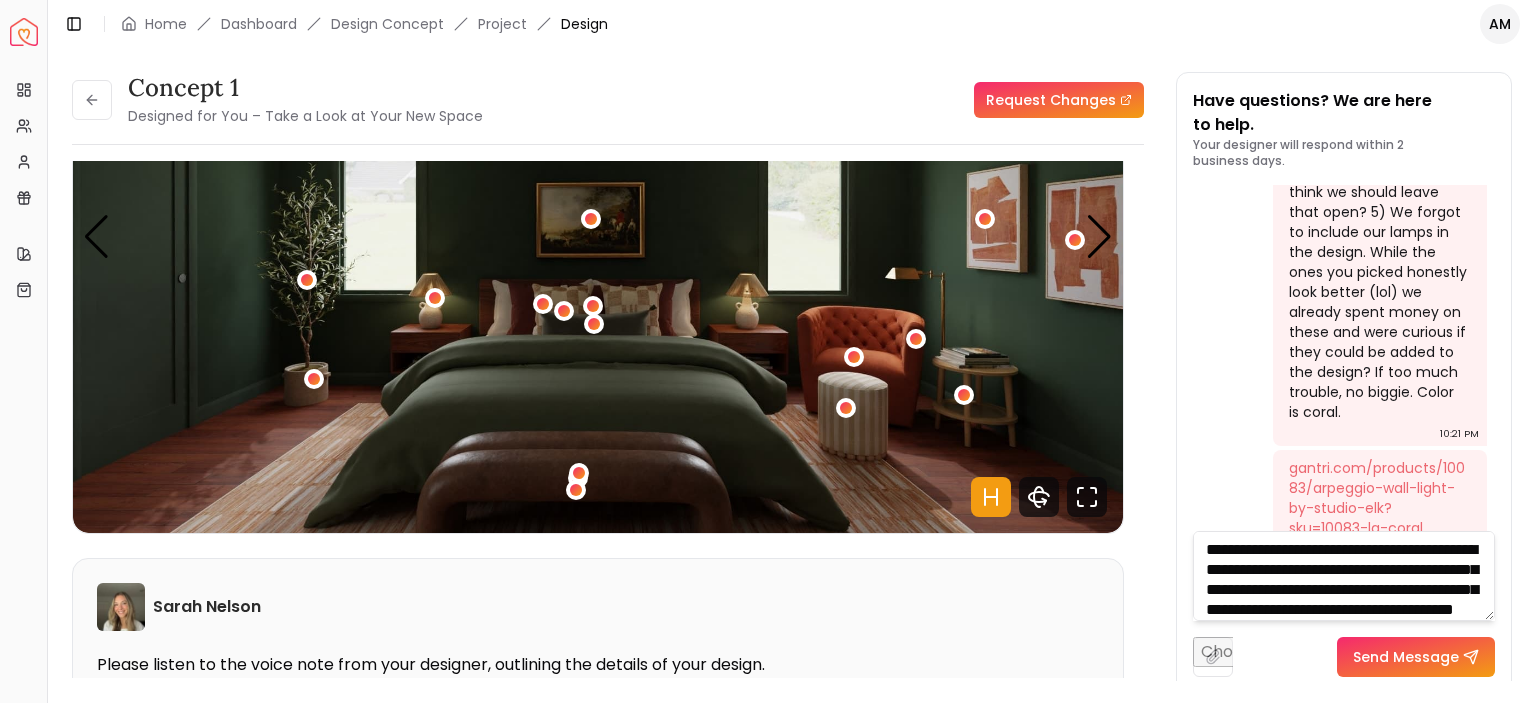 type on "**********" 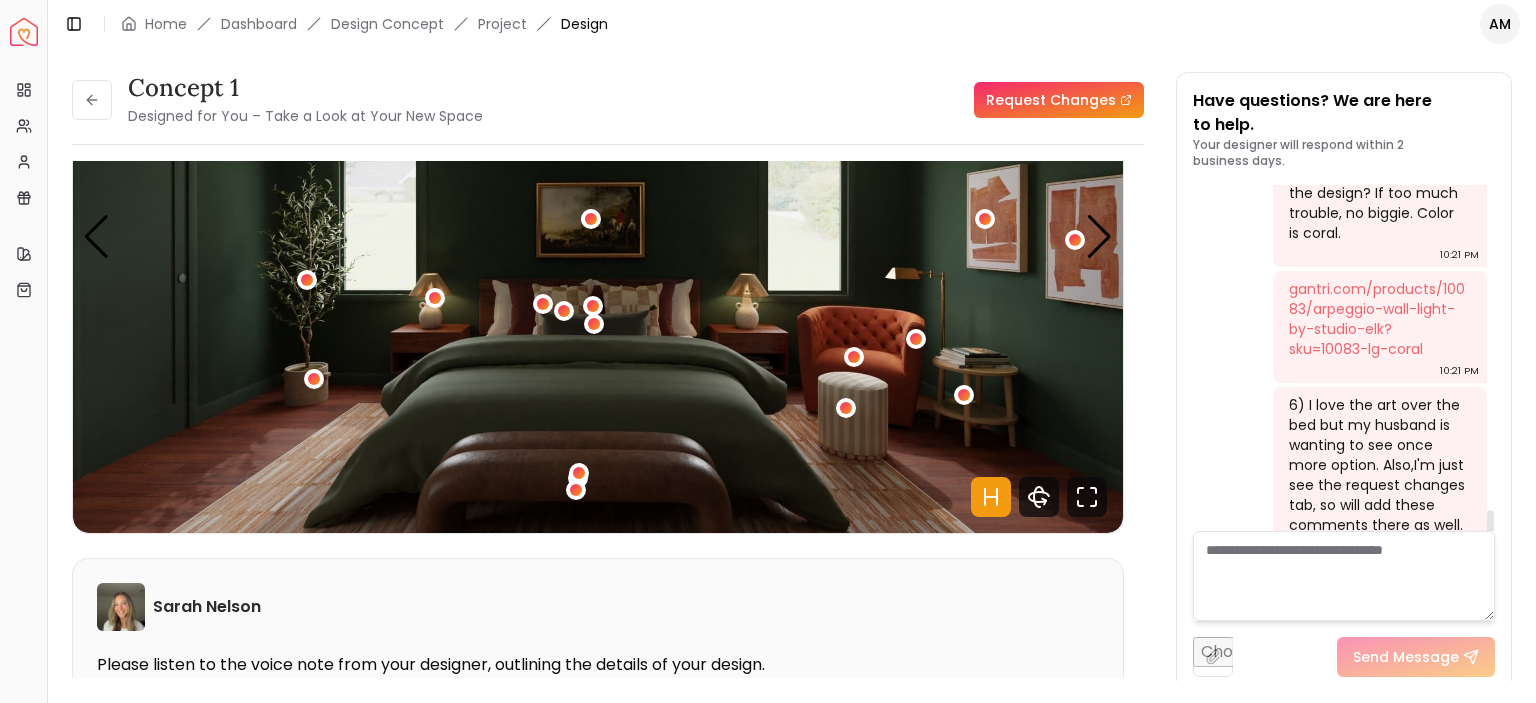 scroll, scrollTop: 2569, scrollLeft: 0, axis: vertical 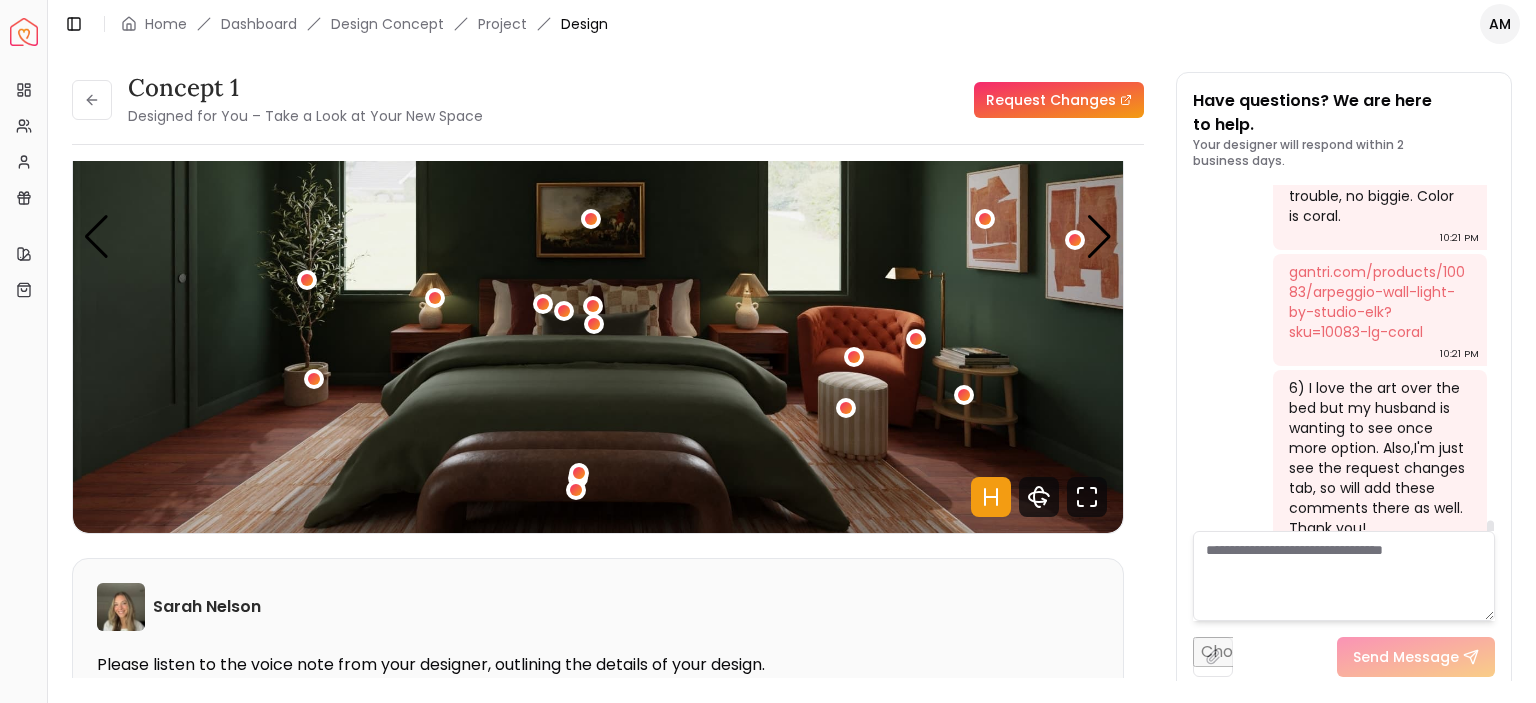 drag, startPoint x: 1494, startPoint y: 486, endPoint x: 1493, endPoint y: 523, distance: 37.01351 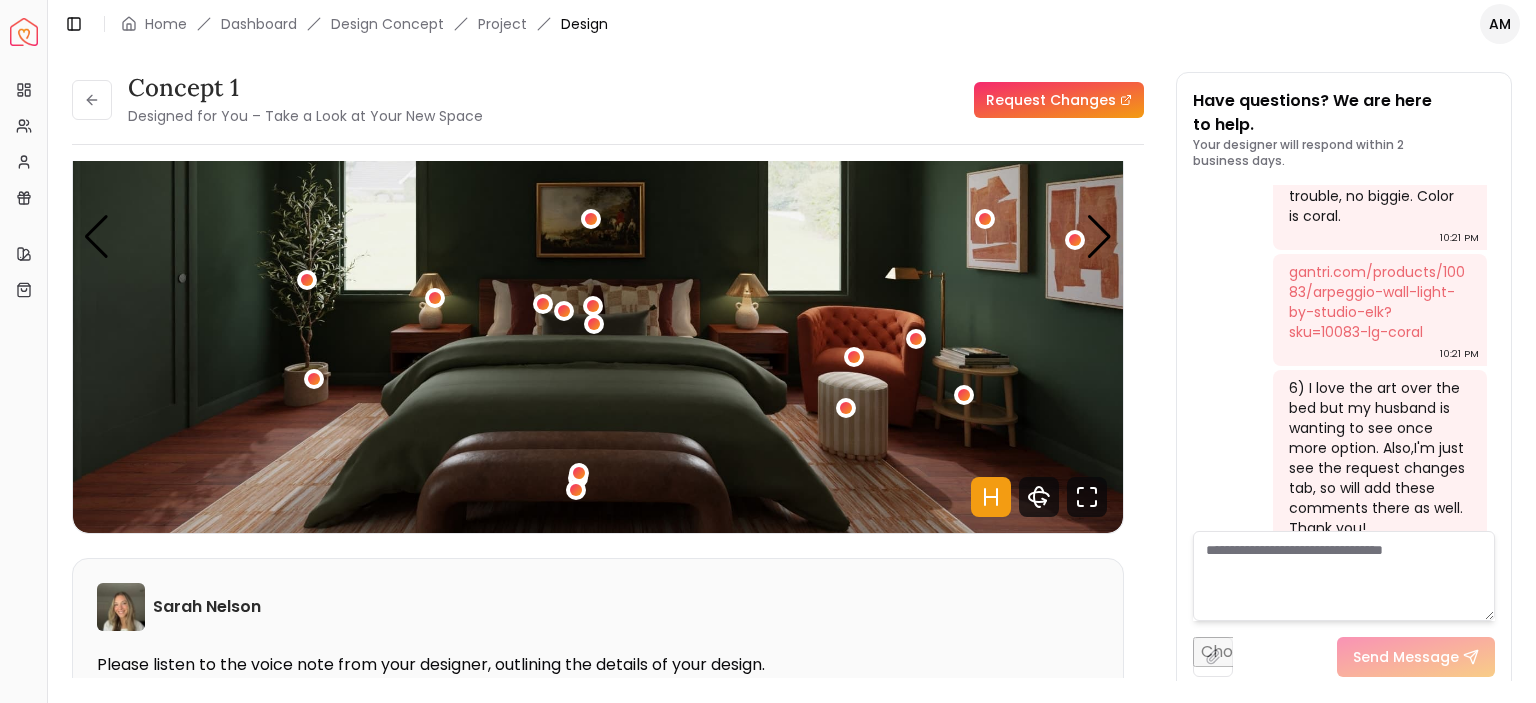 click at bounding box center [1344, 576] 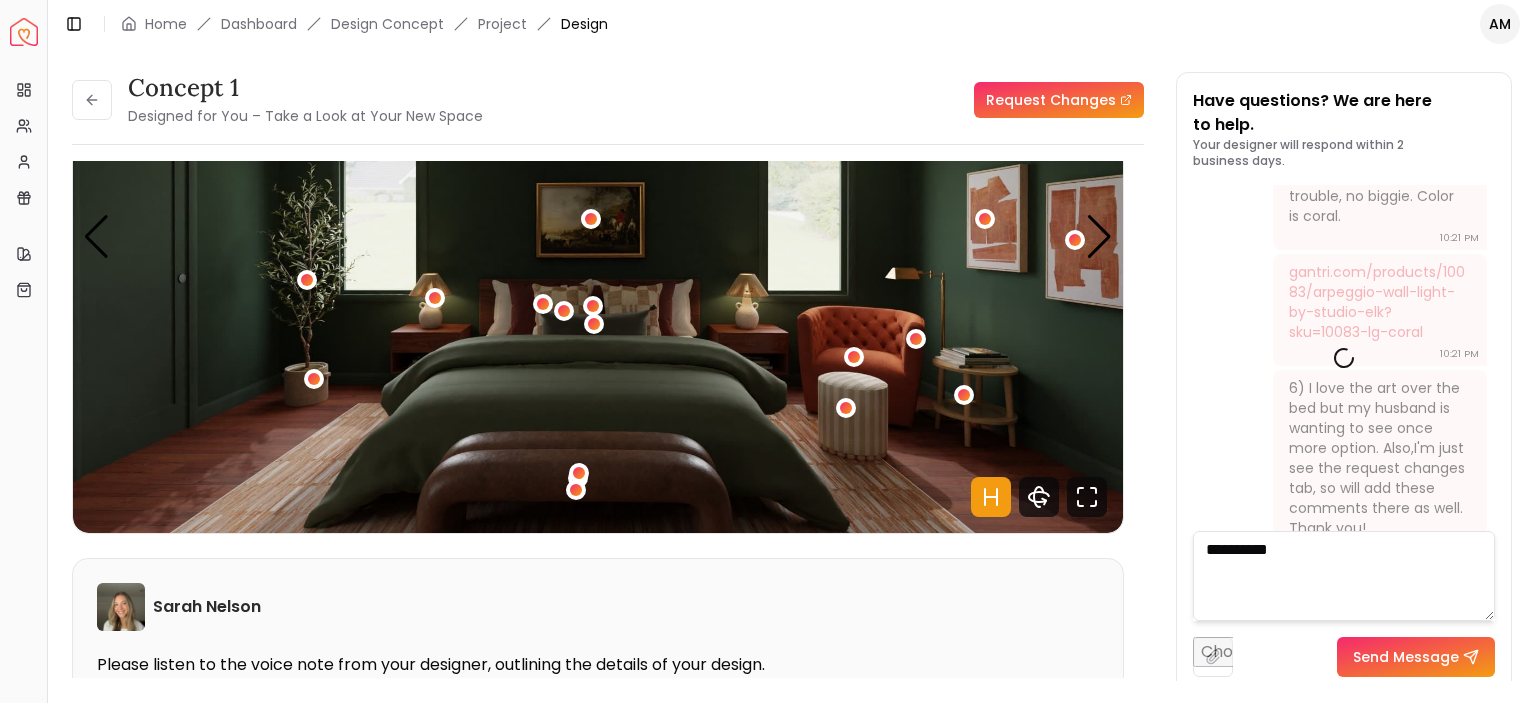 type on "**********" 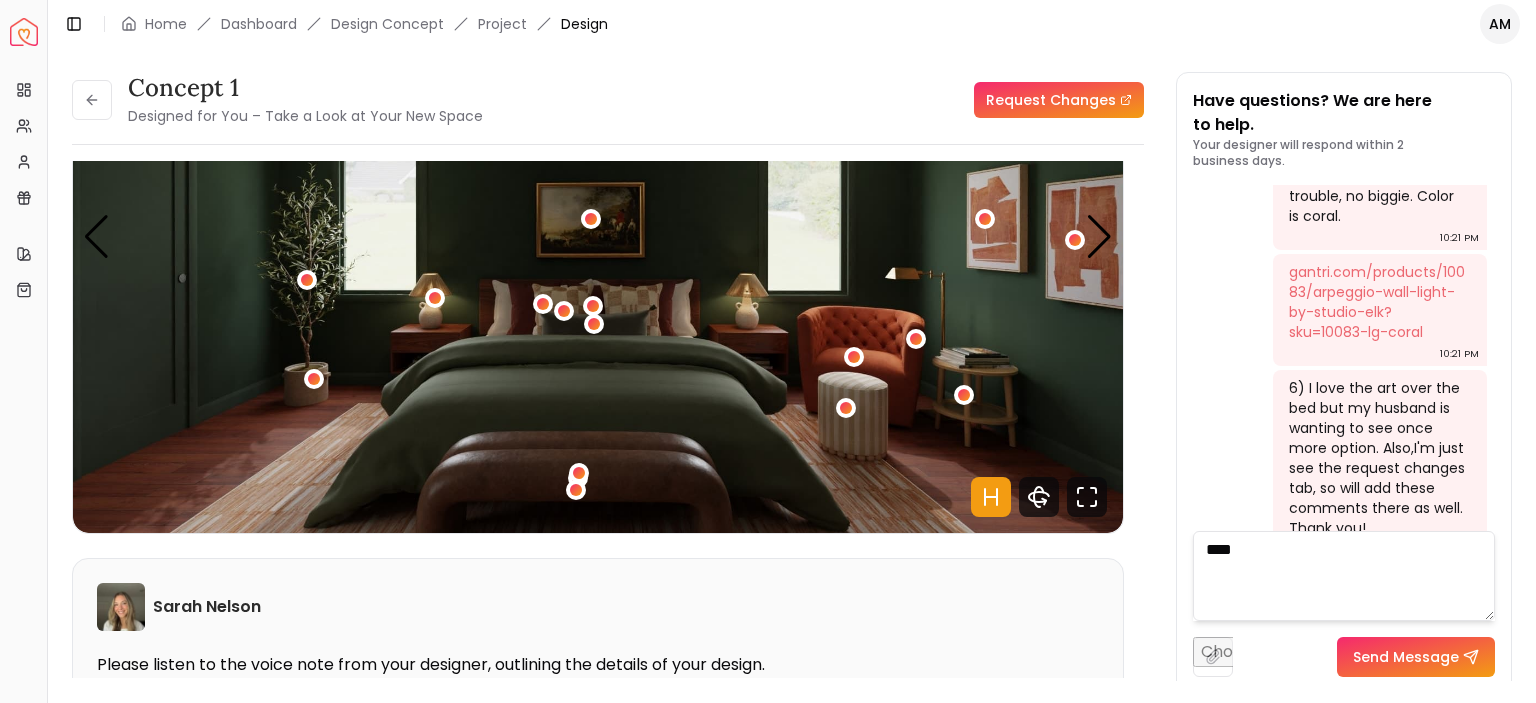 type on "*****" 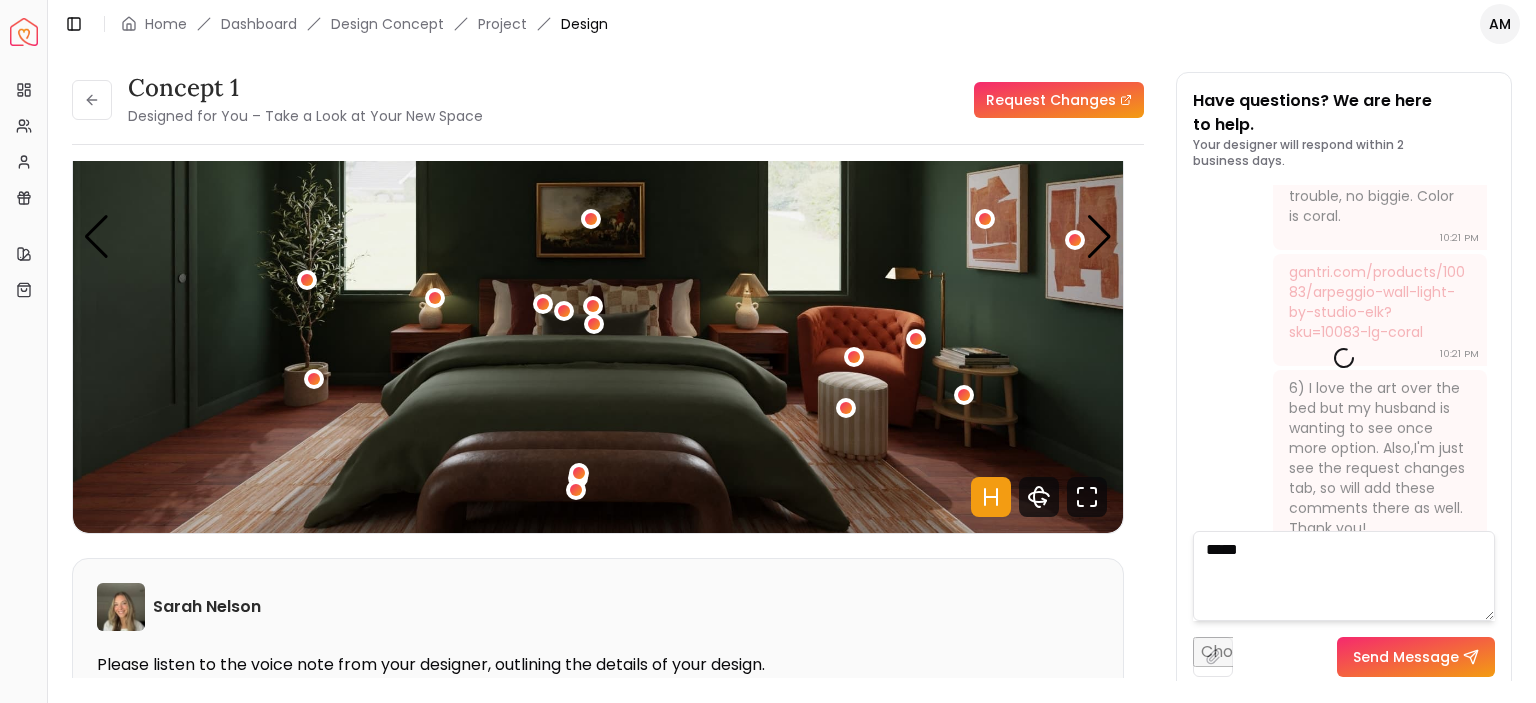 type 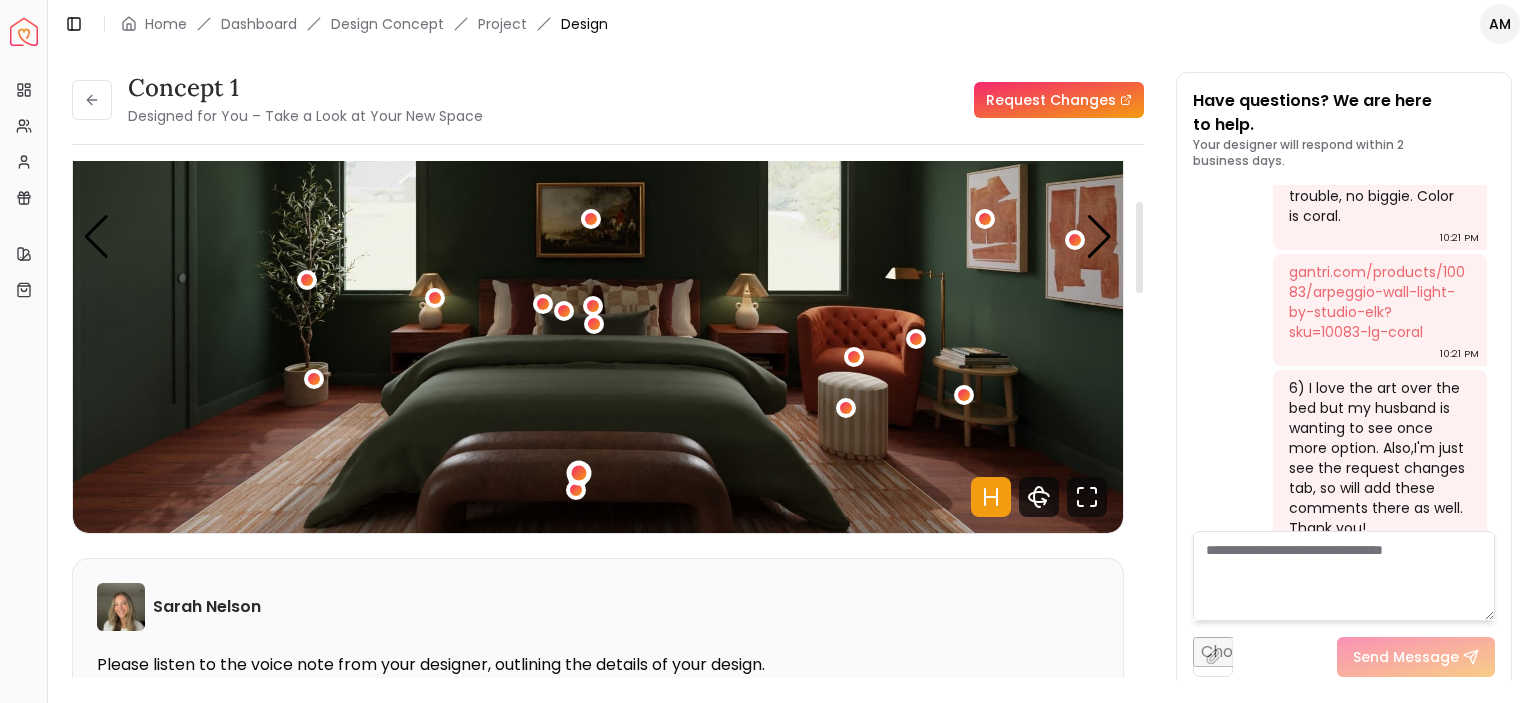 click at bounding box center (578, 473) 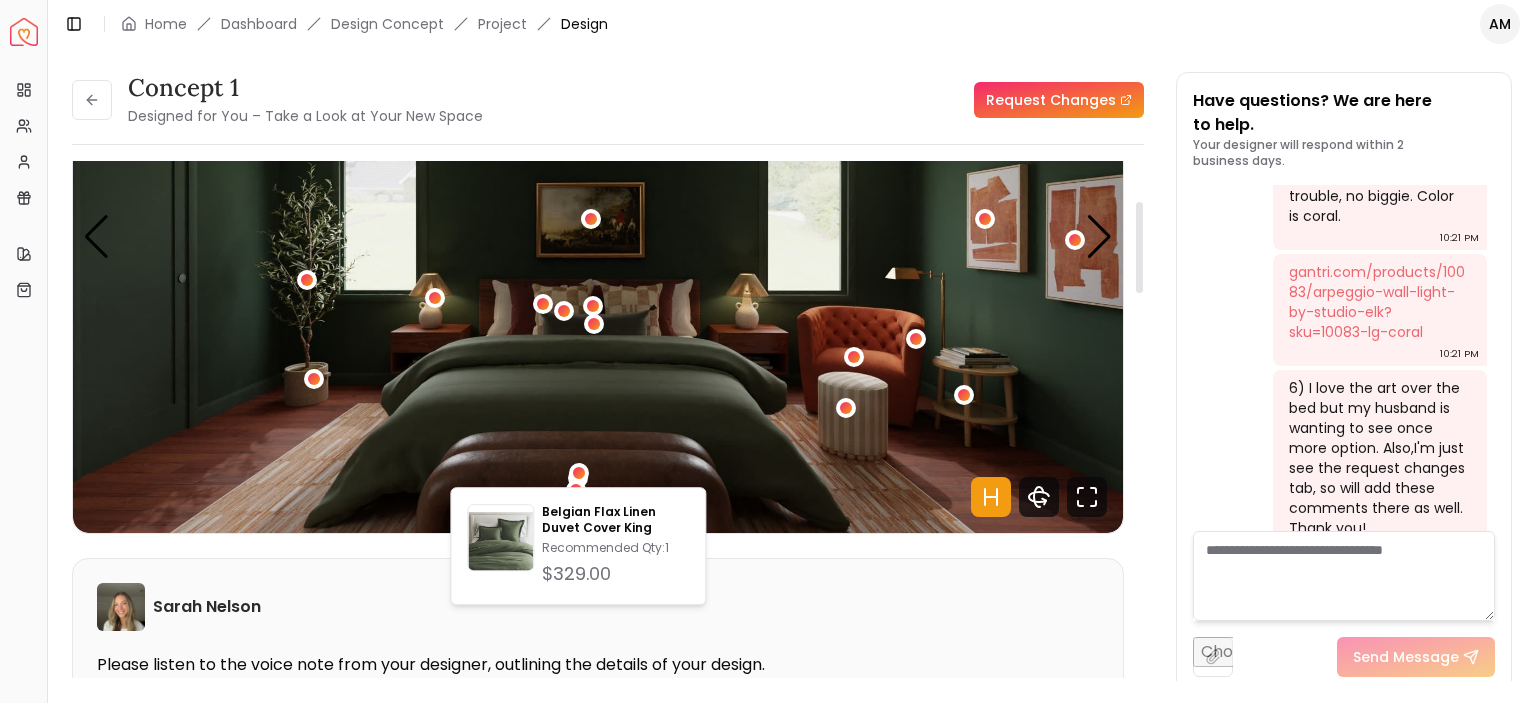 click at bounding box center (598, 237) 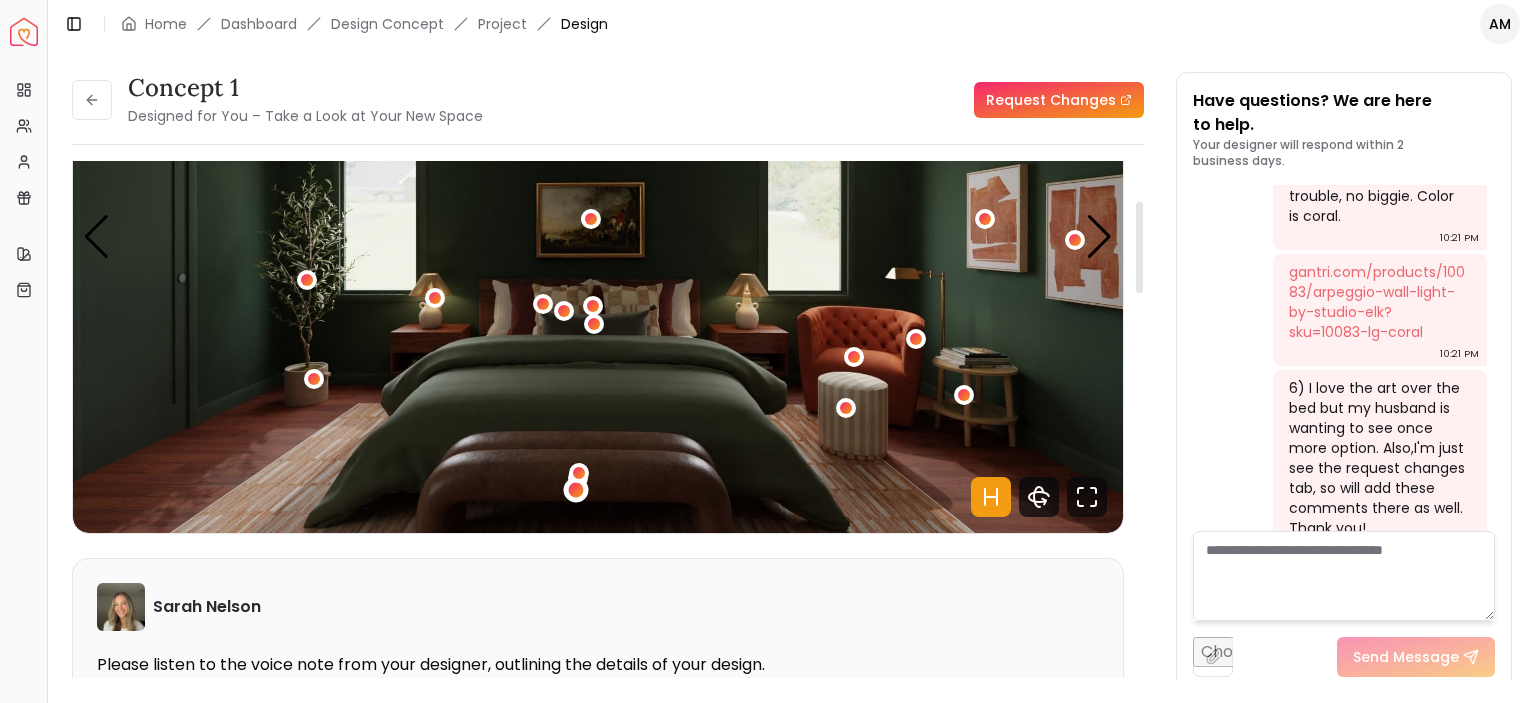 click at bounding box center (576, 490) 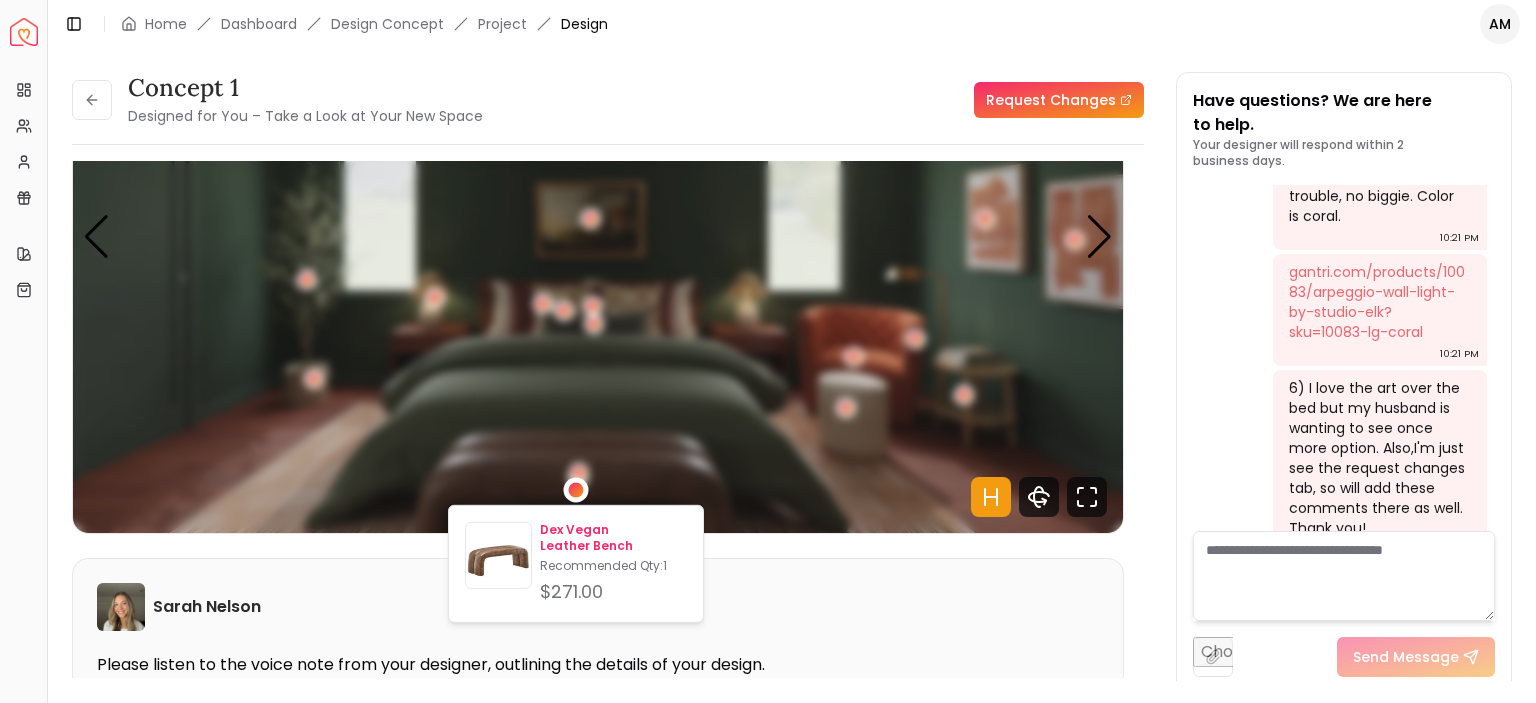 click at bounding box center (498, 559) 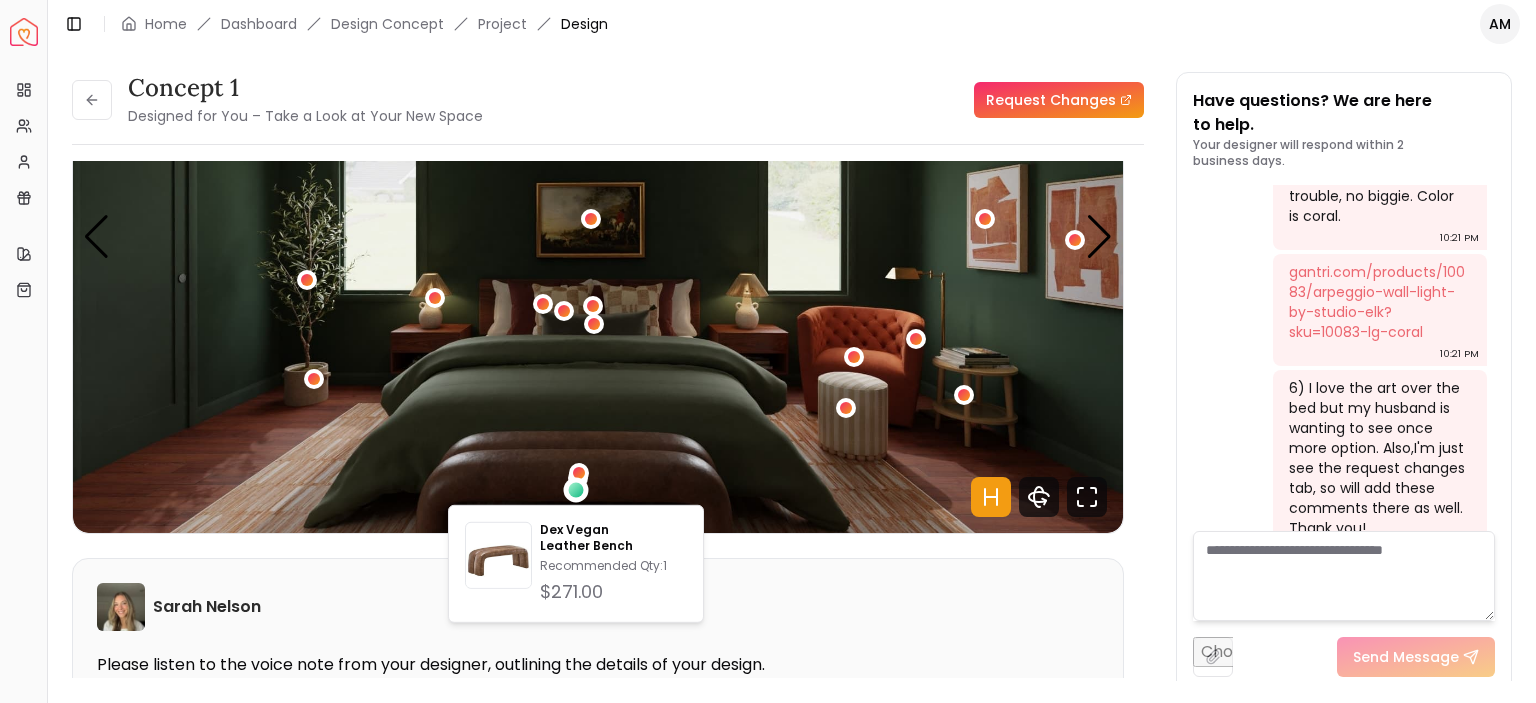 click on "Request Changes" at bounding box center (1059, 100) 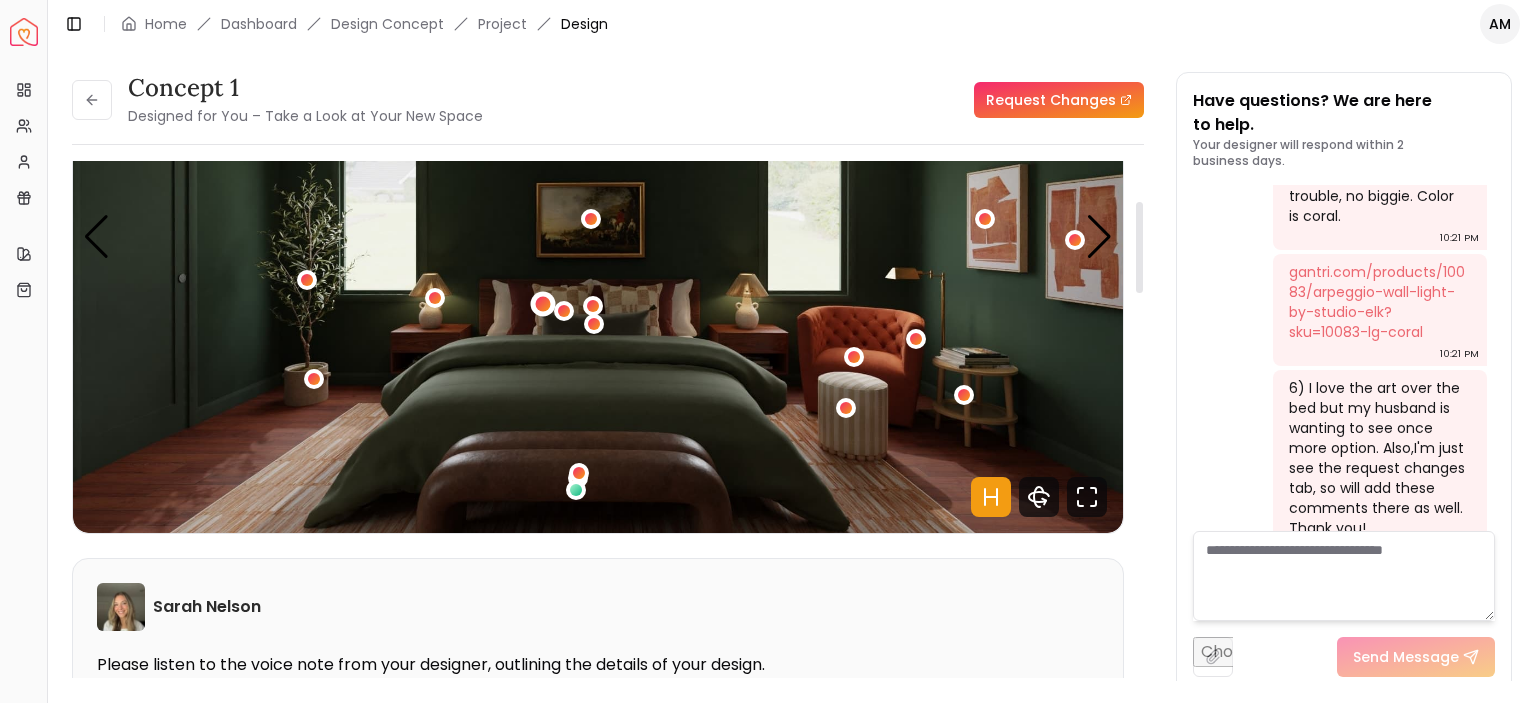 click at bounding box center [542, 303] 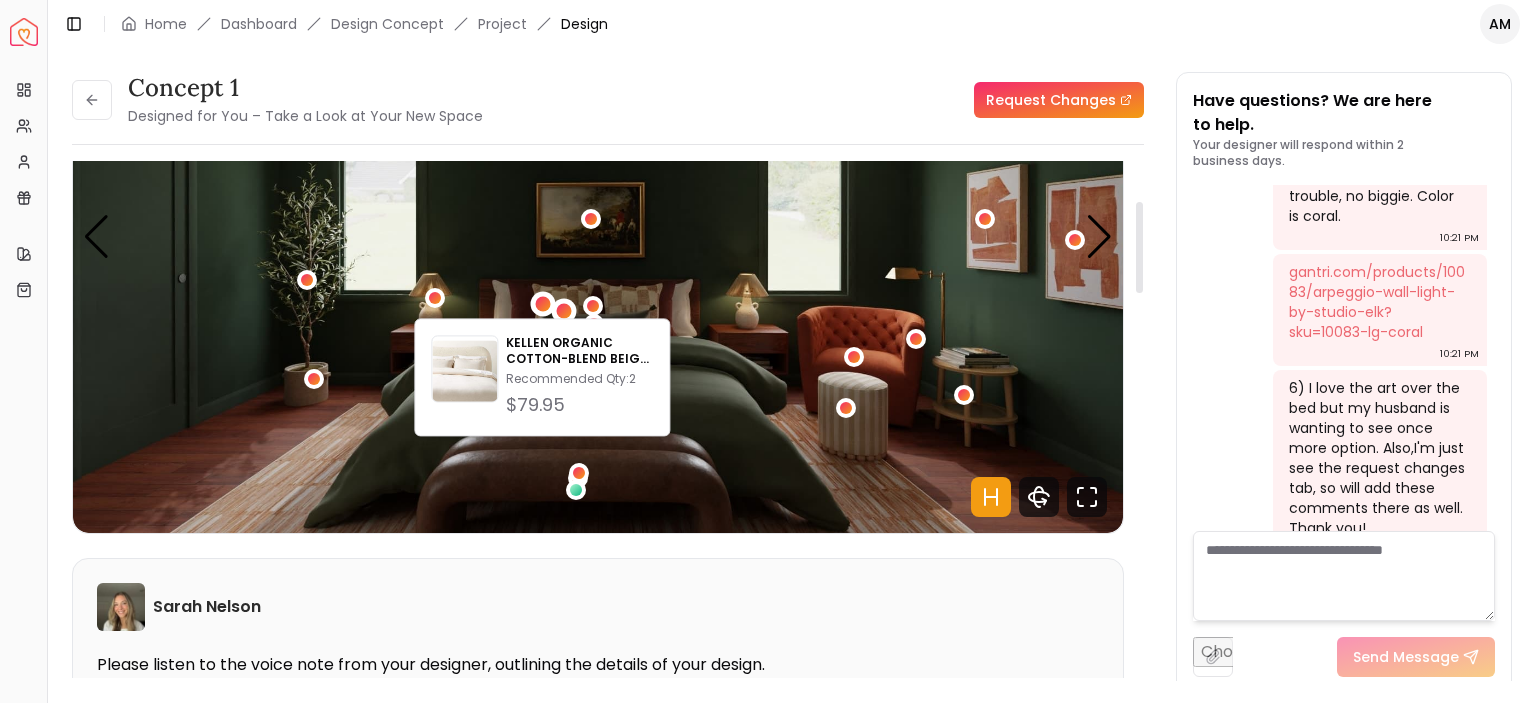 click at bounding box center [563, 311] 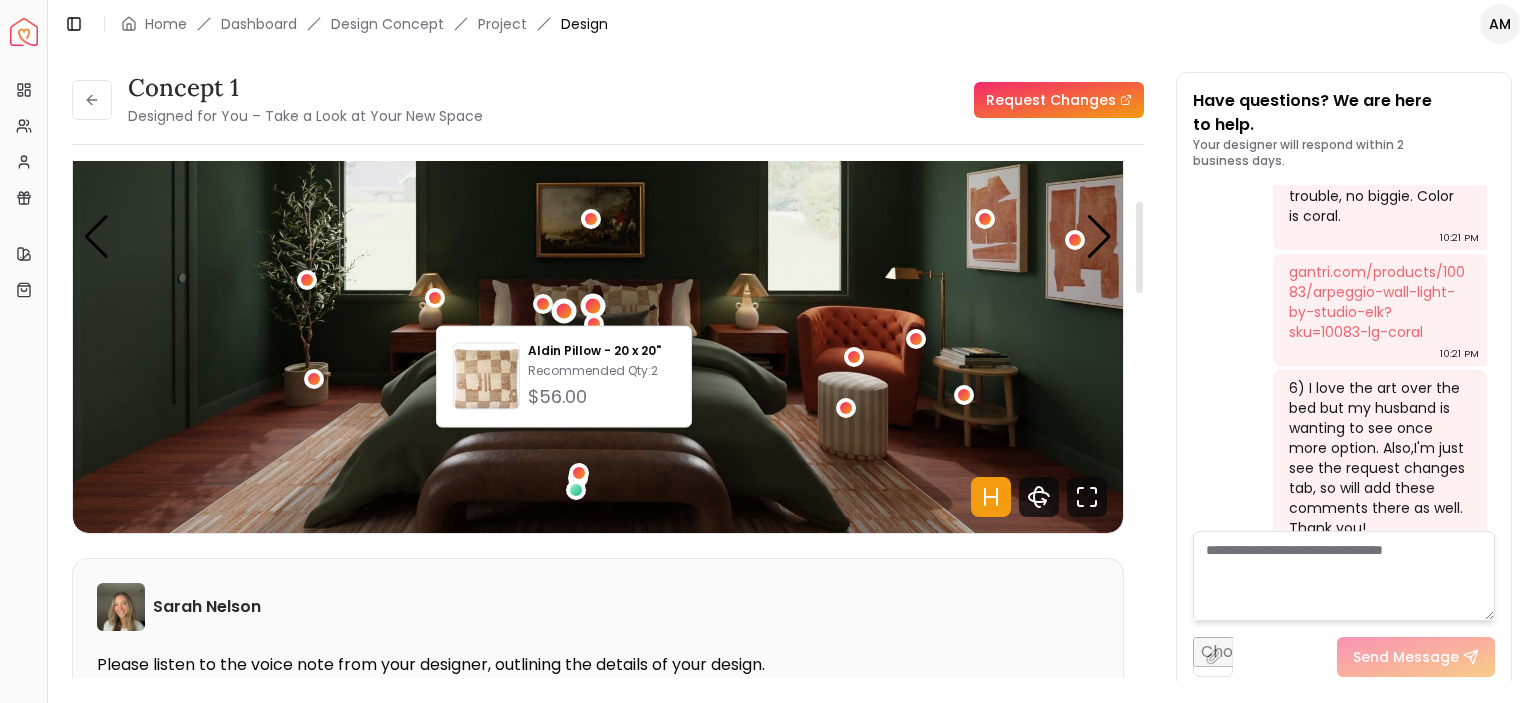 click at bounding box center (593, 305) 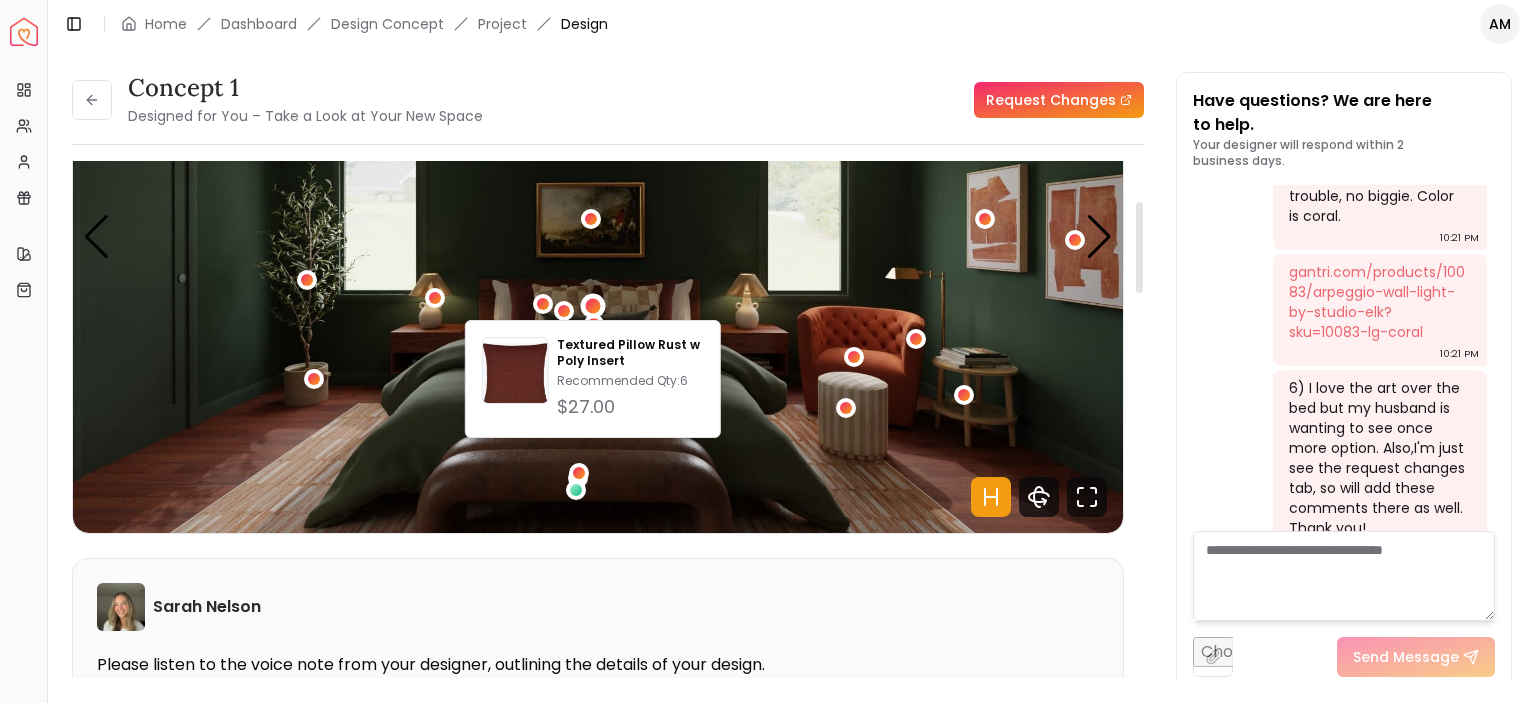 click at bounding box center (598, 237) 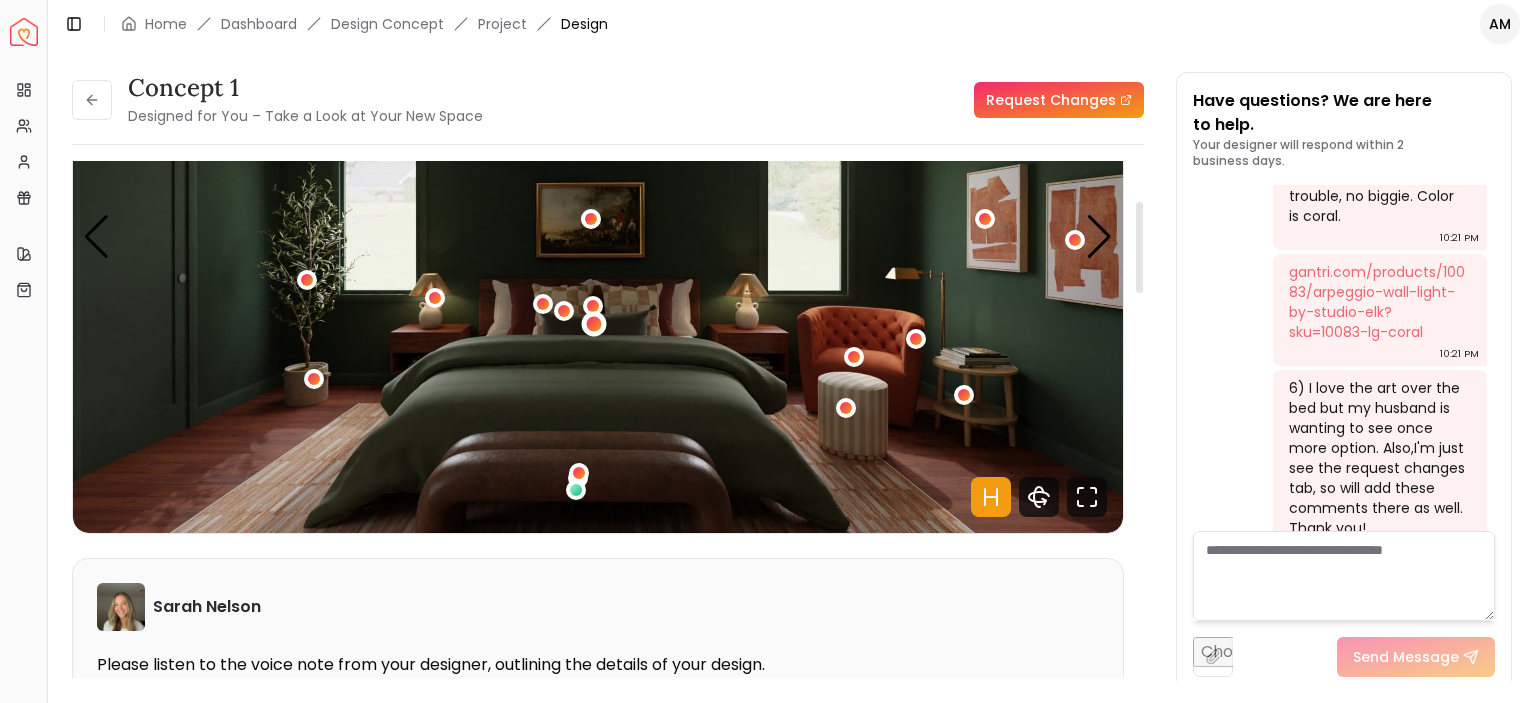 click at bounding box center [594, 323] 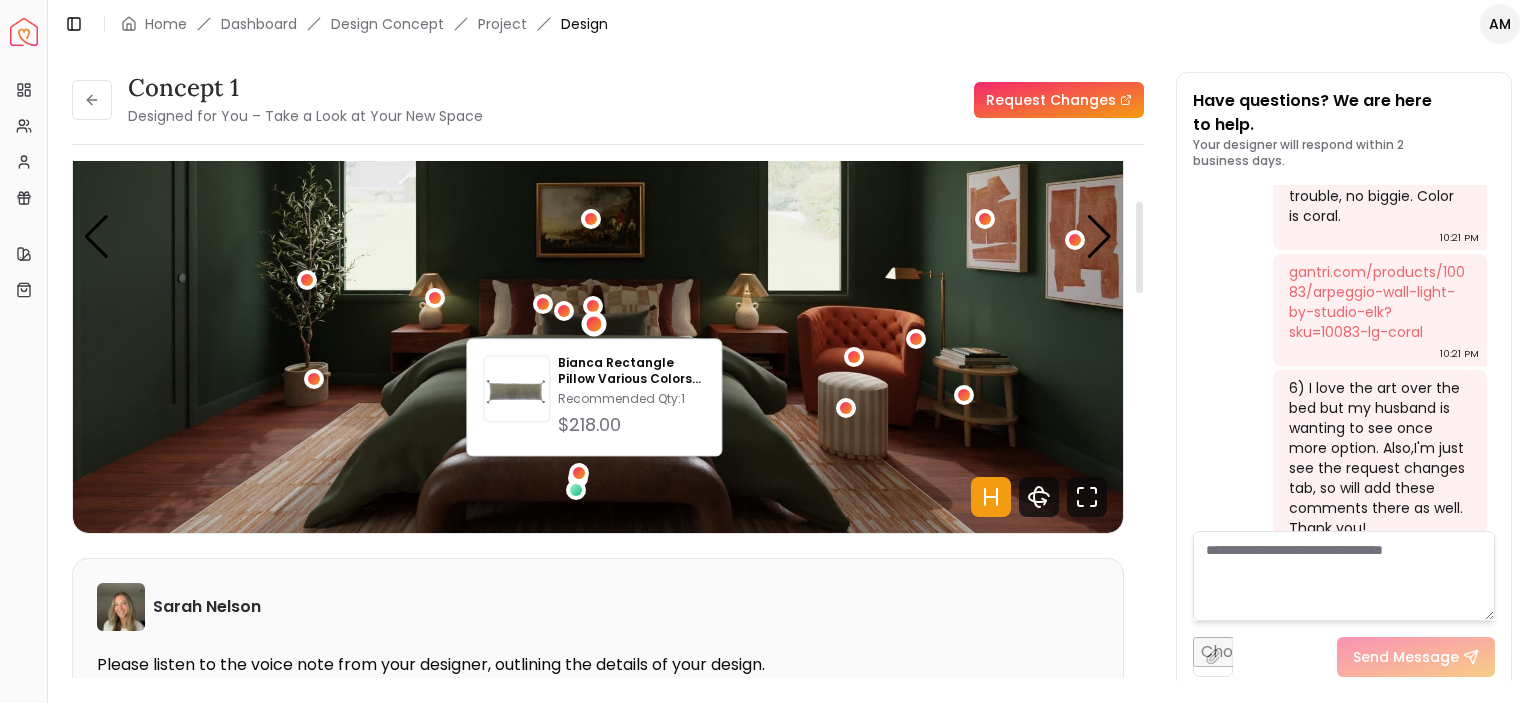 click at bounding box center [598, 237] 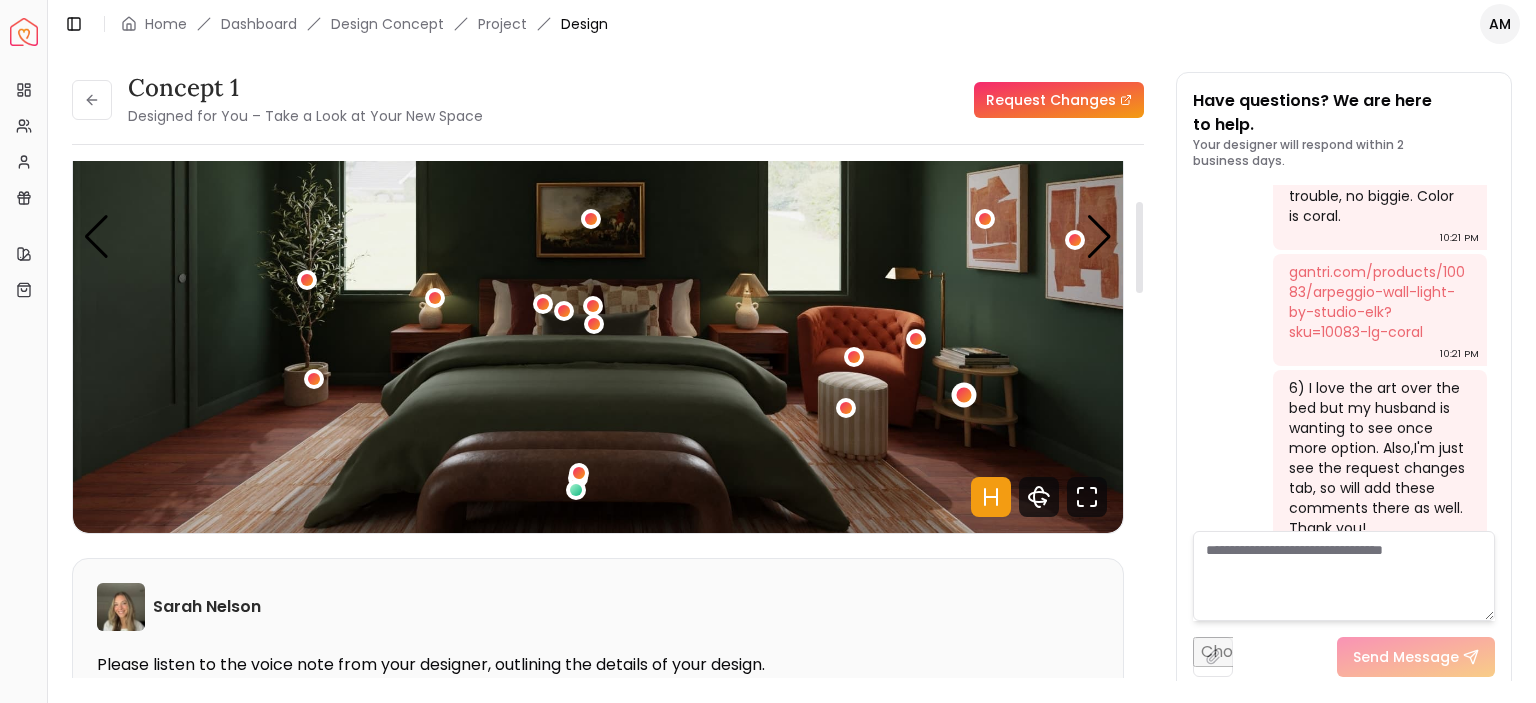 click at bounding box center (963, 395) 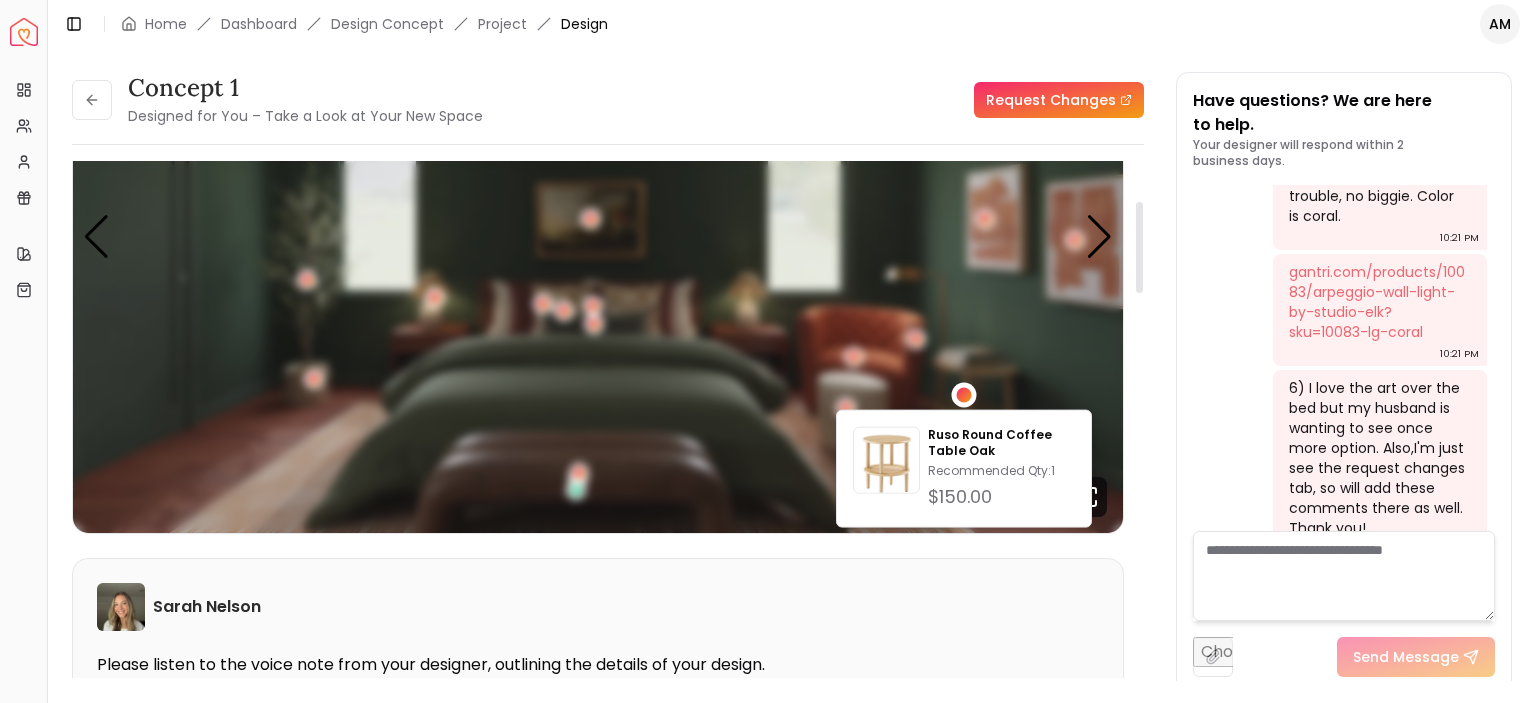 click at bounding box center (963, 395) 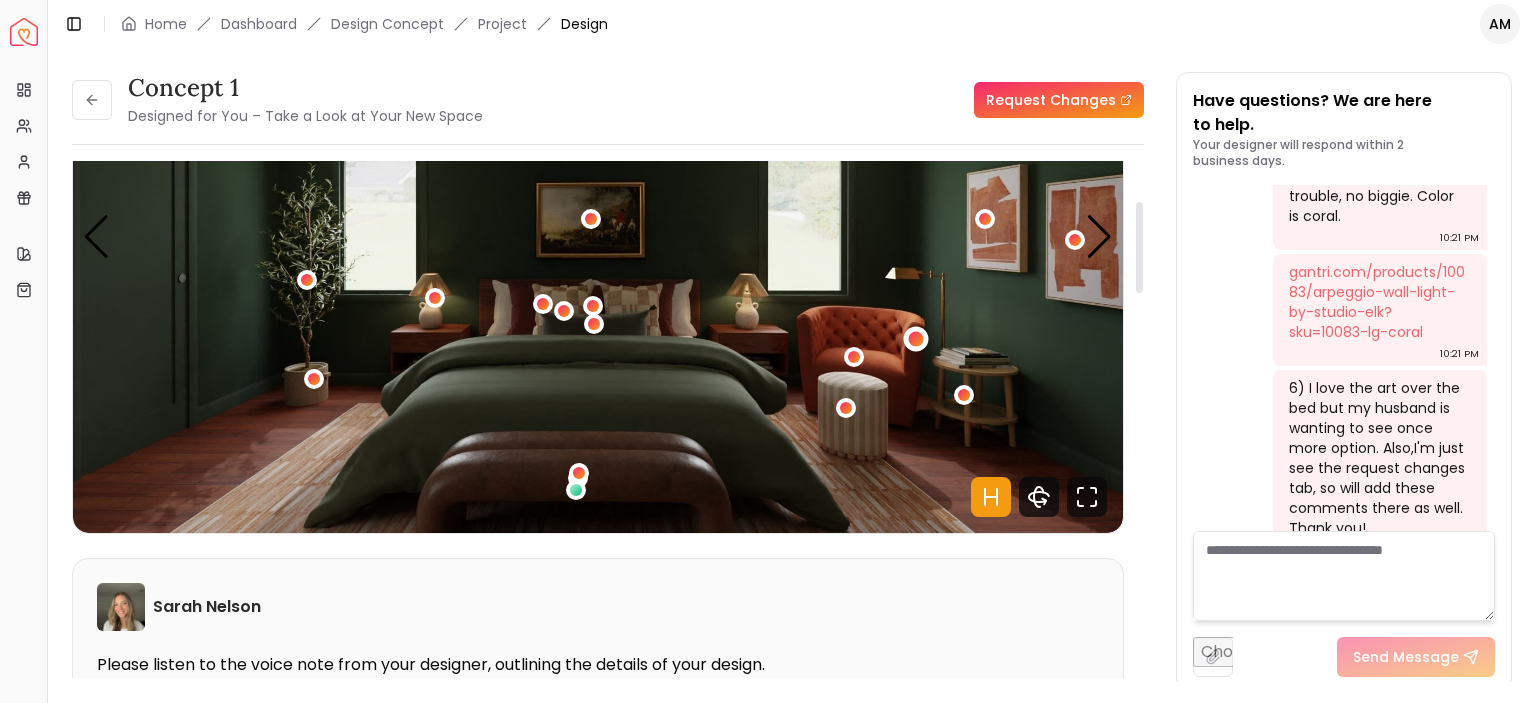 click at bounding box center (916, 338) 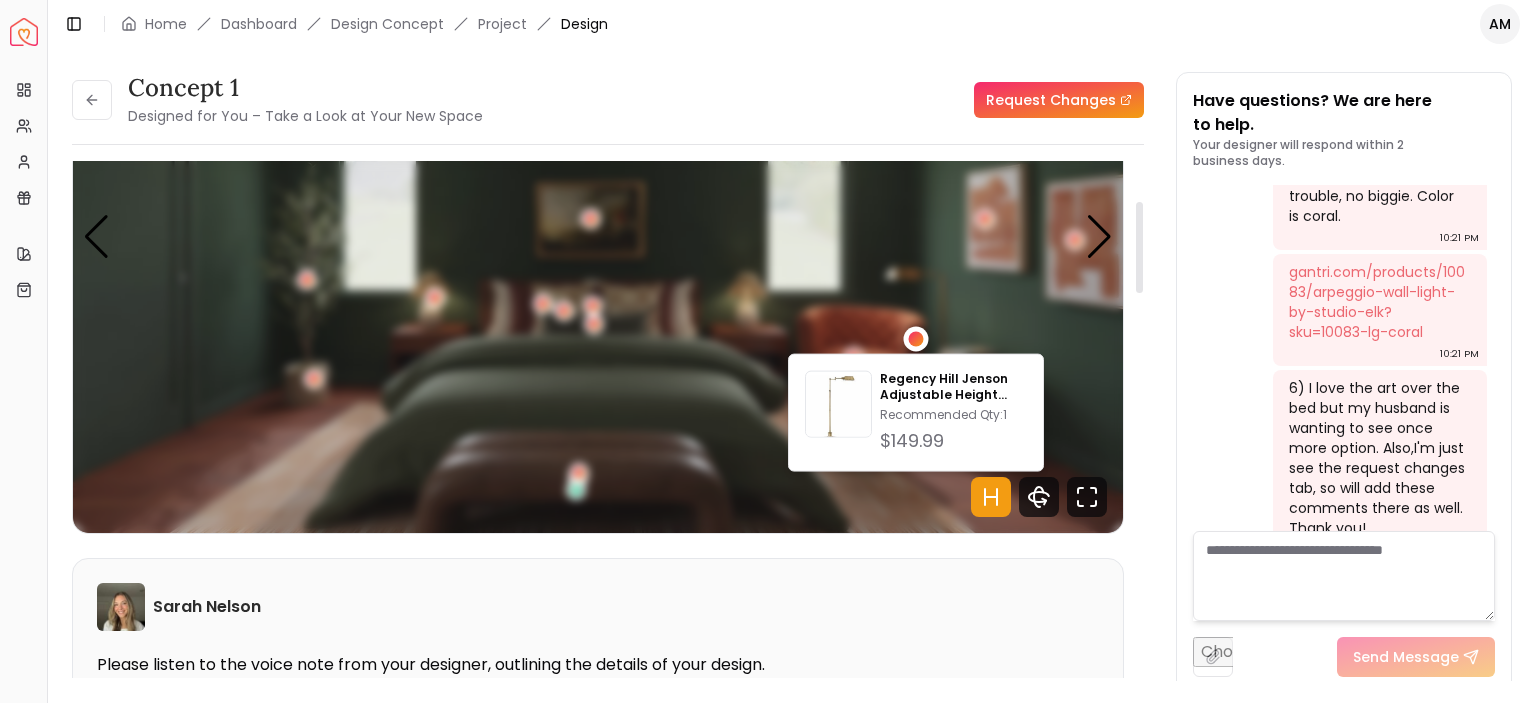 click at bounding box center (916, 338) 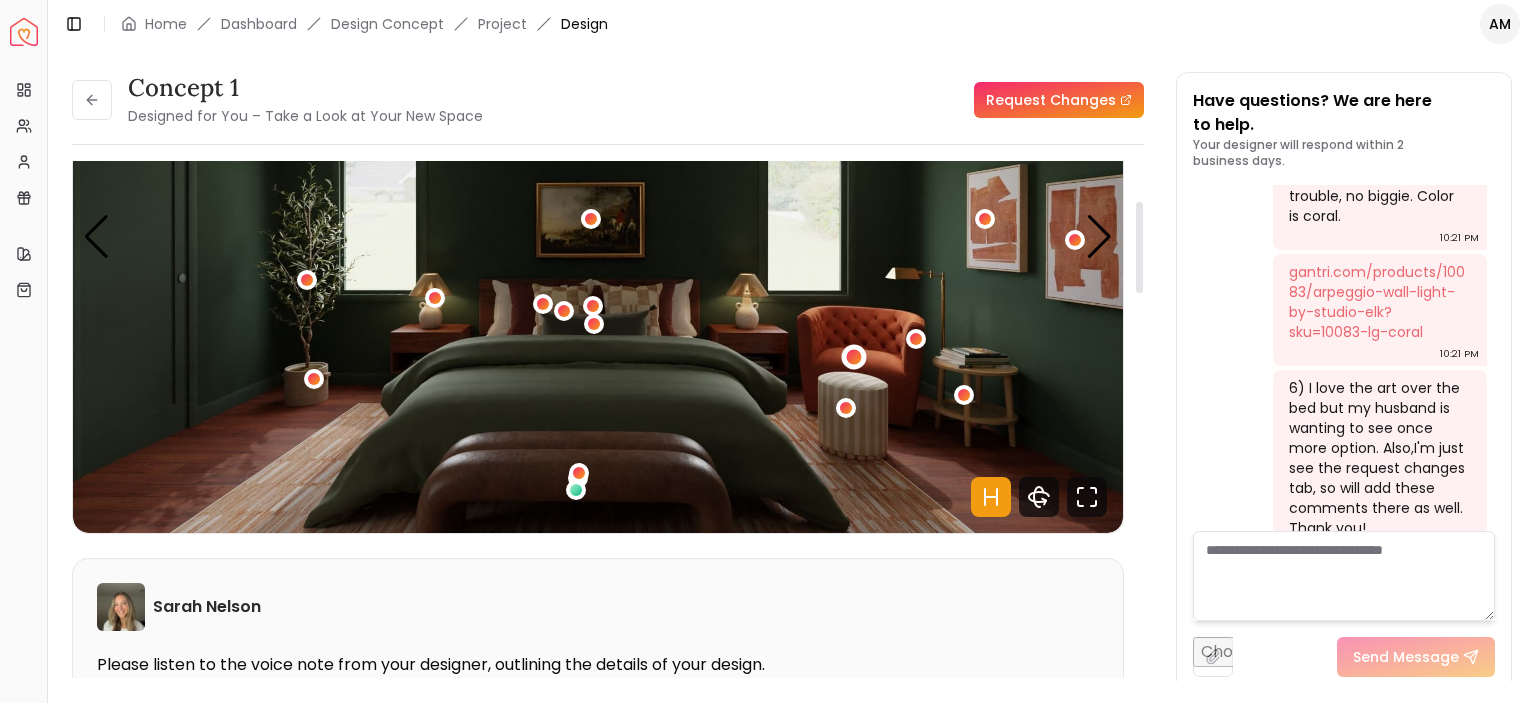 click at bounding box center [854, 356] 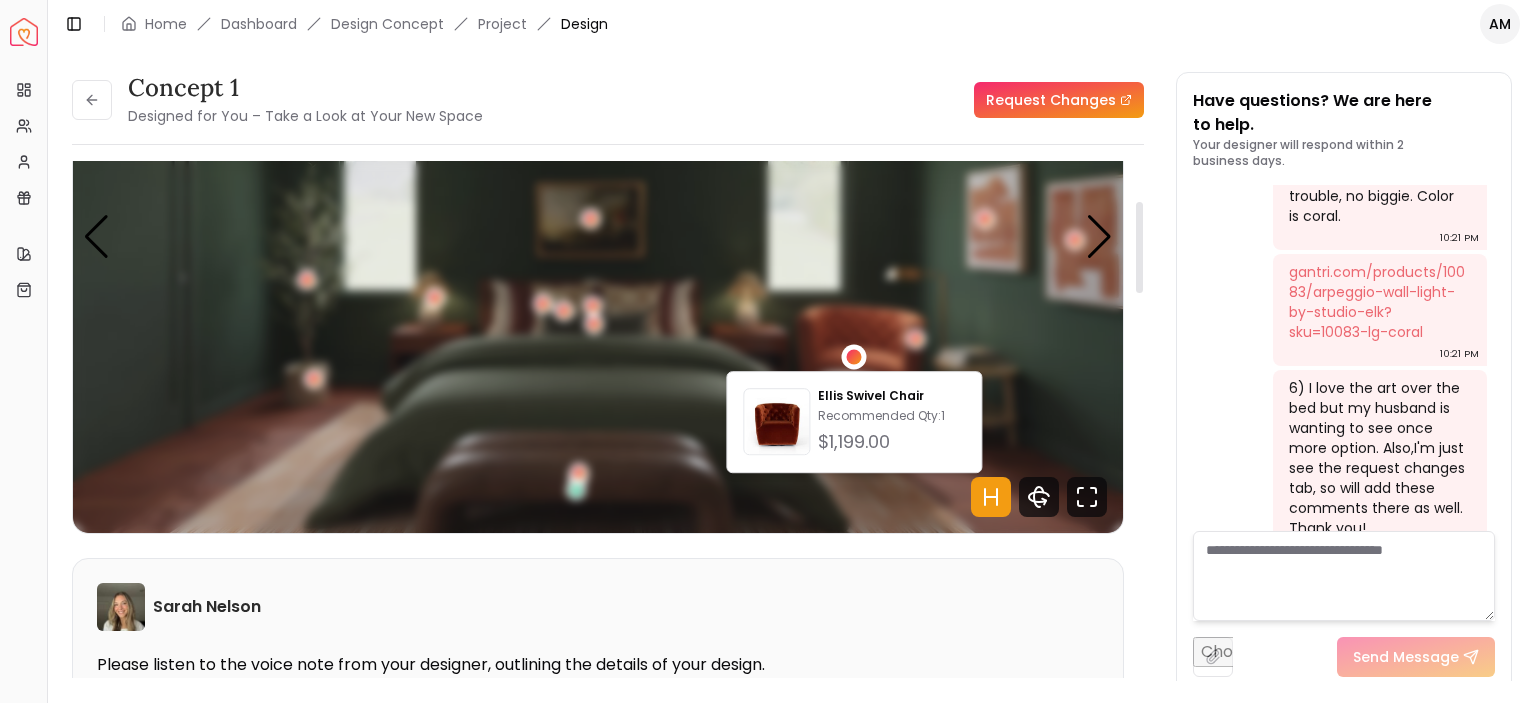 click at bounding box center [854, 356] 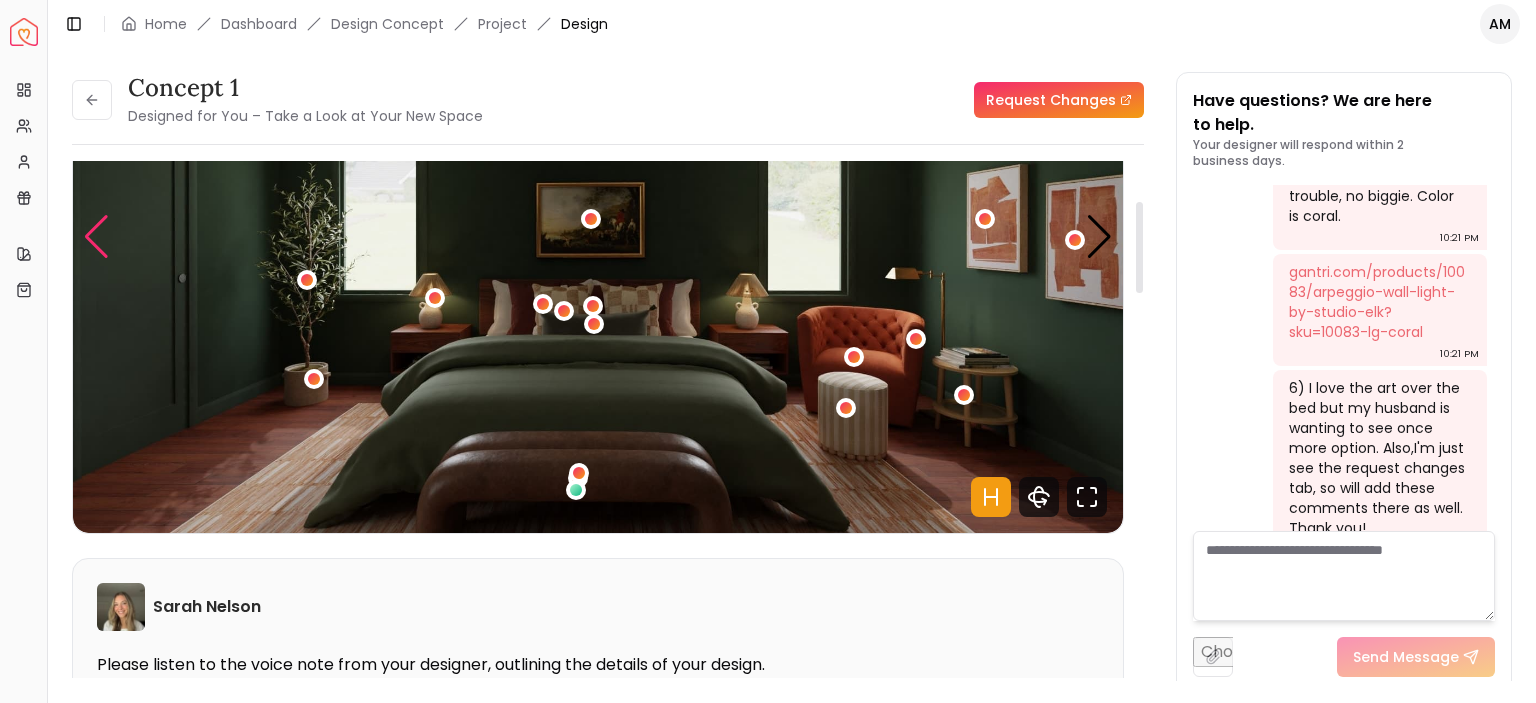 click at bounding box center [96, 237] 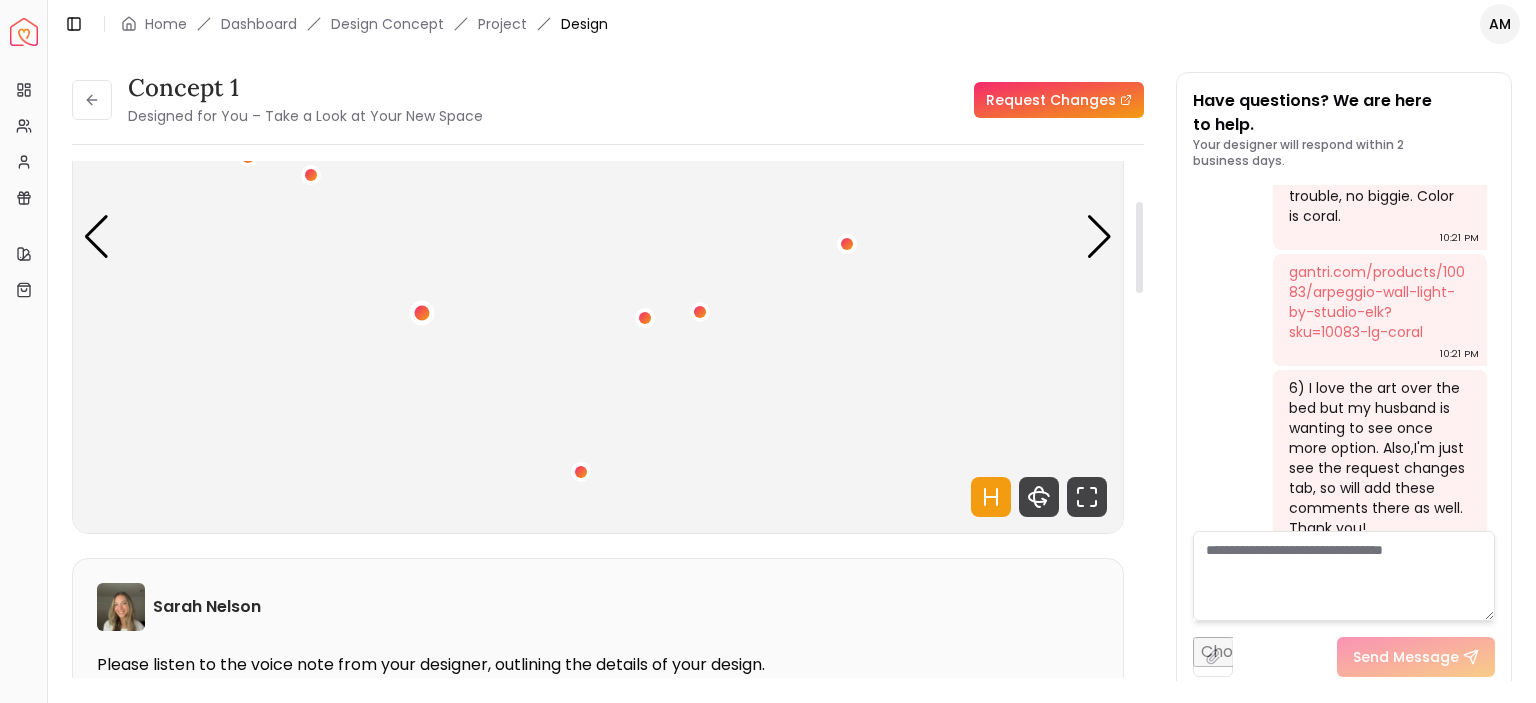 click at bounding box center [421, 312] 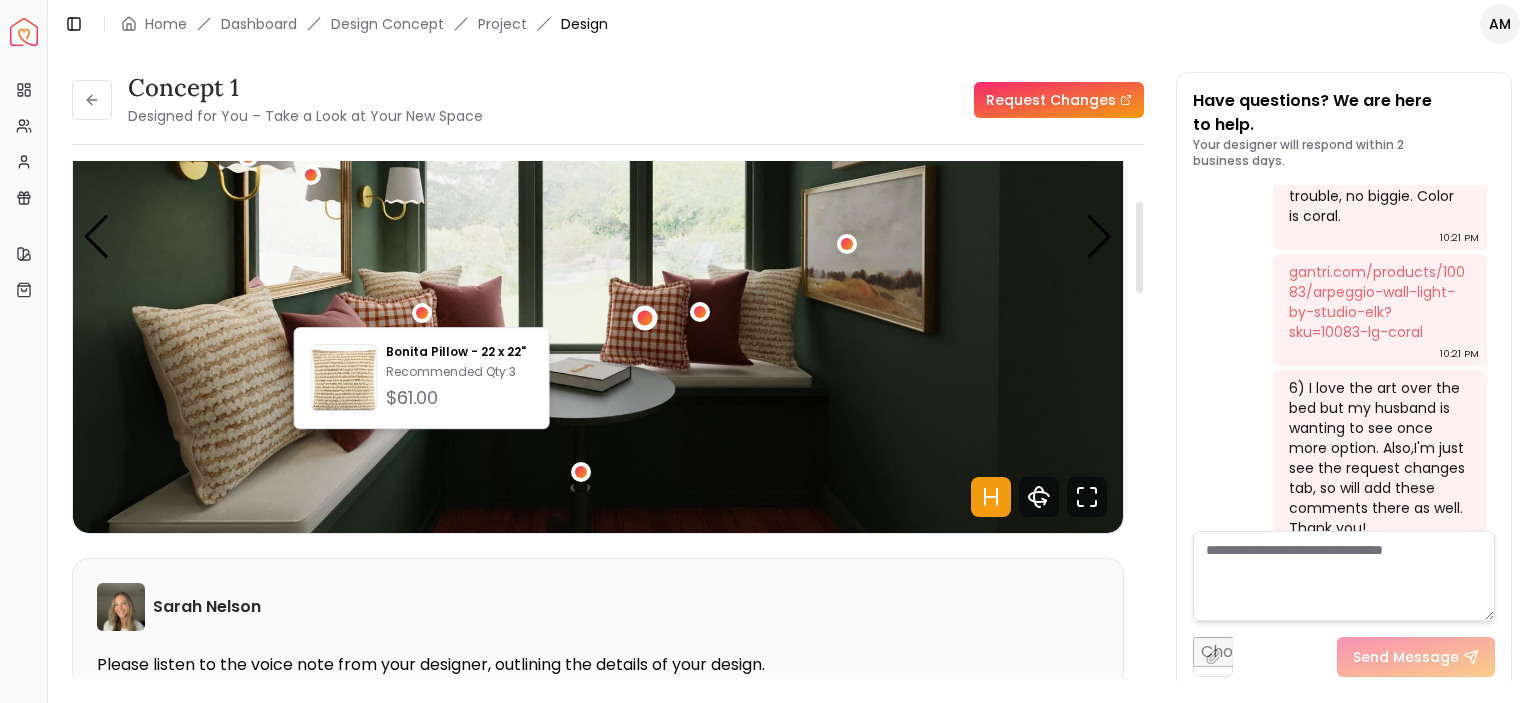 click at bounding box center (644, 318) 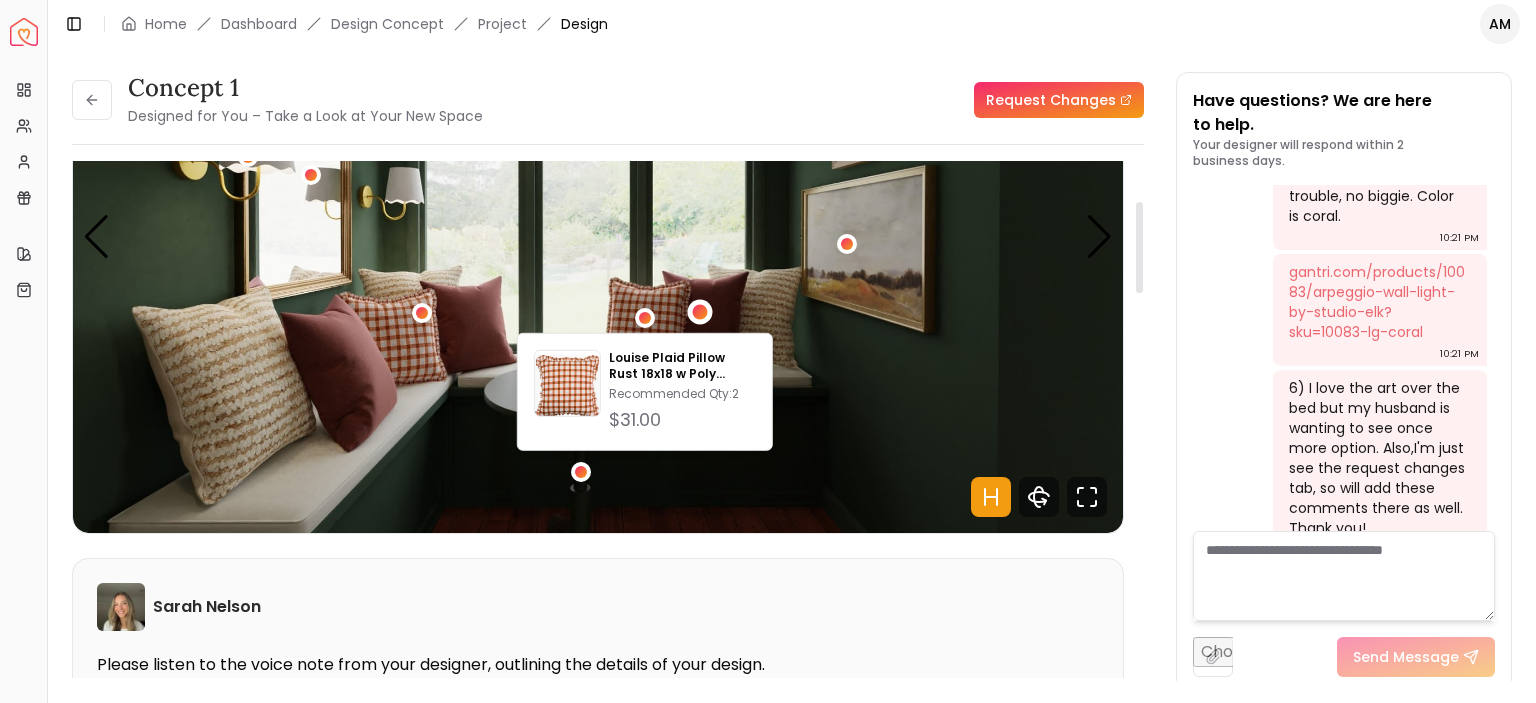 click at bounding box center (700, 311) 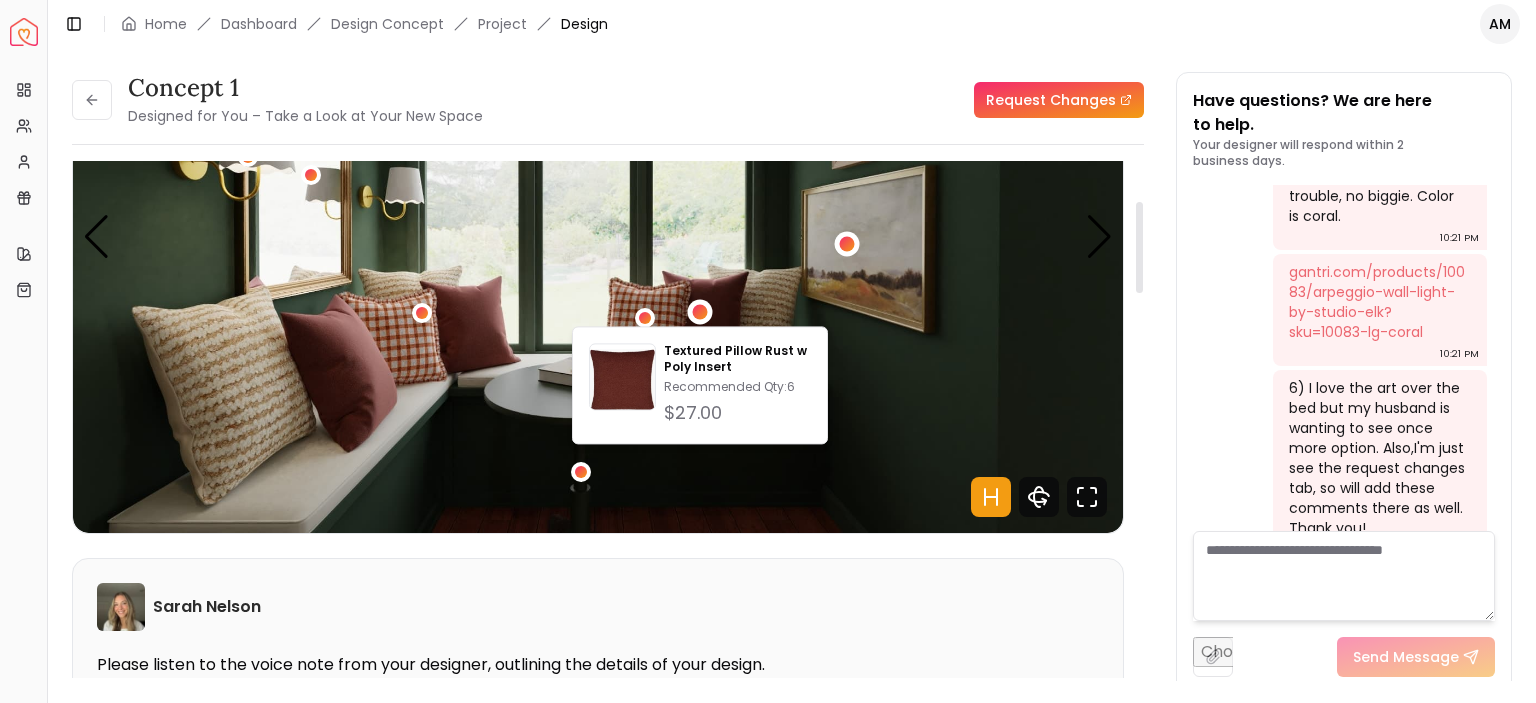 click at bounding box center (846, 243) 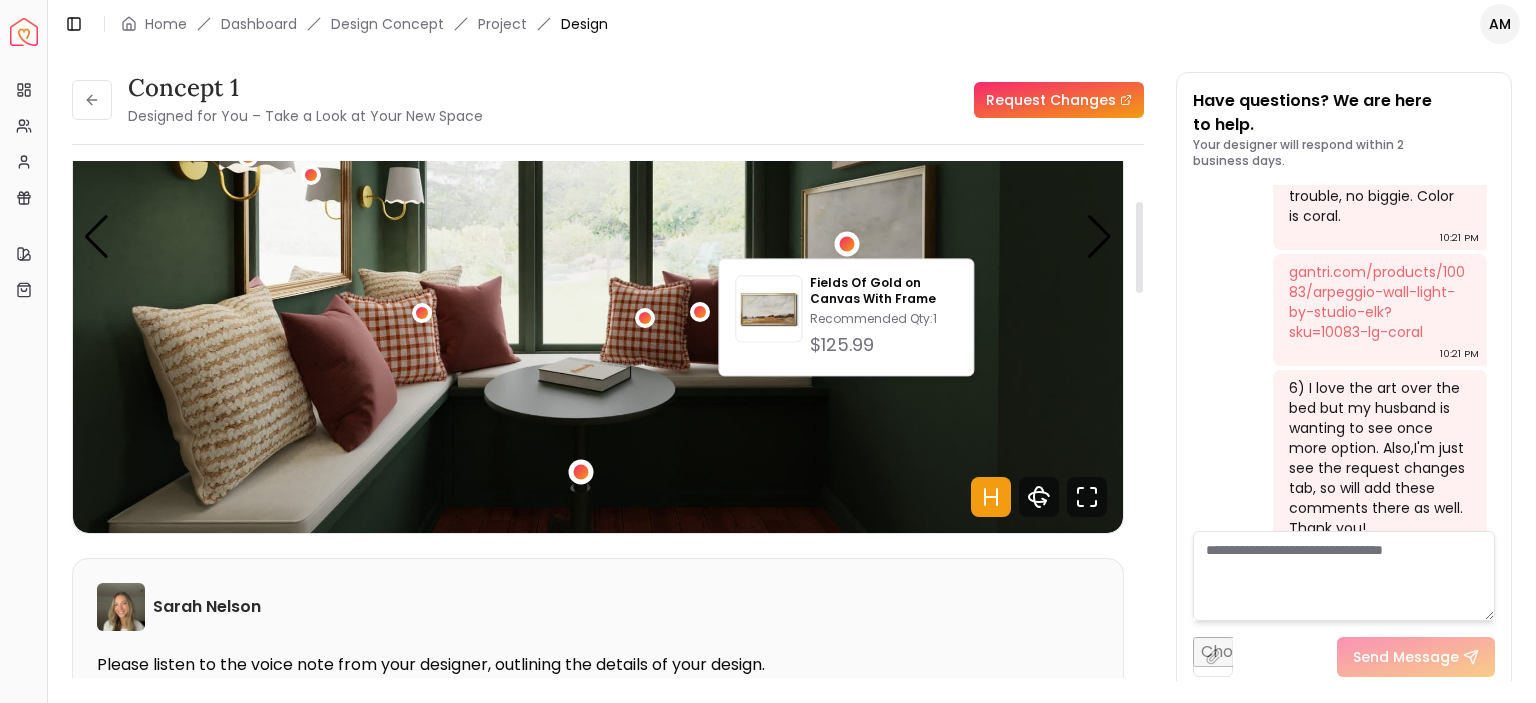 click at bounding box center (580, 471) 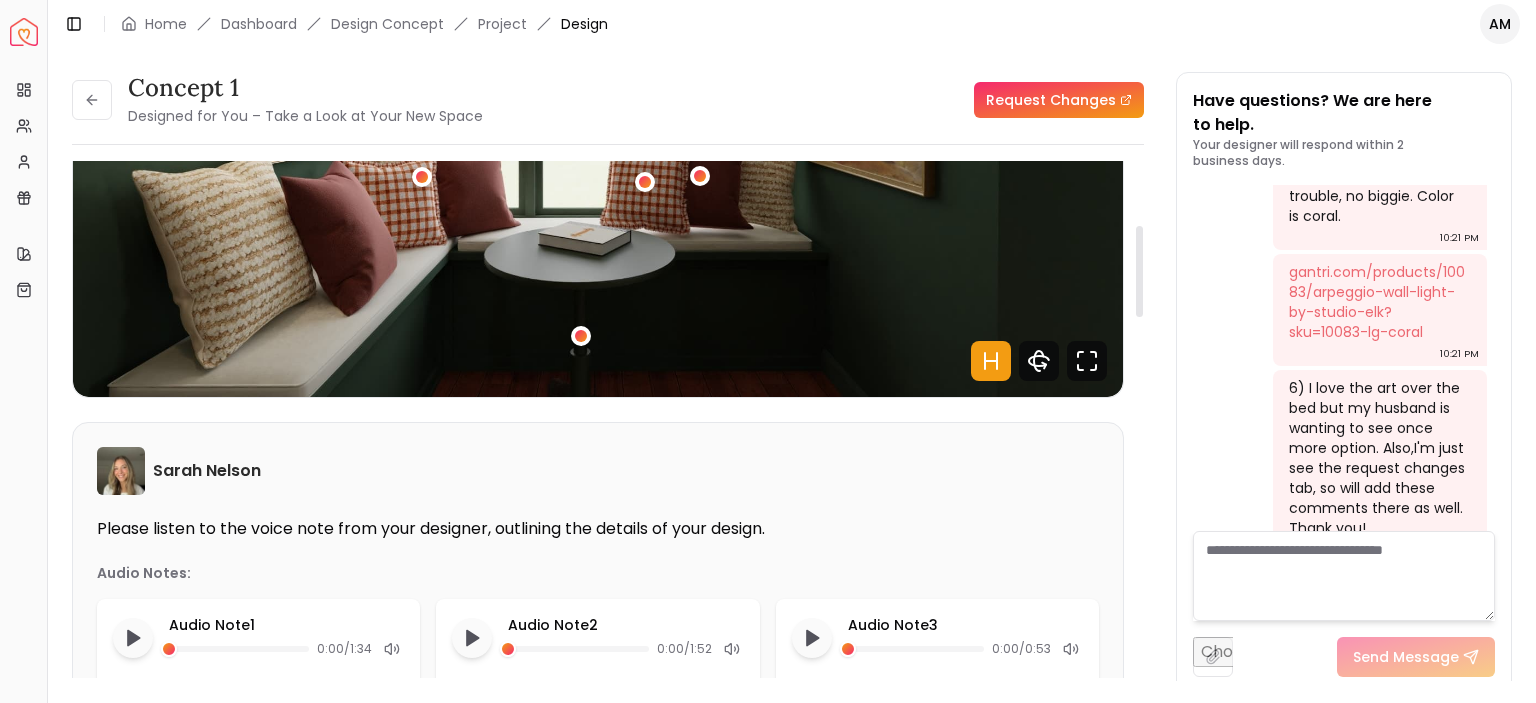 scroll, scrollTop: 369, scrollLeft: 0, axis: vertical 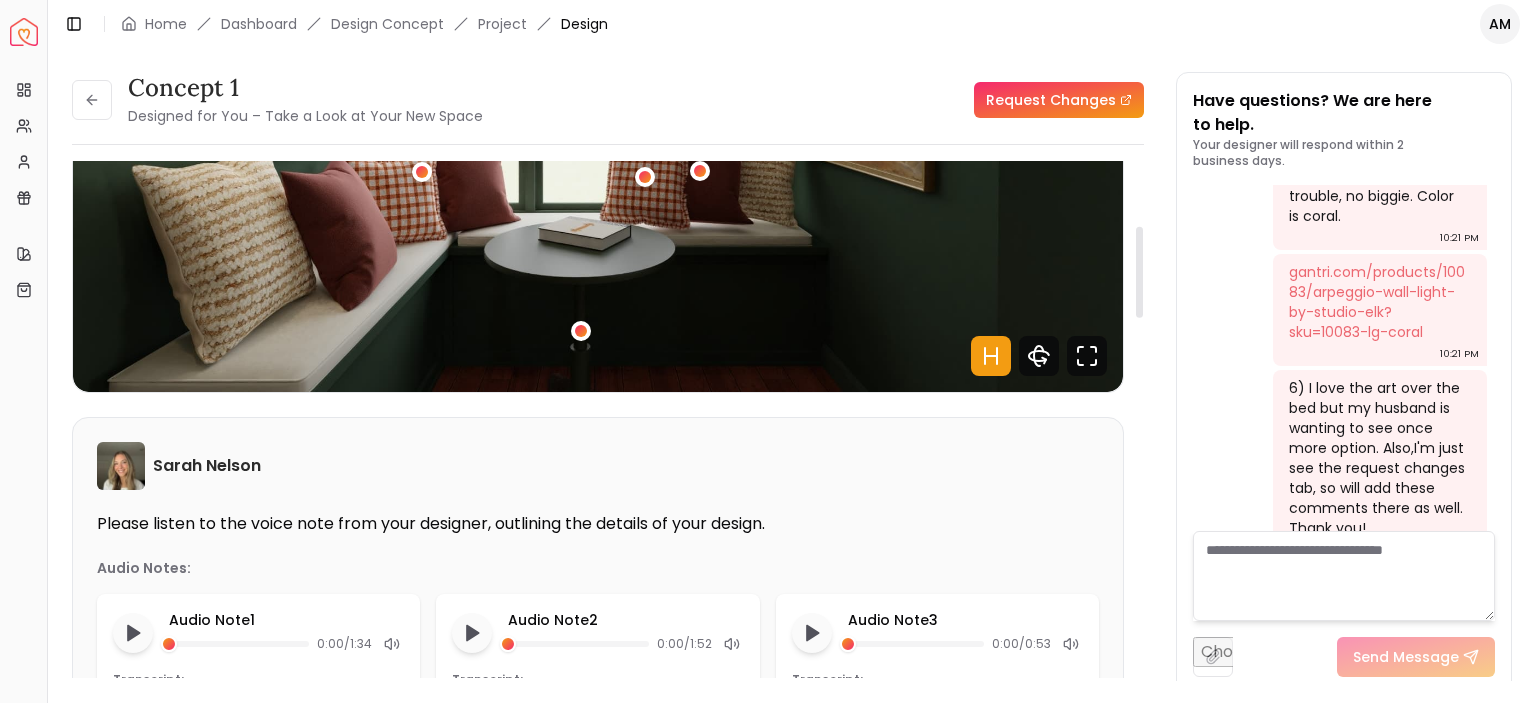 drag, startPoint x: 1142, startPoint y: 252, endPoint x: 1145, endPoint y: 277, distance: 25.179358 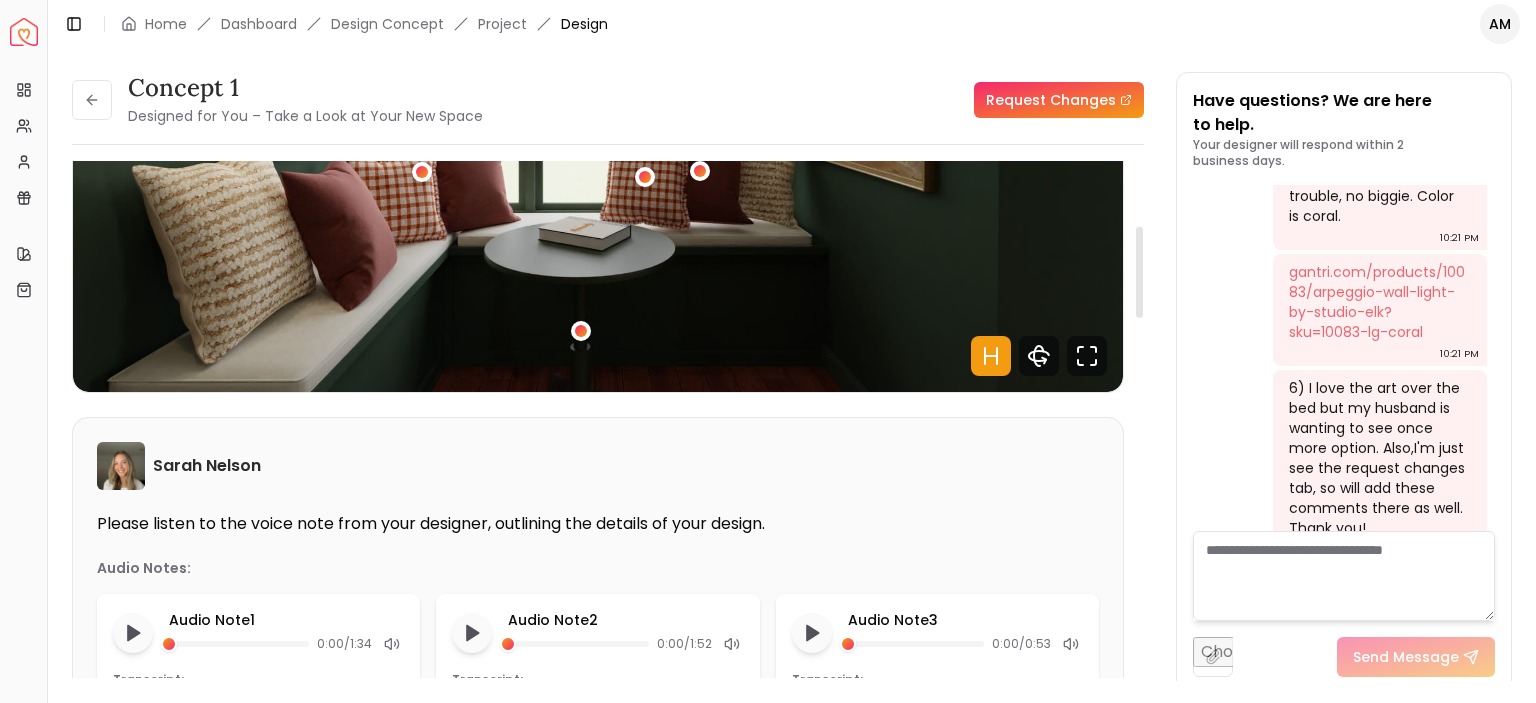 click at bounding box center [1139, 272] 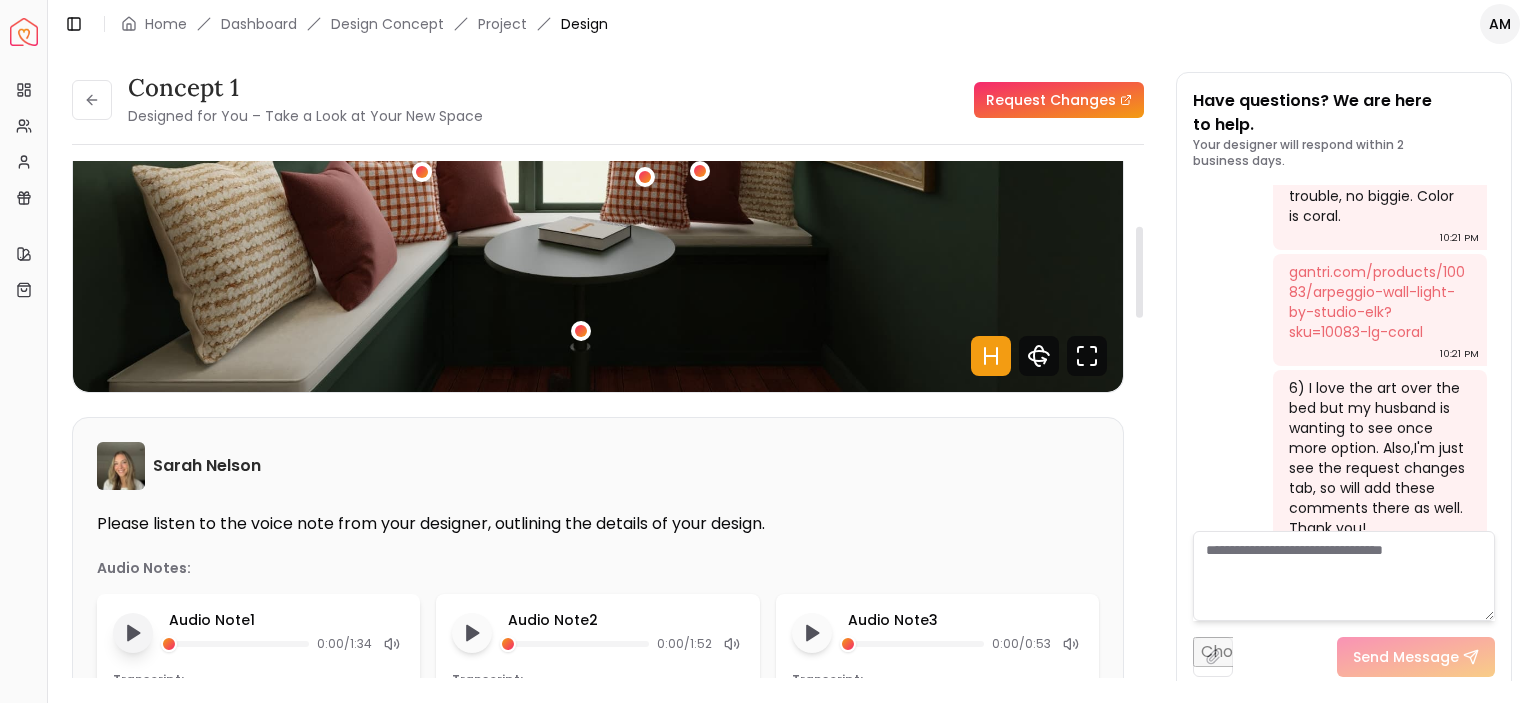 click at bounding box center [133, 633] 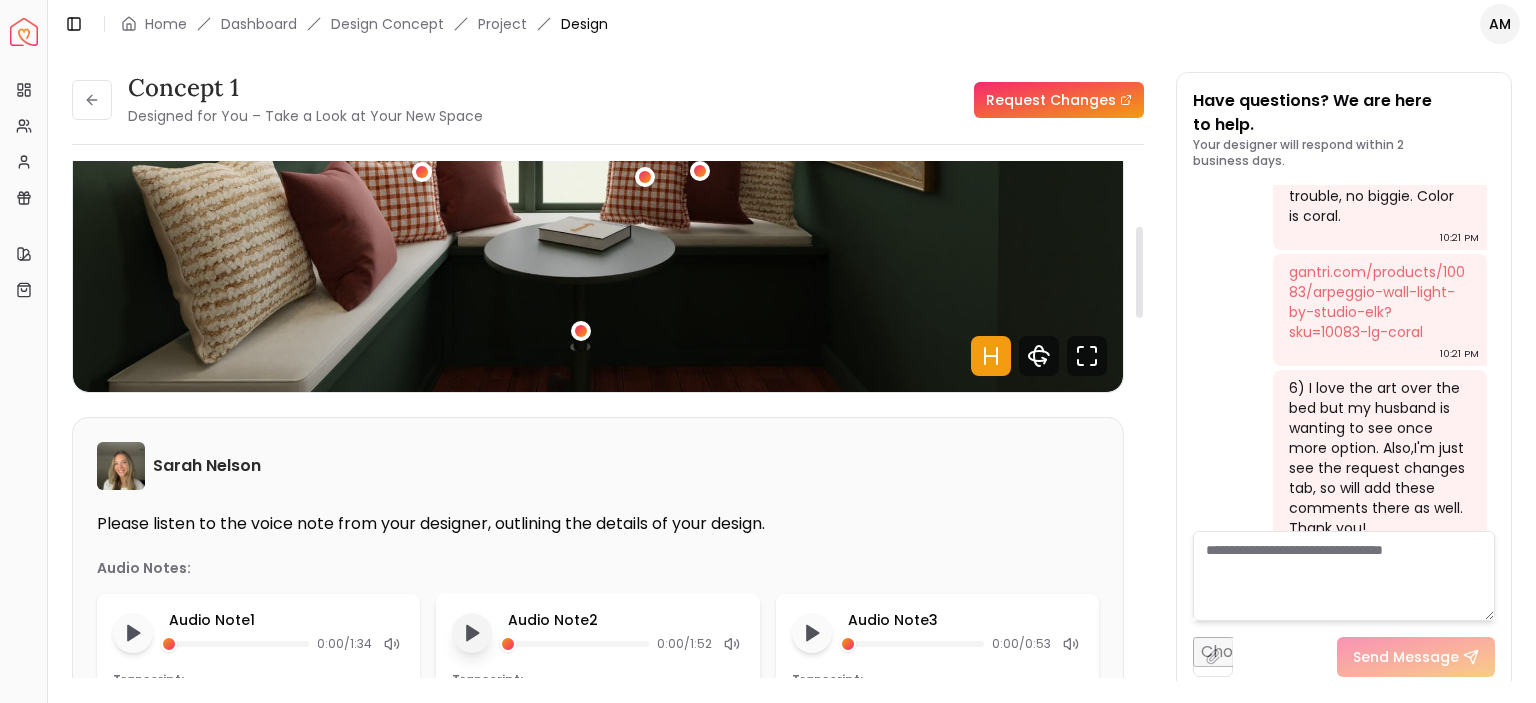 click 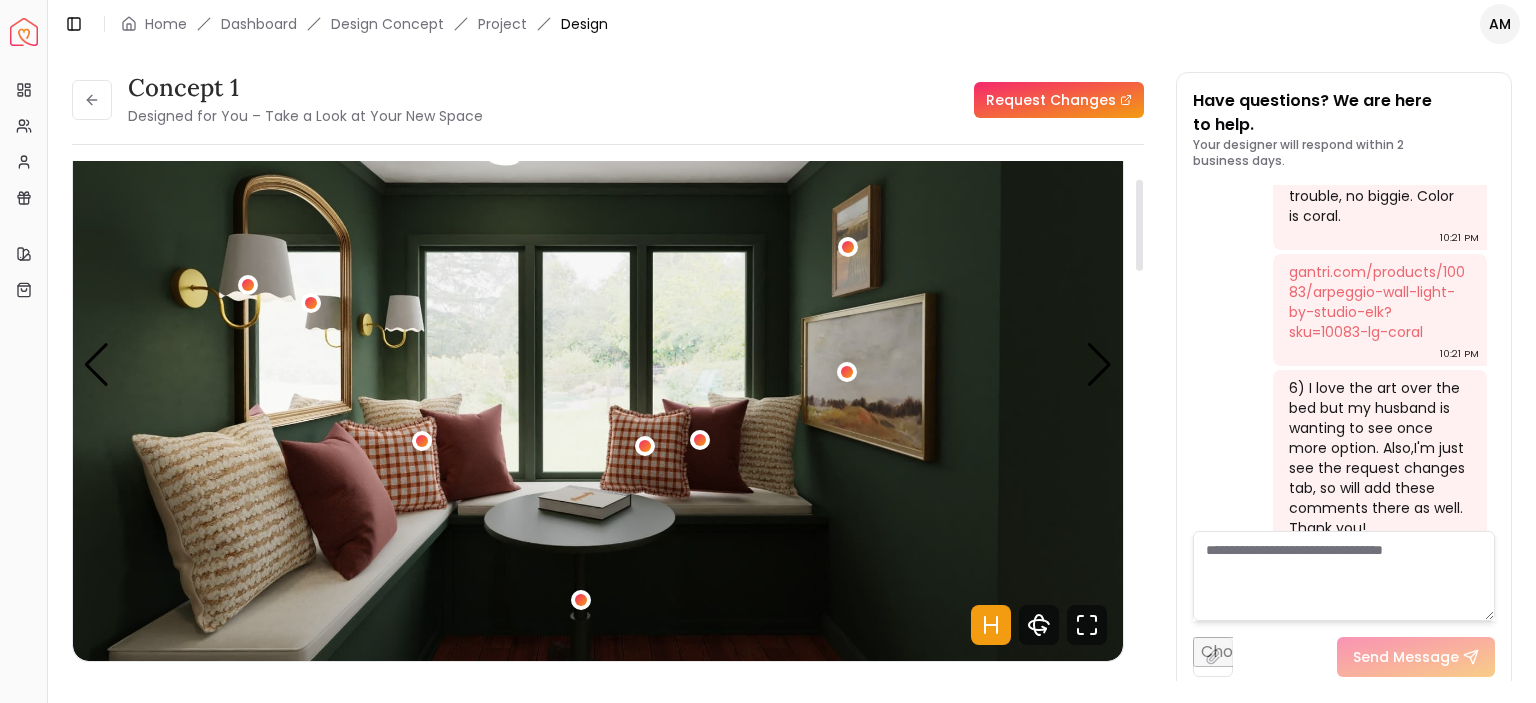 scroll, scrollTop: 87, scrollLeft: 0, axis: vertical 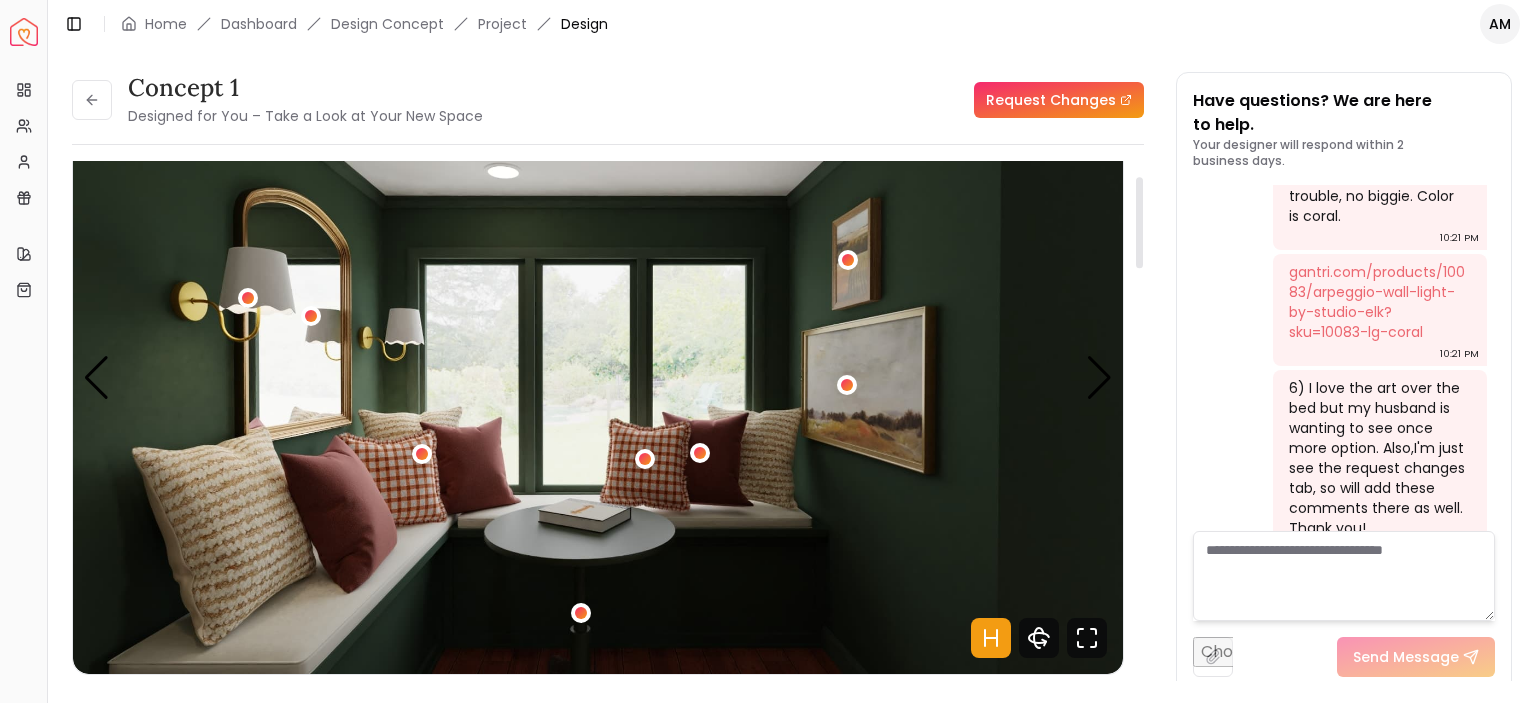 drag, startPoint x: 1140, startPoint y: 283, endPoint x: 1140, endPoint y: 233, distance: 50 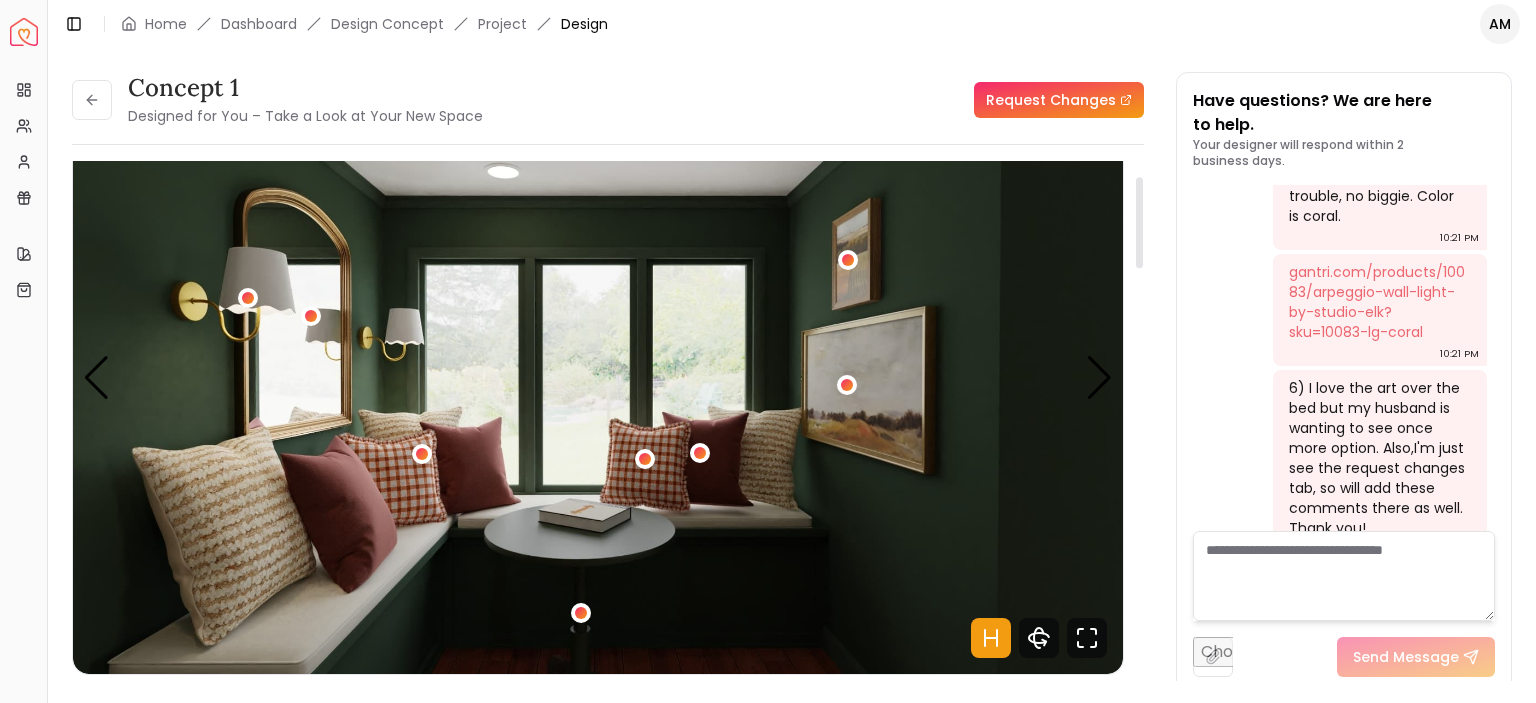 click at bounding box center (1139, 222) 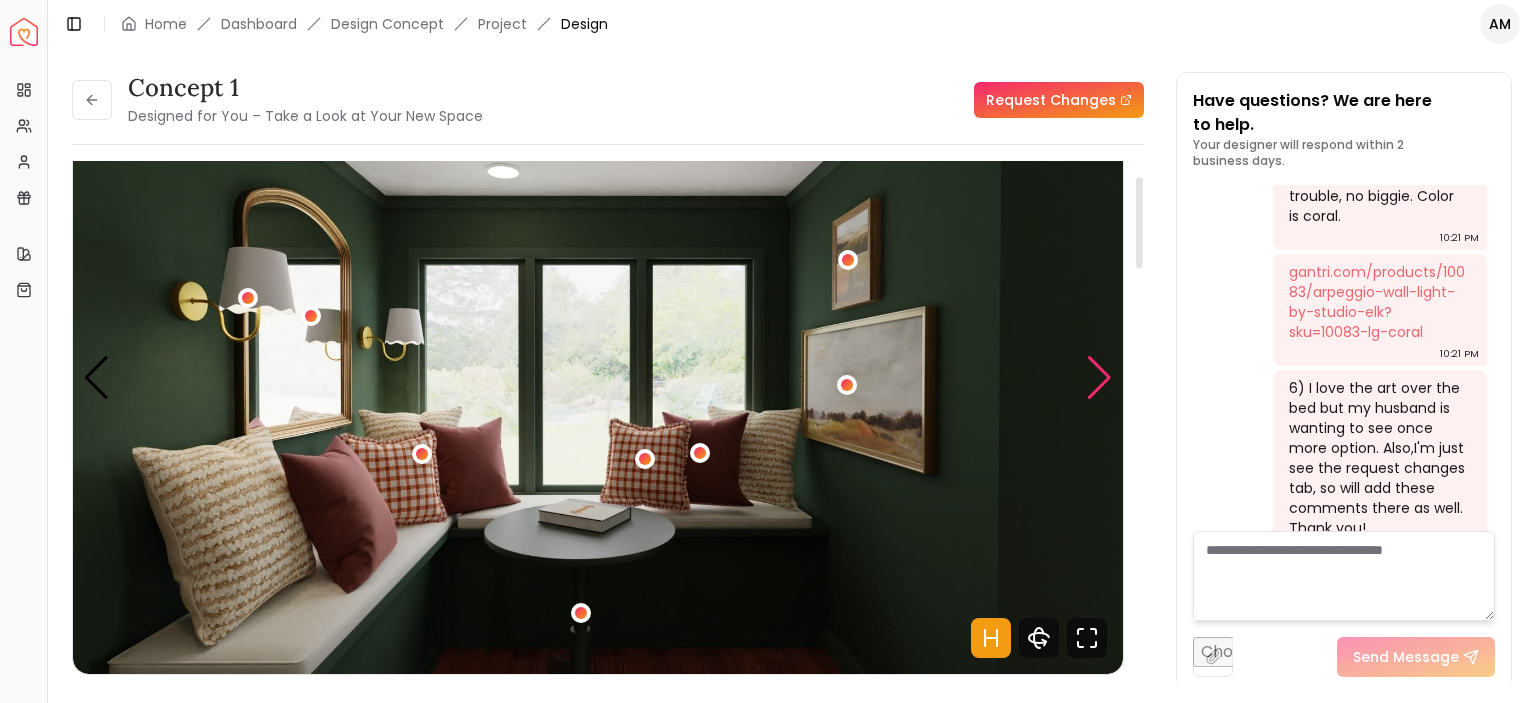 click at bounding box center [1099, 378] 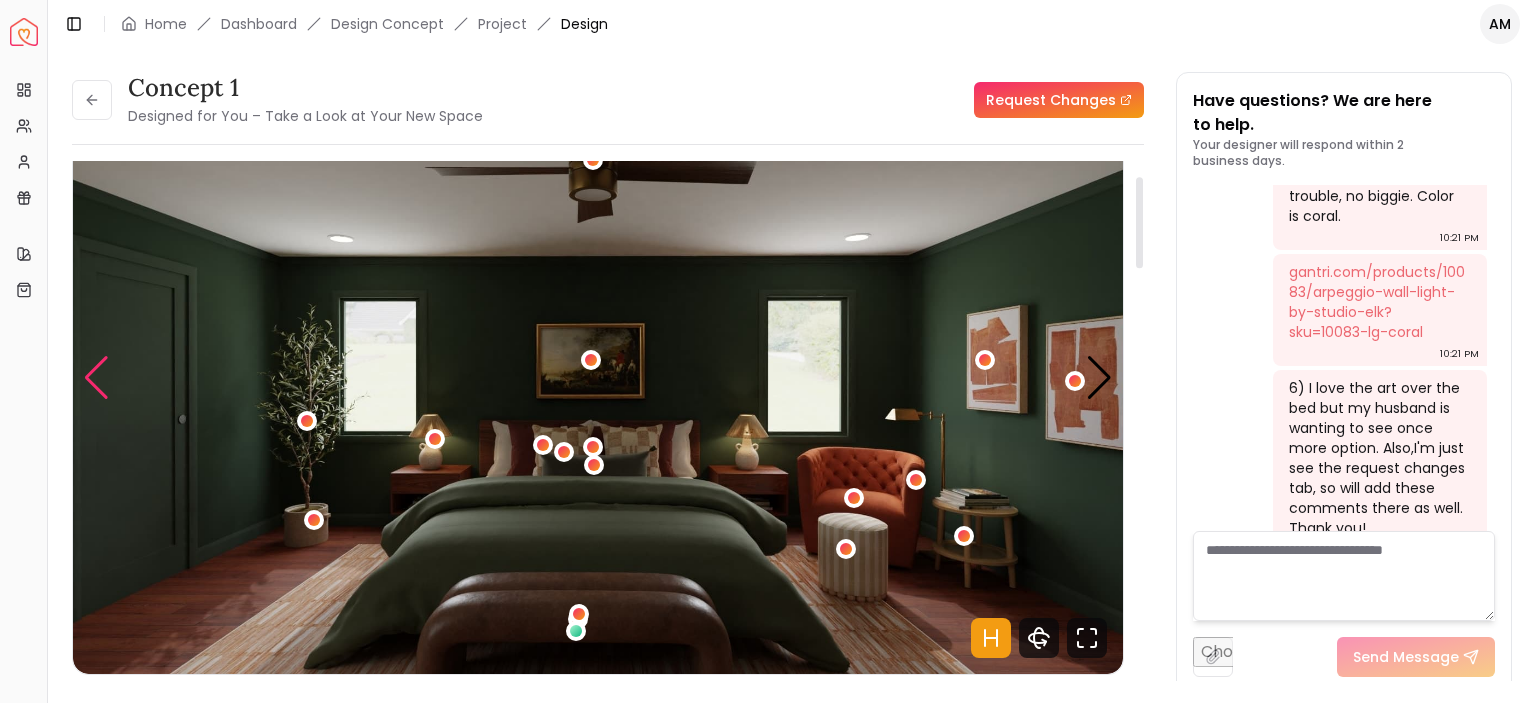 click at bounding box center [96, 378] 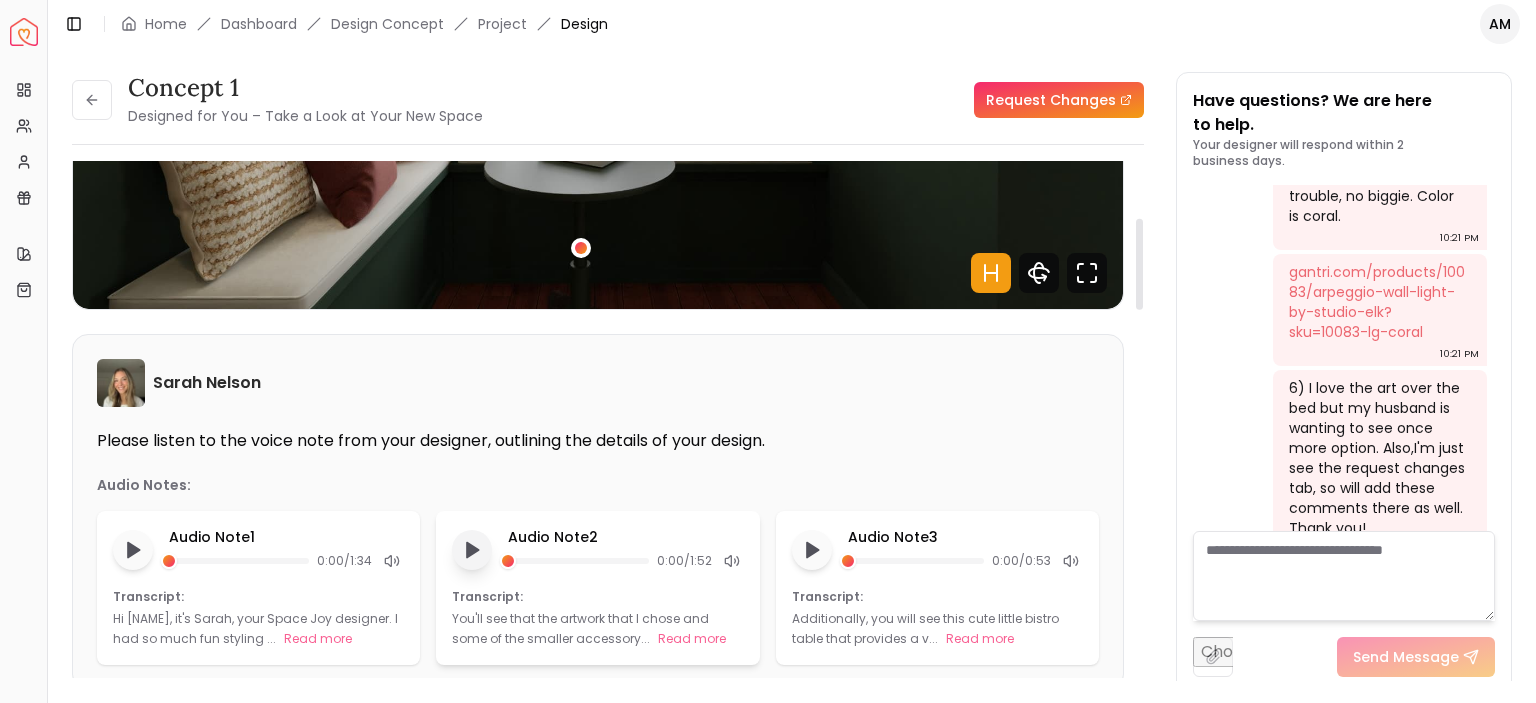 scroll, scrollTop: 465, scrollLeft: 0, axis: vertical 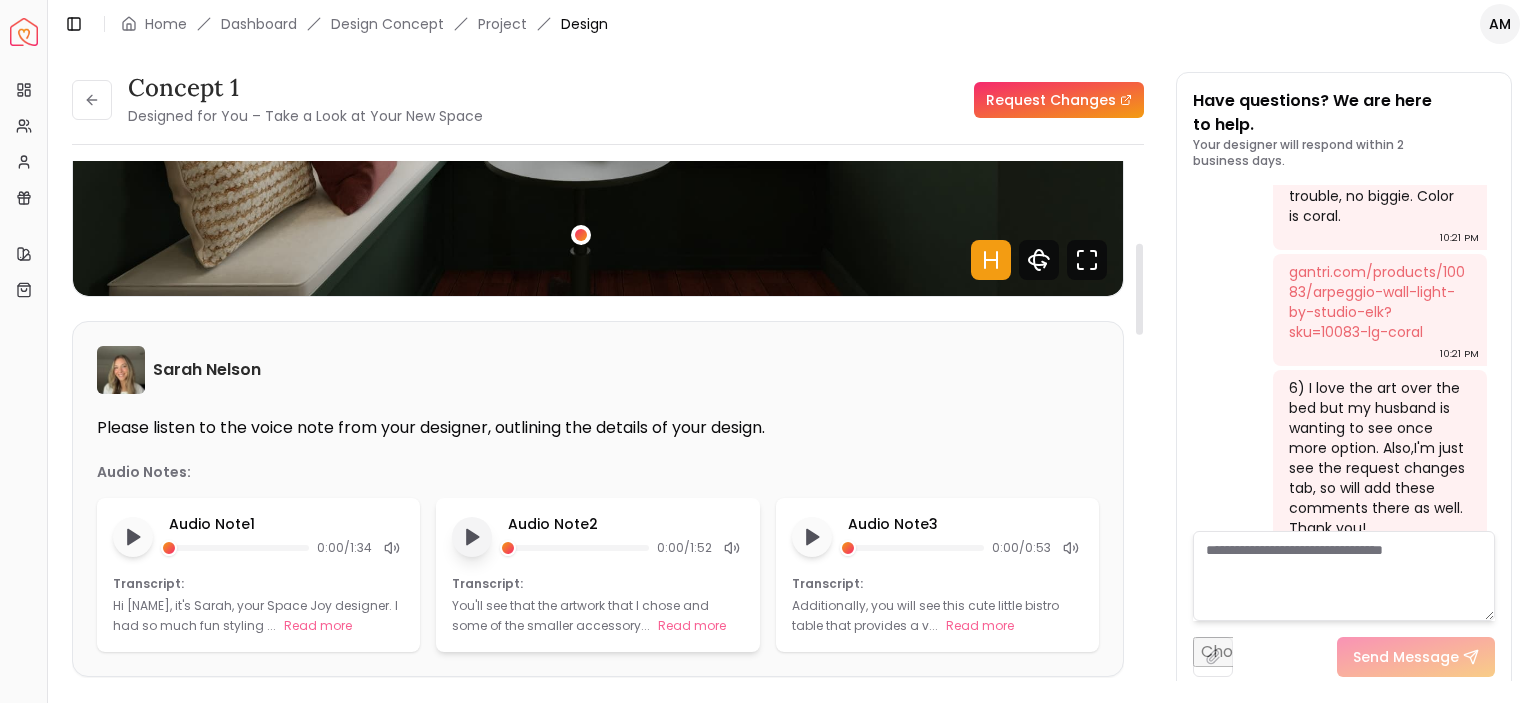 drag, startPoint x: 1138, startPoint y: 227, endPoint x: 1127, endPoint y: 293, distance: 66.910385 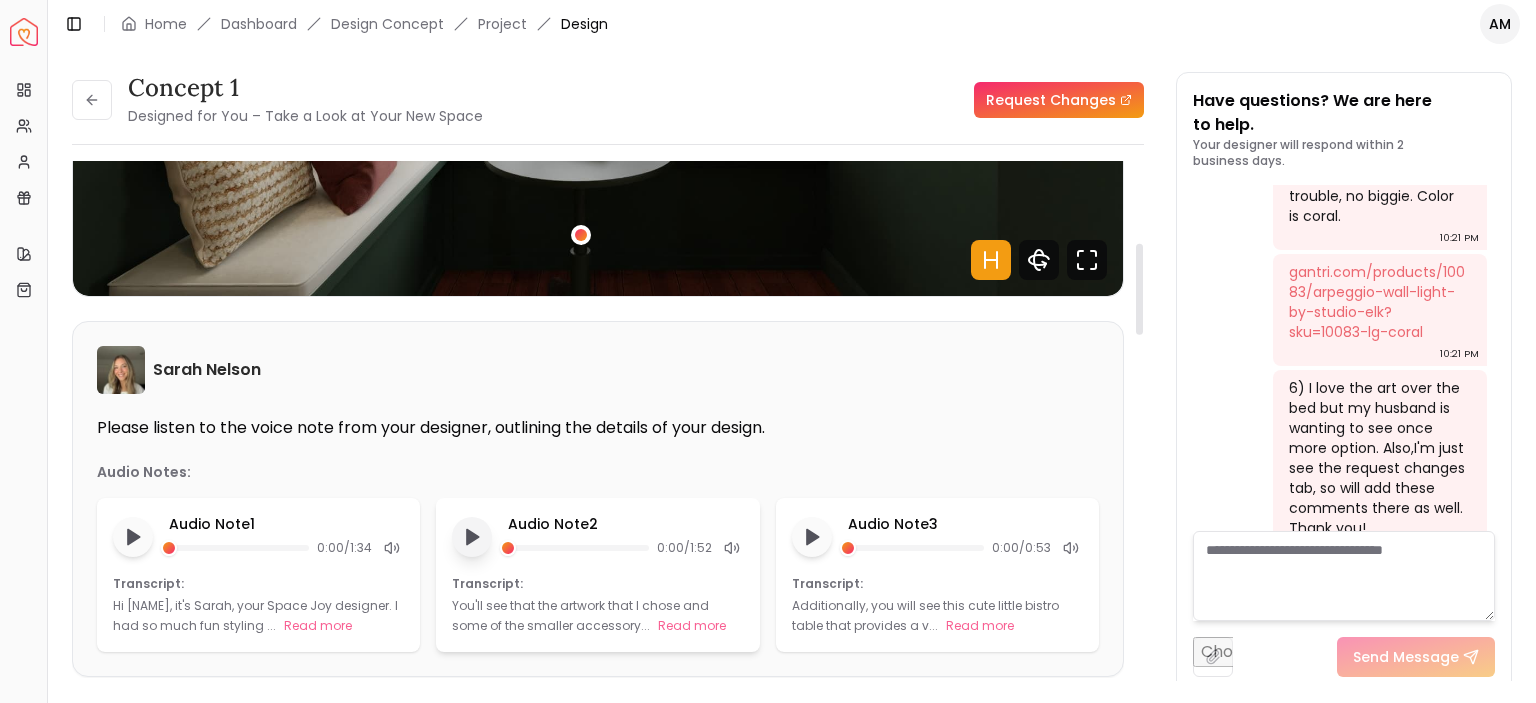click at bounding box center [1139, 289] 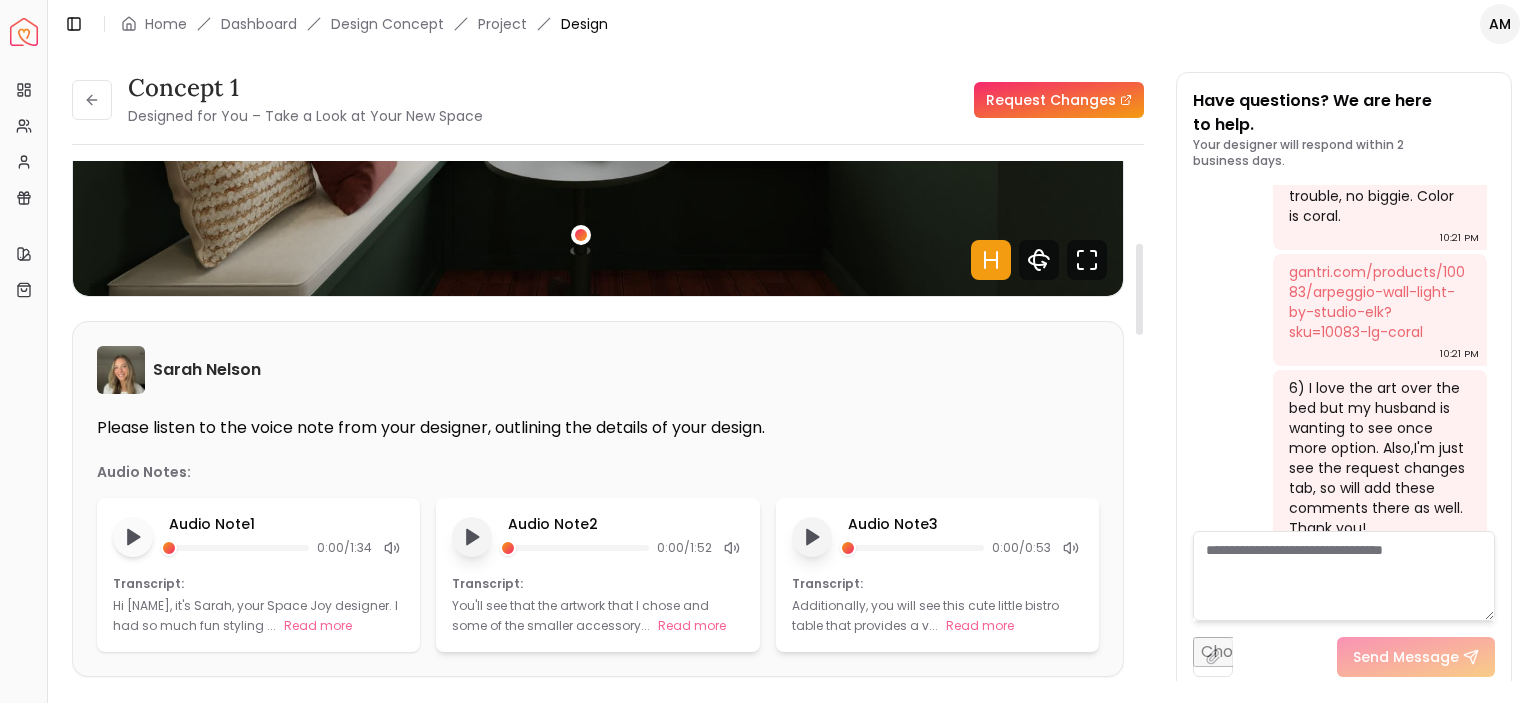 click 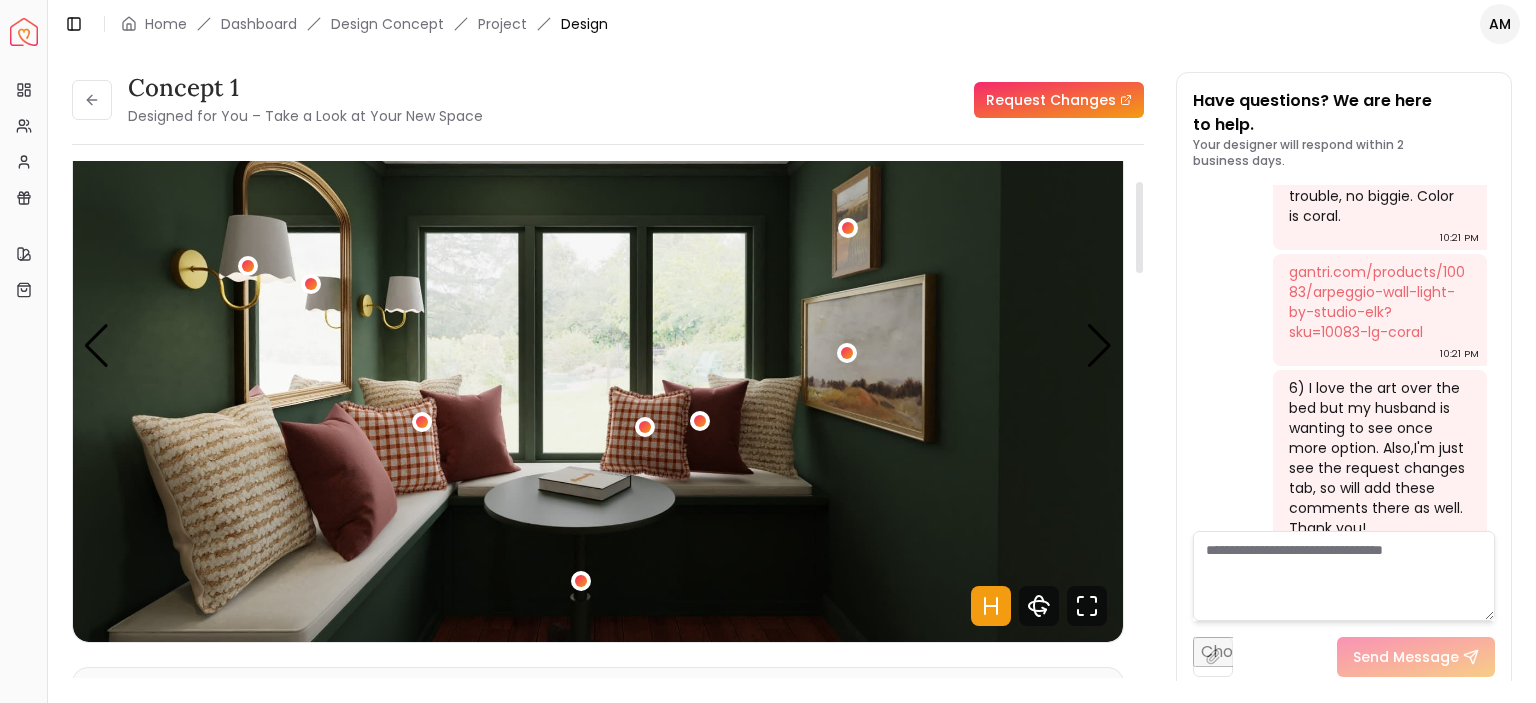 scroll, scrollTop: 105, scrollLeft: 0, axis: vertical 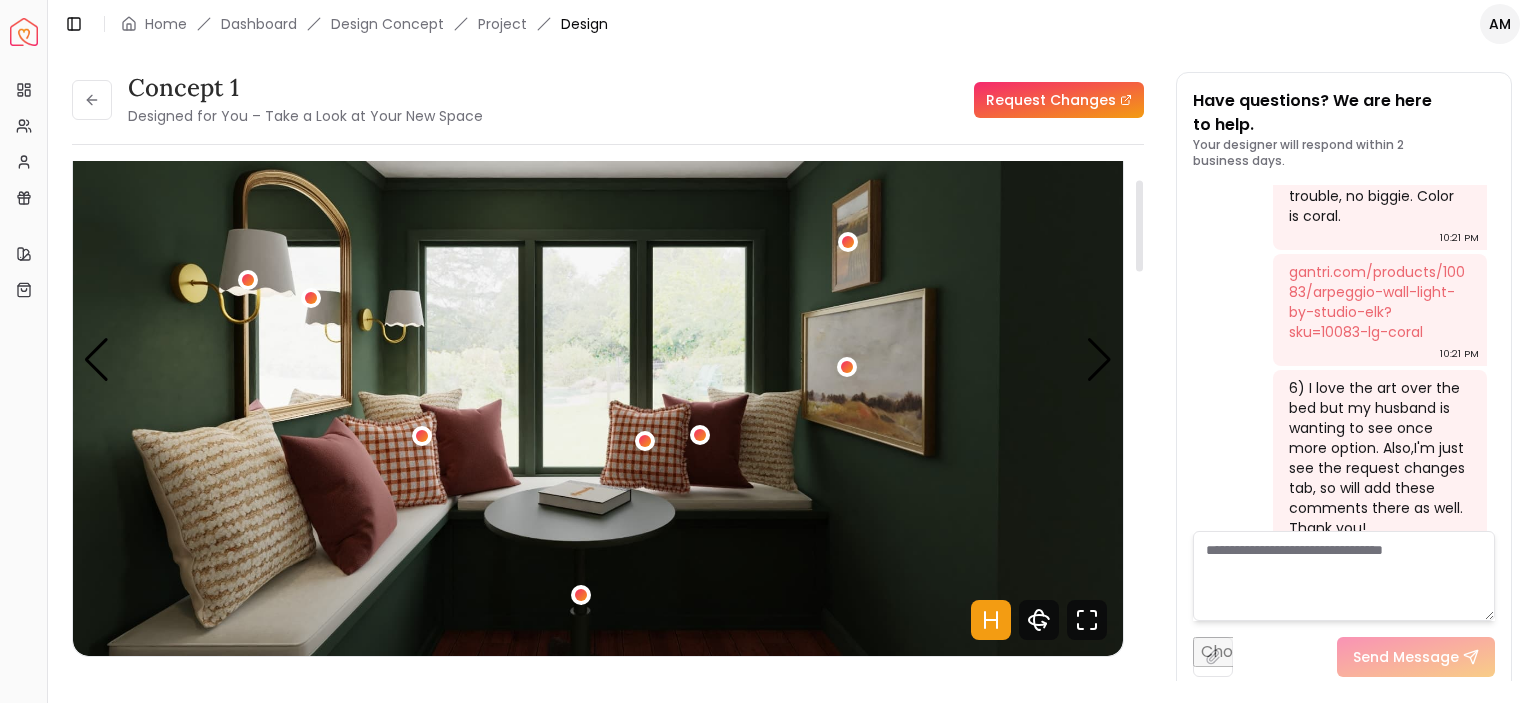 drag, startPoint x: 1141, startPoint y: 303, endPoint x: 1151, endPoint y: 239, distance: 64.77654 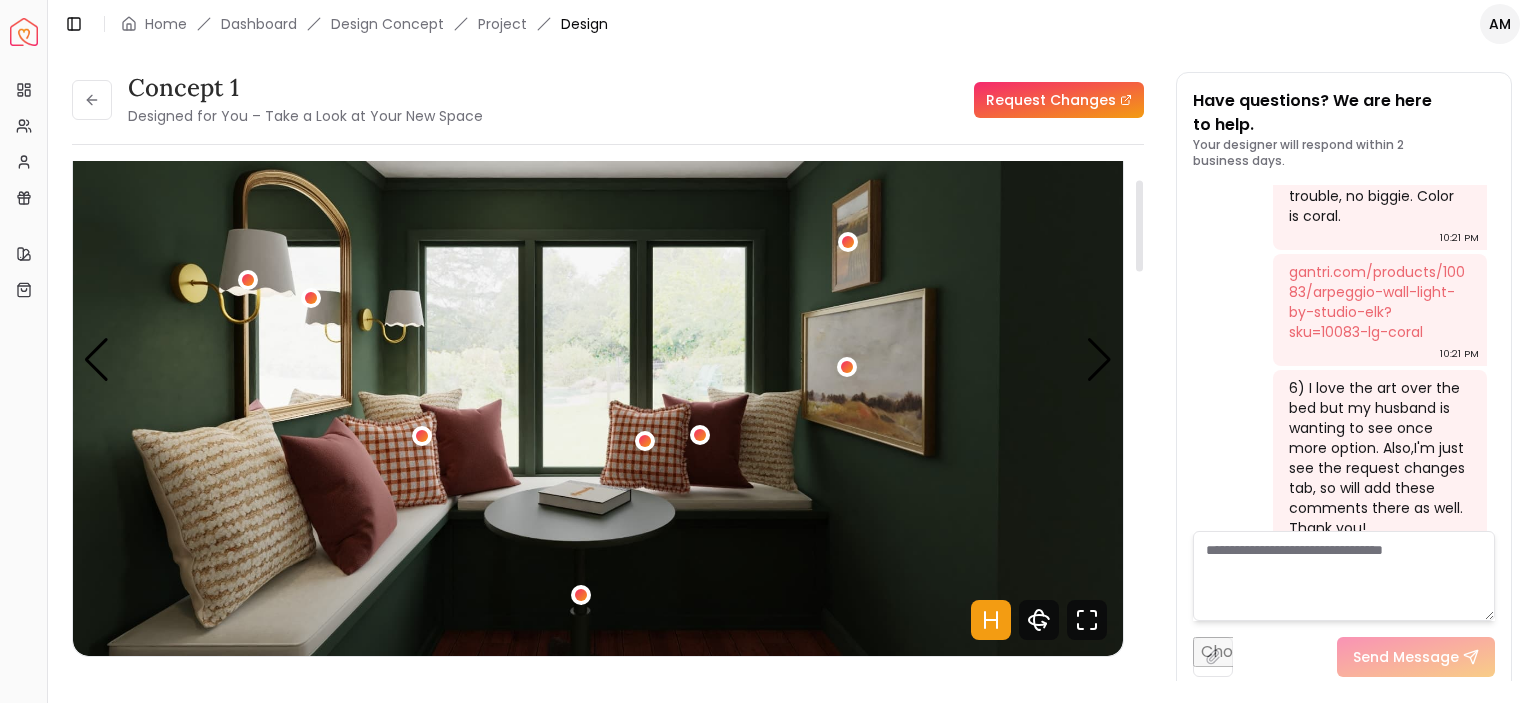click at bounding box center (1139, 226) 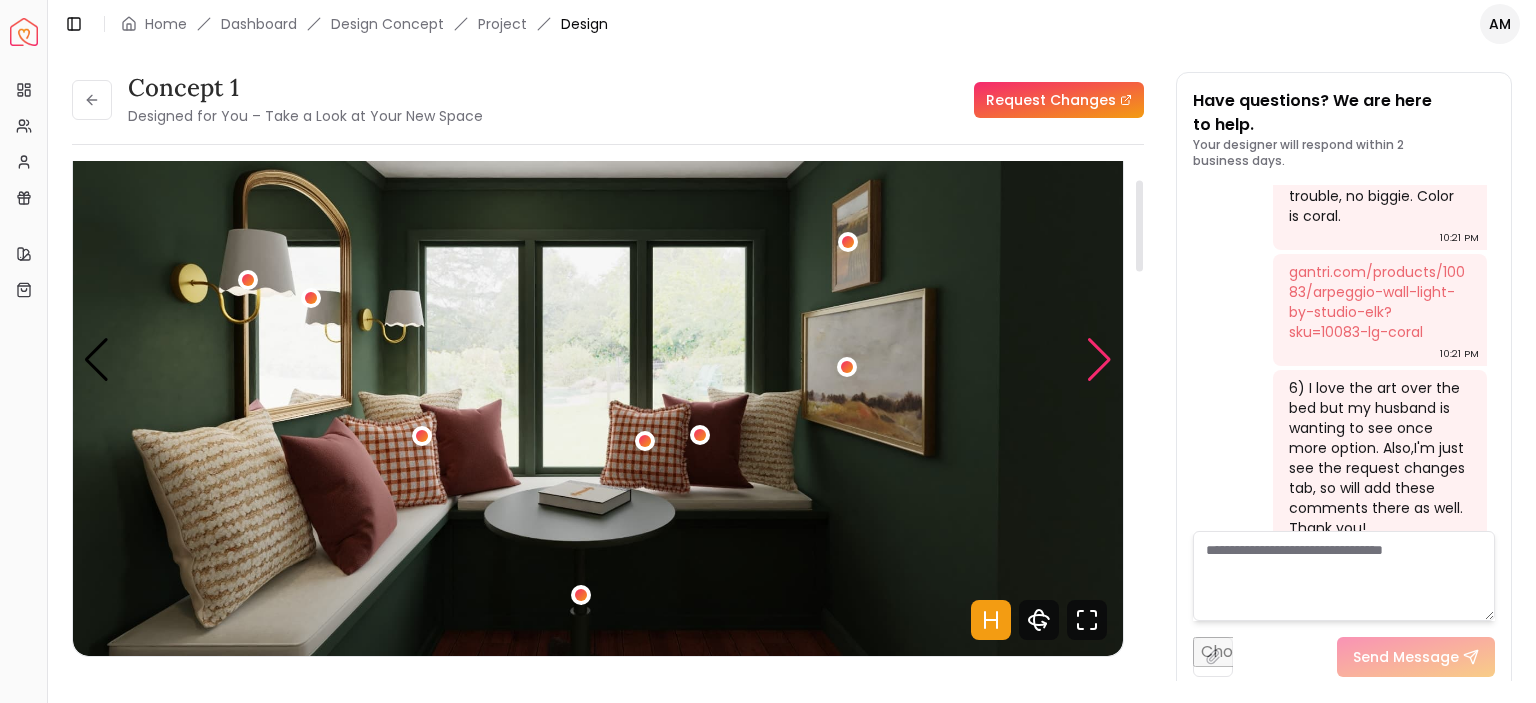 click at bounding box center (1099, 360) 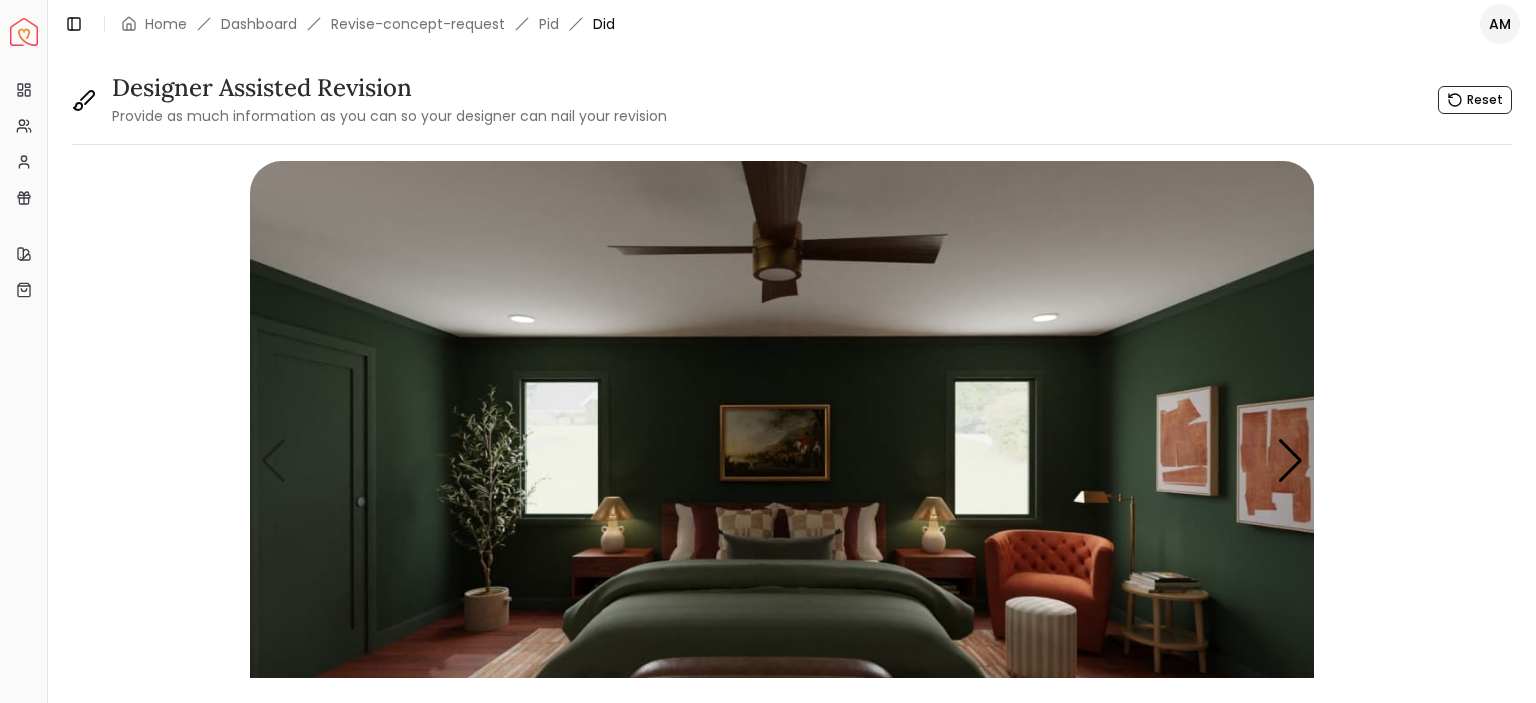 scroll, scrollTop: 0, scrollLeft: 0, axis: both 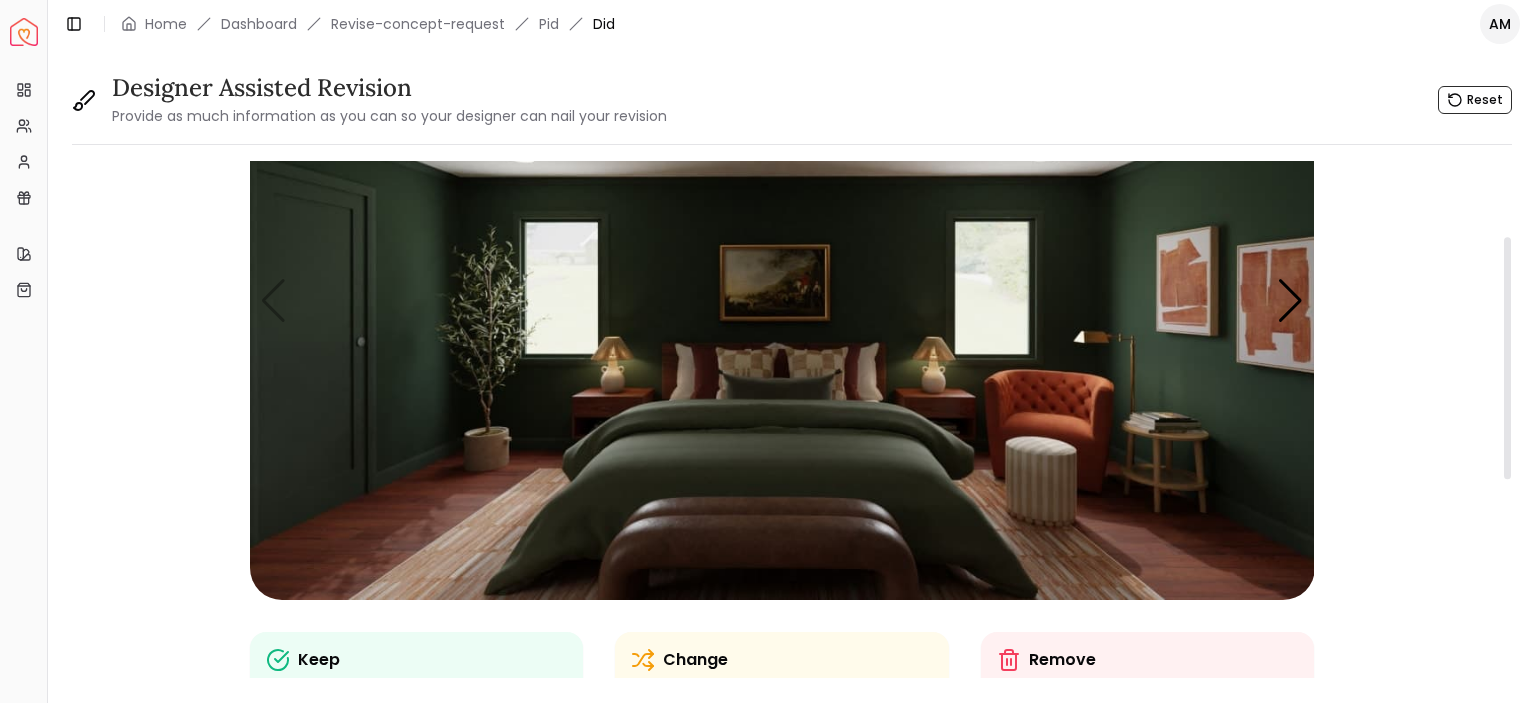 drag, startPoint x: 1507, startPoint y: 245, endPoint x: 1535, endPoint y: 320, distance: 80.05623 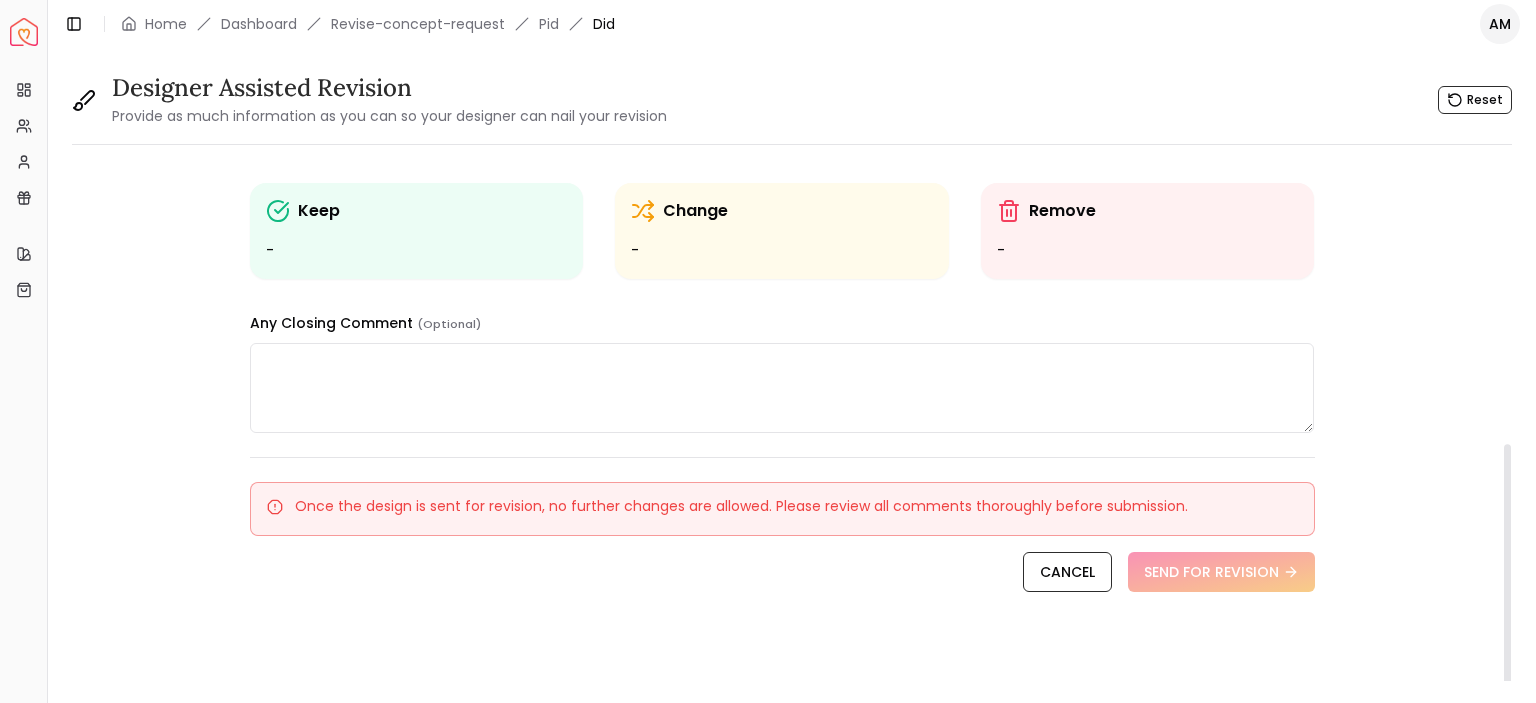 scroll, scrollTop: 618, scrollLeft: 0, axis: vertical 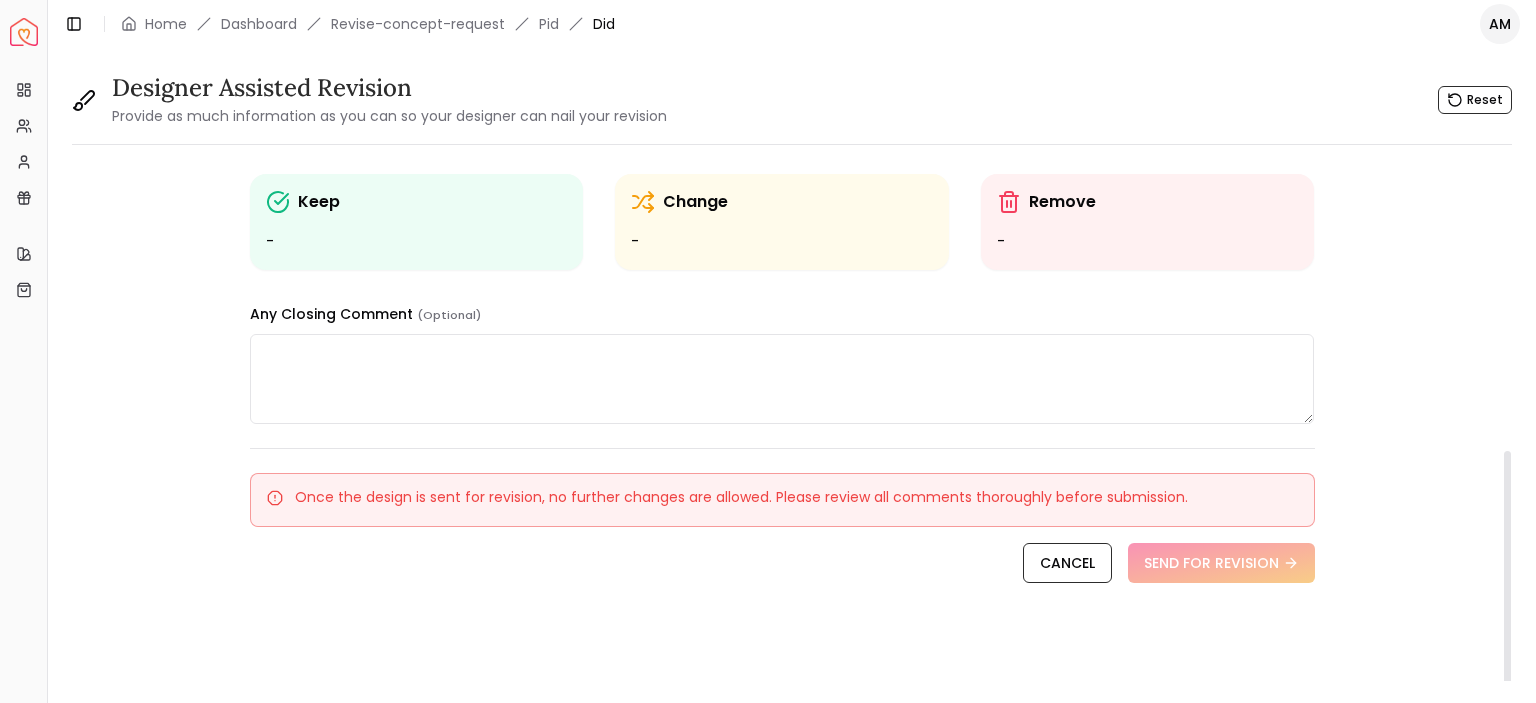 drag, startPoint x: 1509, startPoint y: 369, endPoint x: 1494, endPoint y: 609, distance: 240.46829 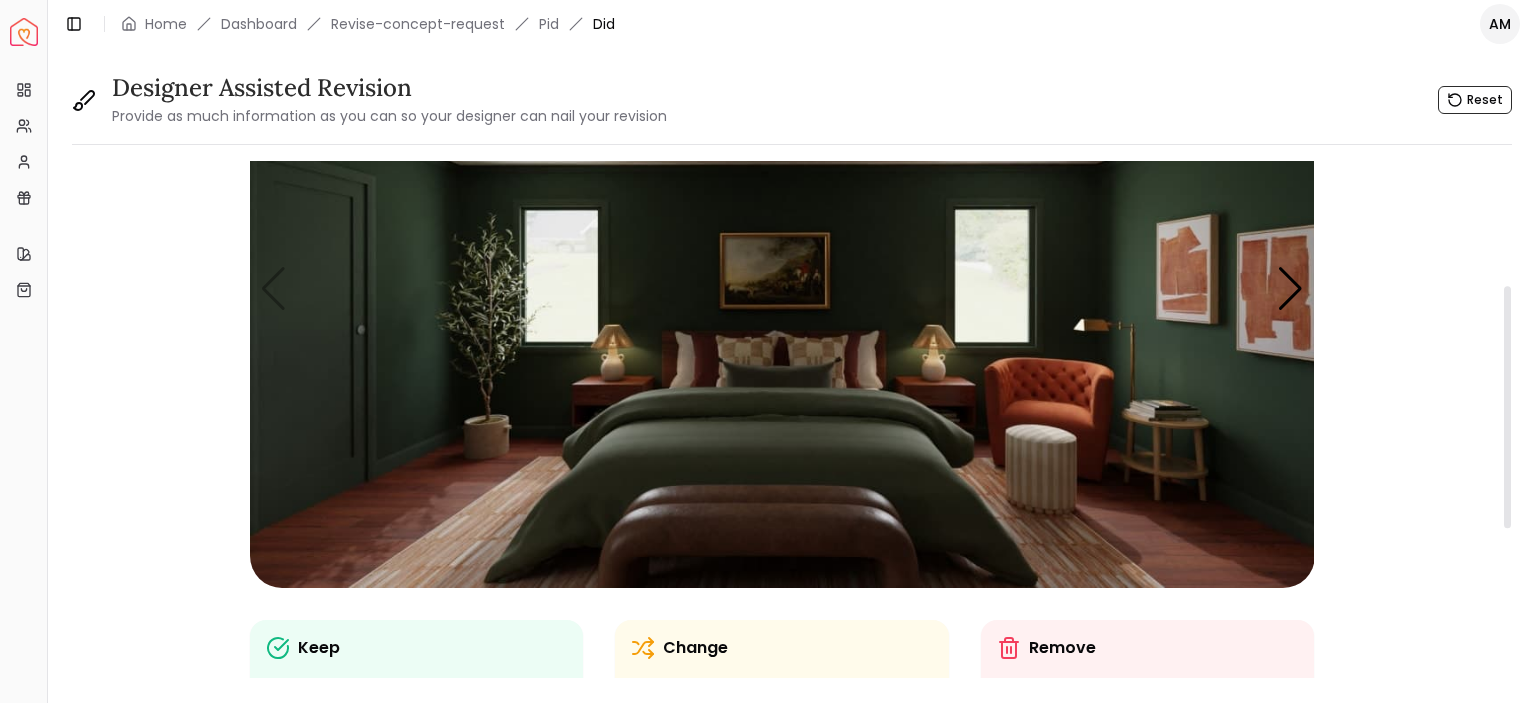 scroll, scrollTop: 161, scrollLeft: 0, axis: vertical 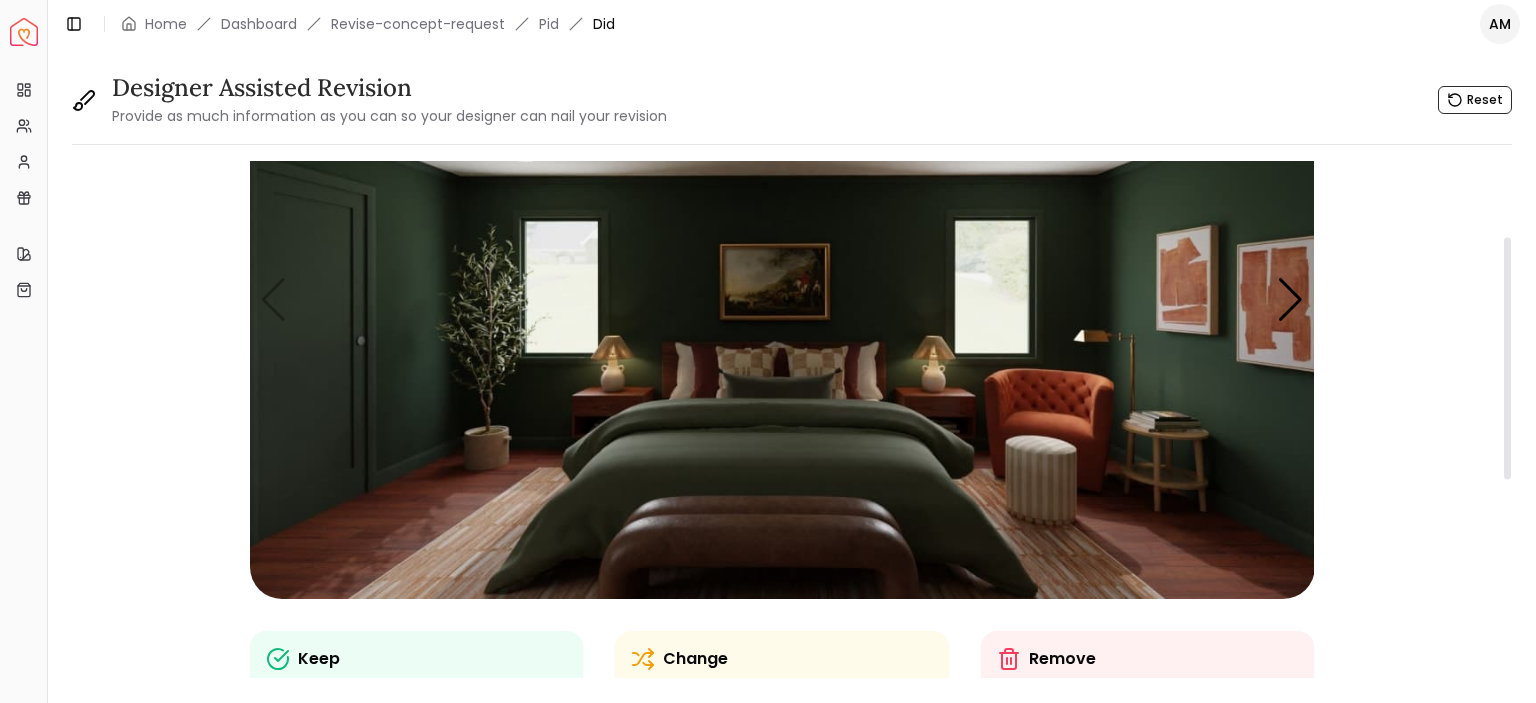 drag, startPoint x: 1505, startPoint y: 613, endPoint x: 1535, endPoint y: 399, distance: 216.09258 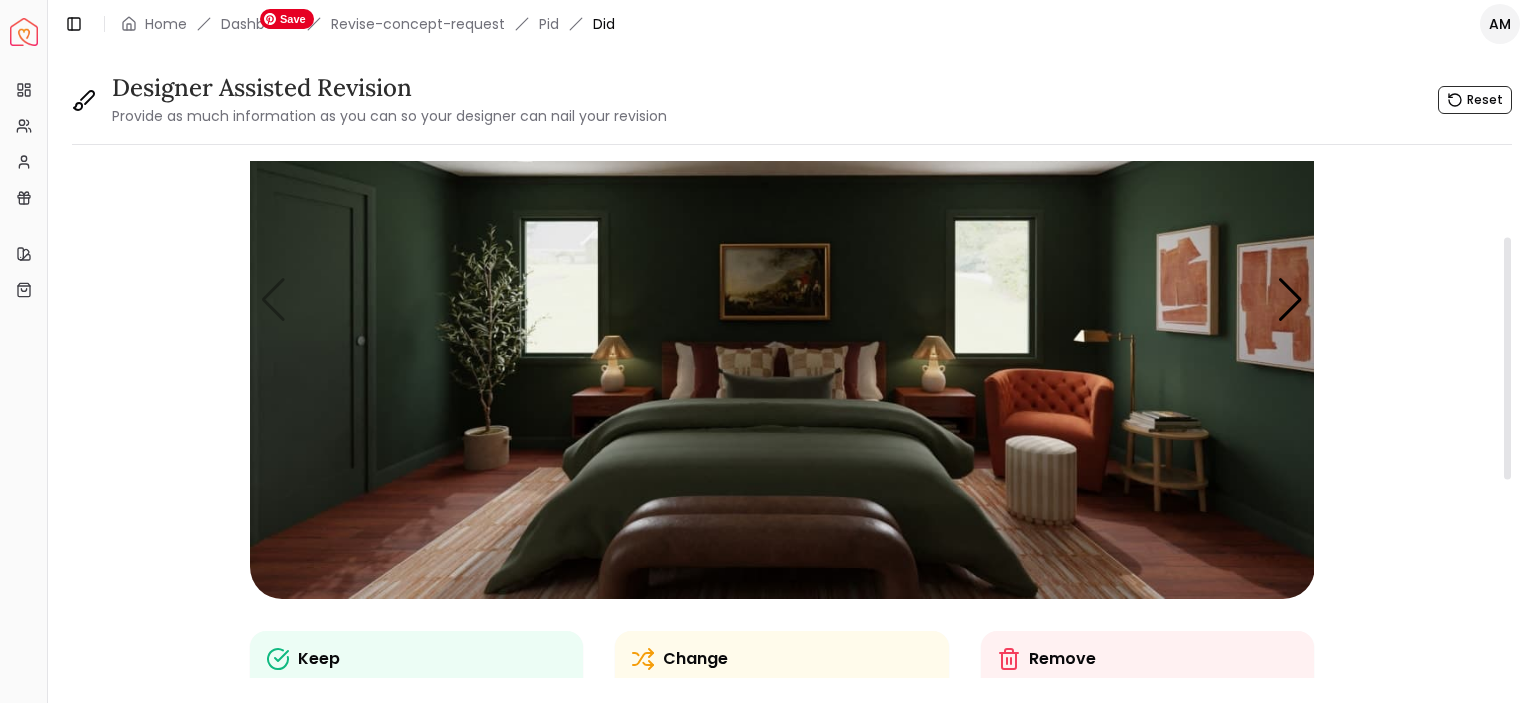 click at bounding box center [782, 299] 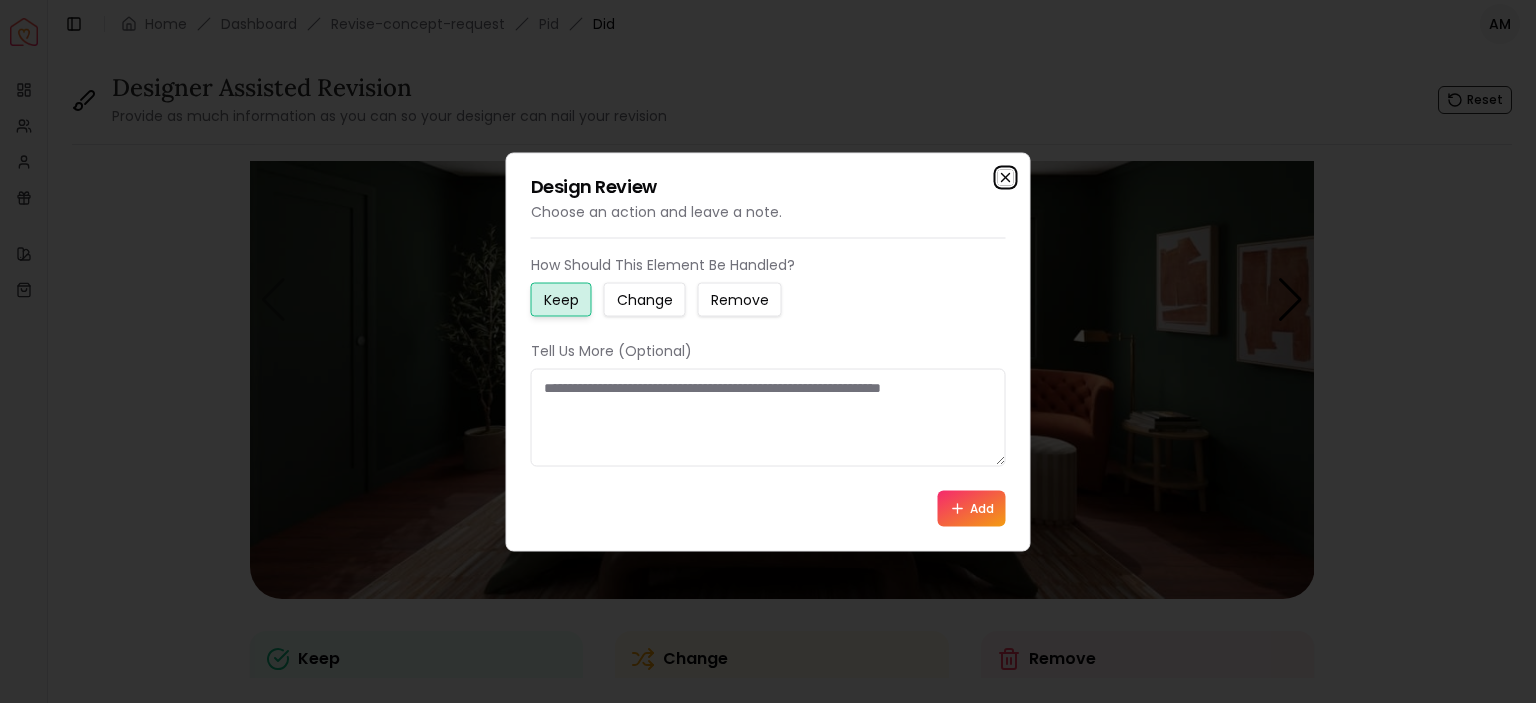 click 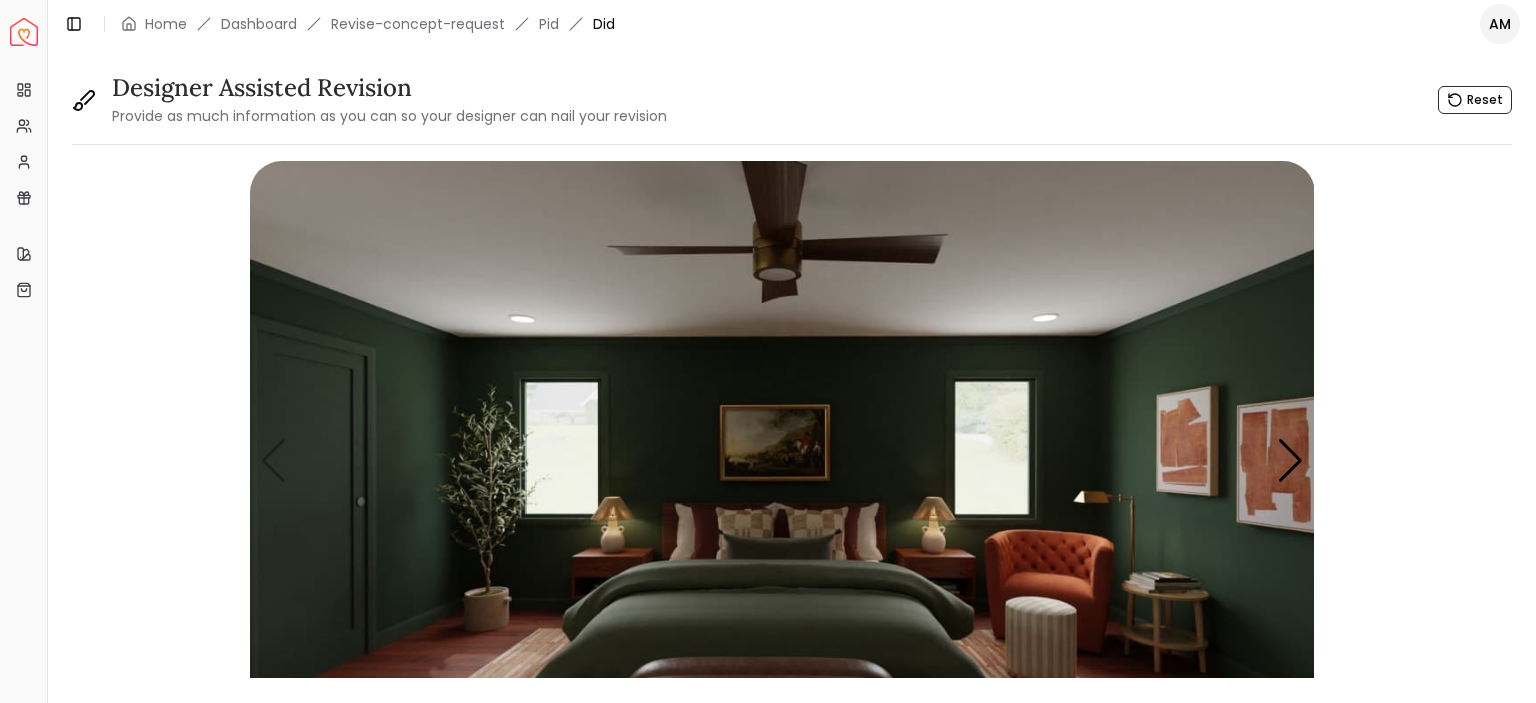 scroll, scrollTop: 0, scrollLeft: 0, axis: both 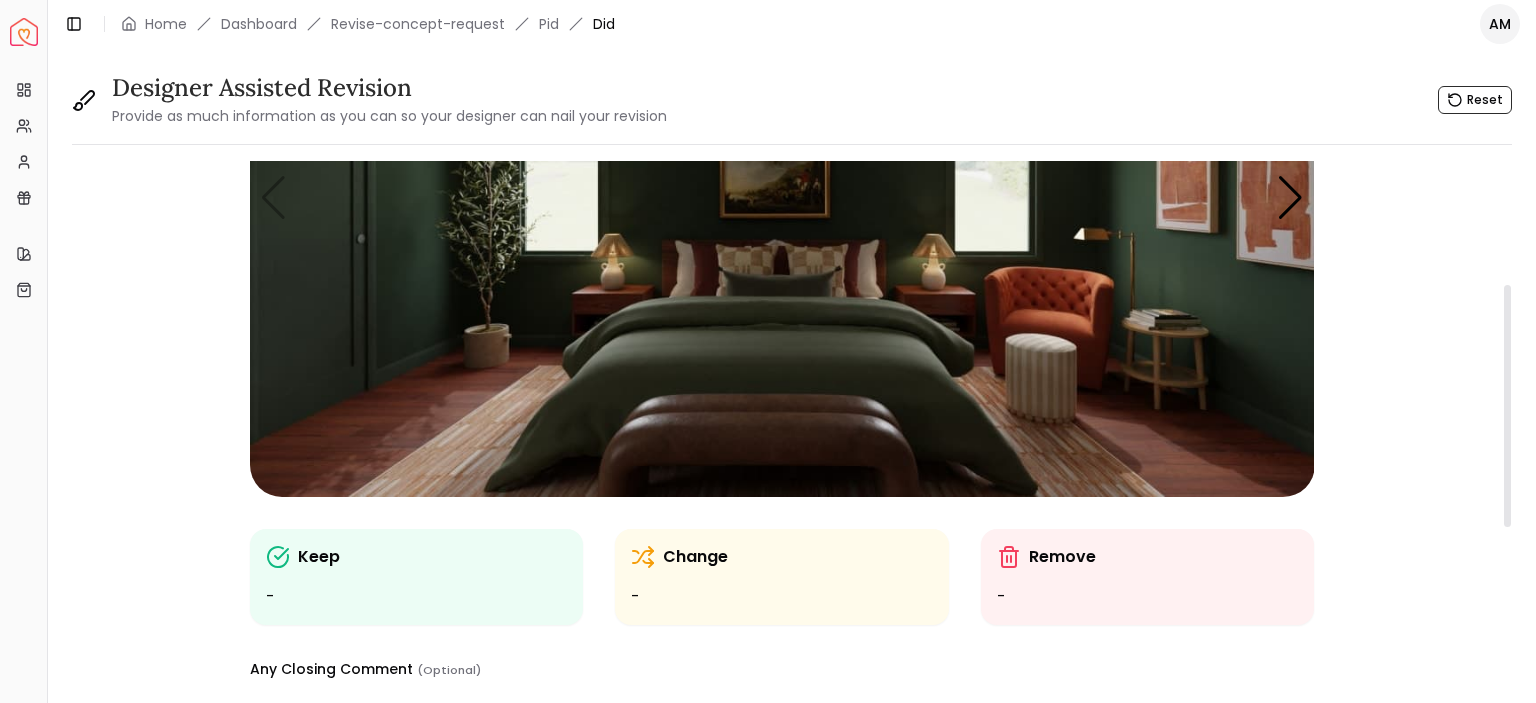 drag, startPoint x: 1504, startPoint y: 241, endPoint x: 1504, endPoint y: 364, distance: 123 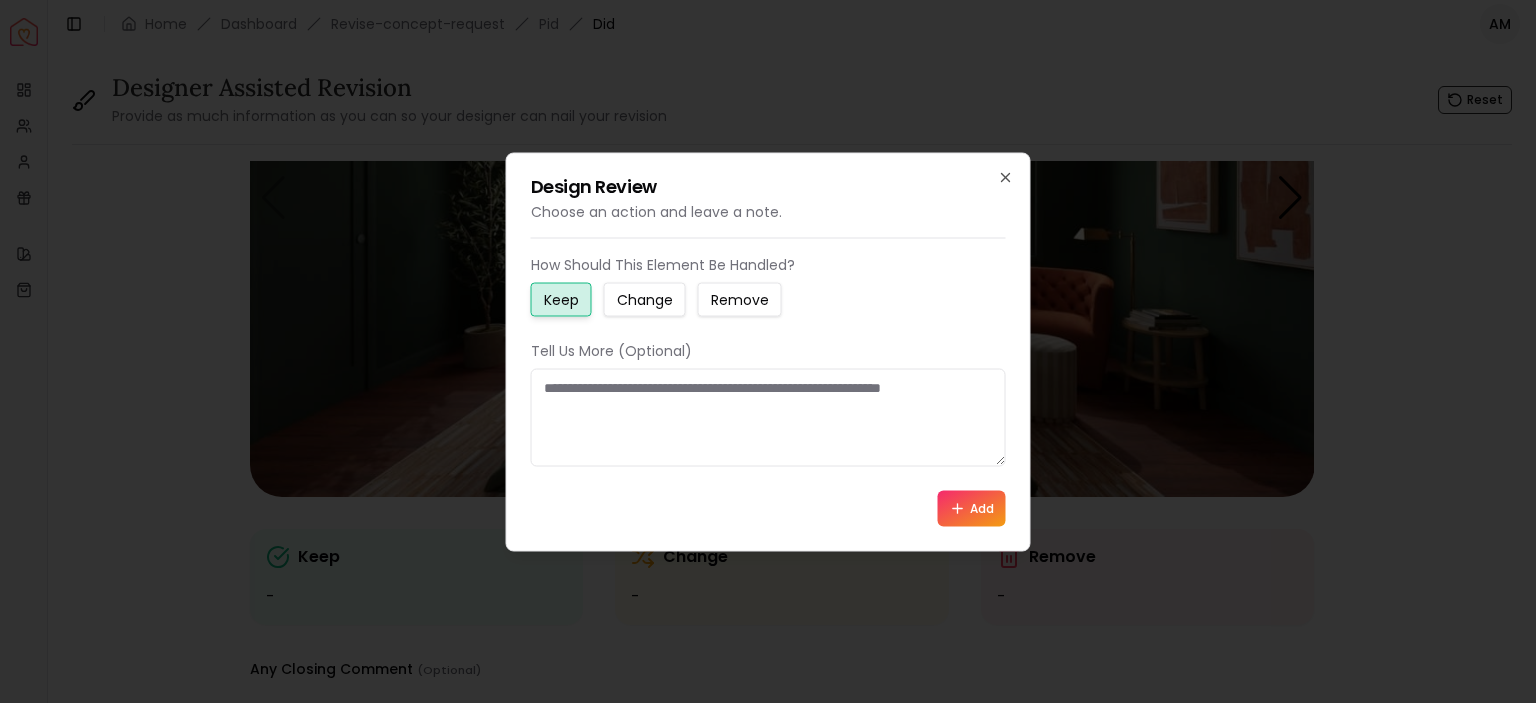 click on "Change" at bounding box center [645, 299] 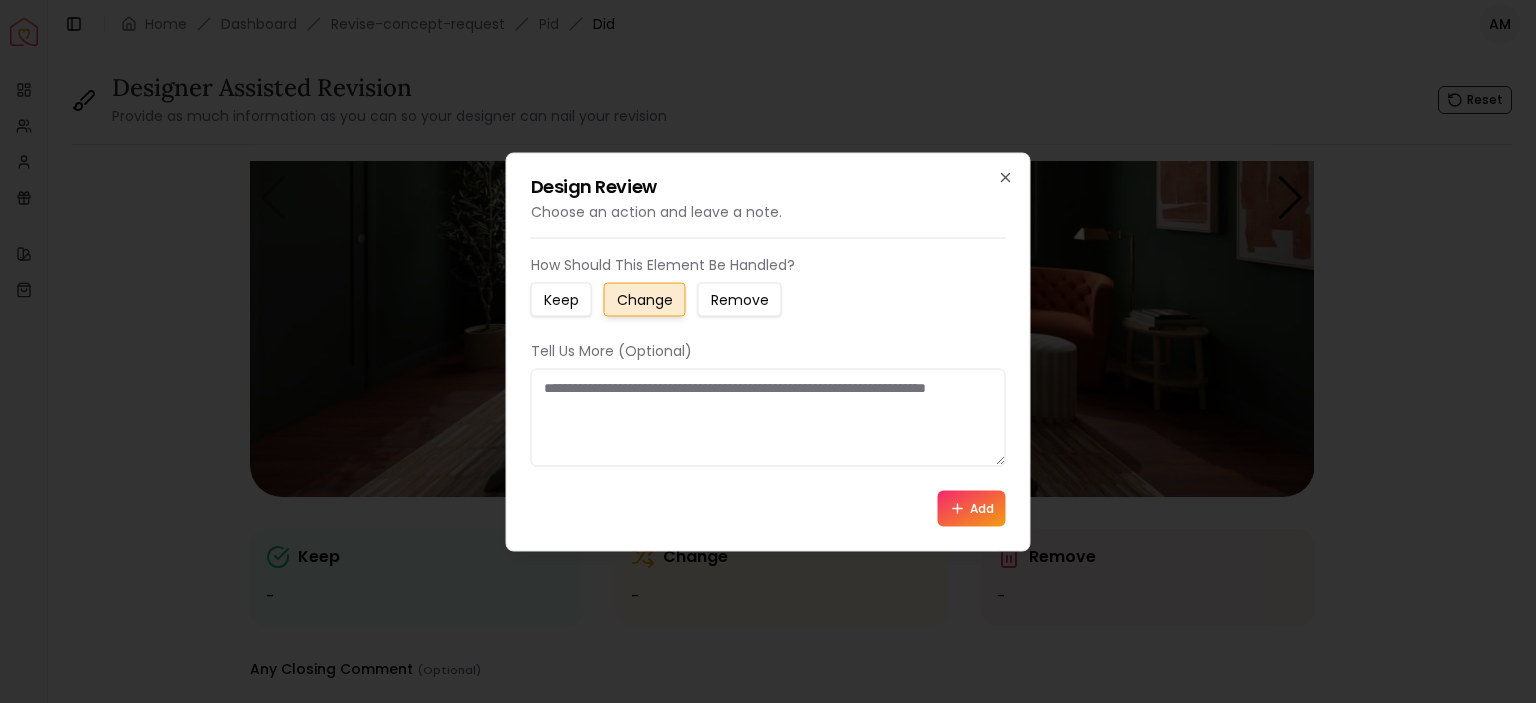 click at bounding box center [768, 417] 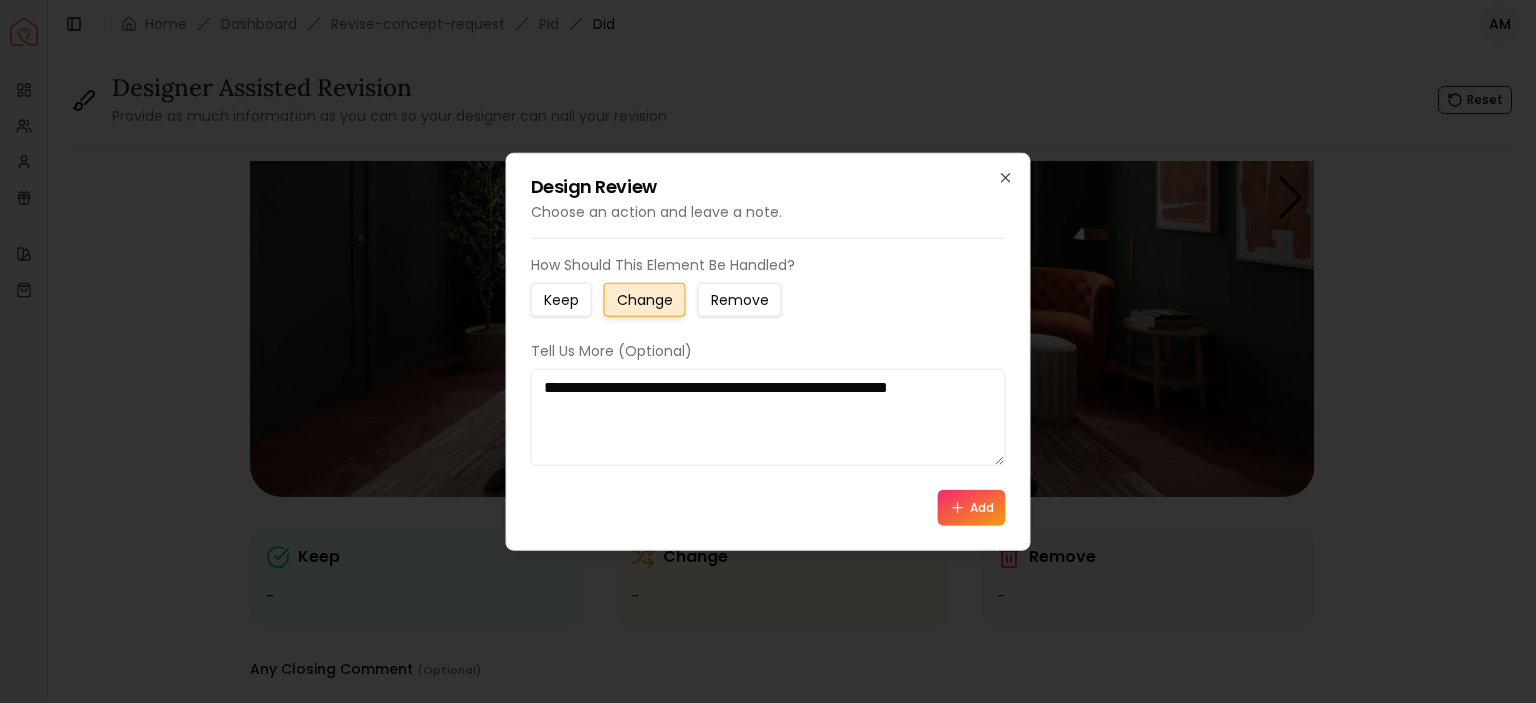 type on "**********" 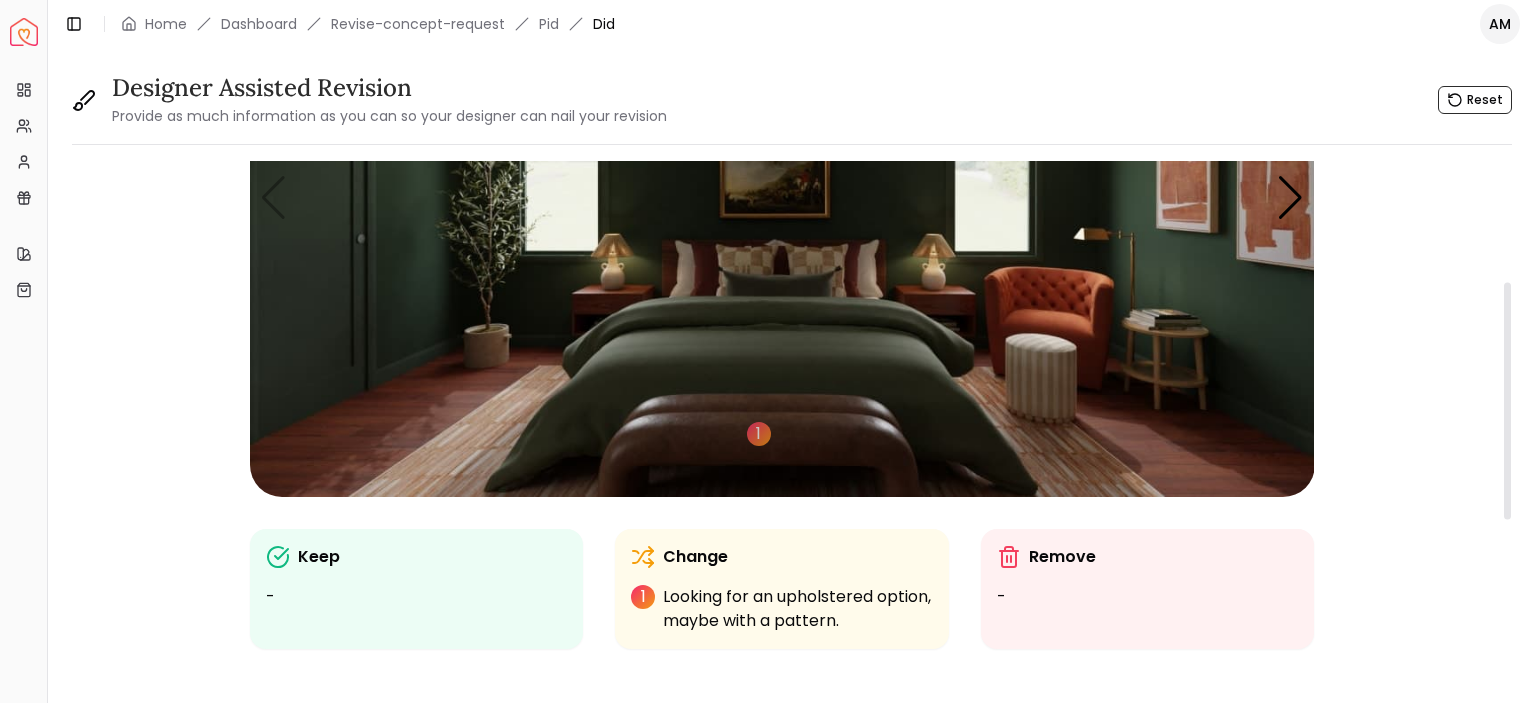 click at bounding box center (782, 197) 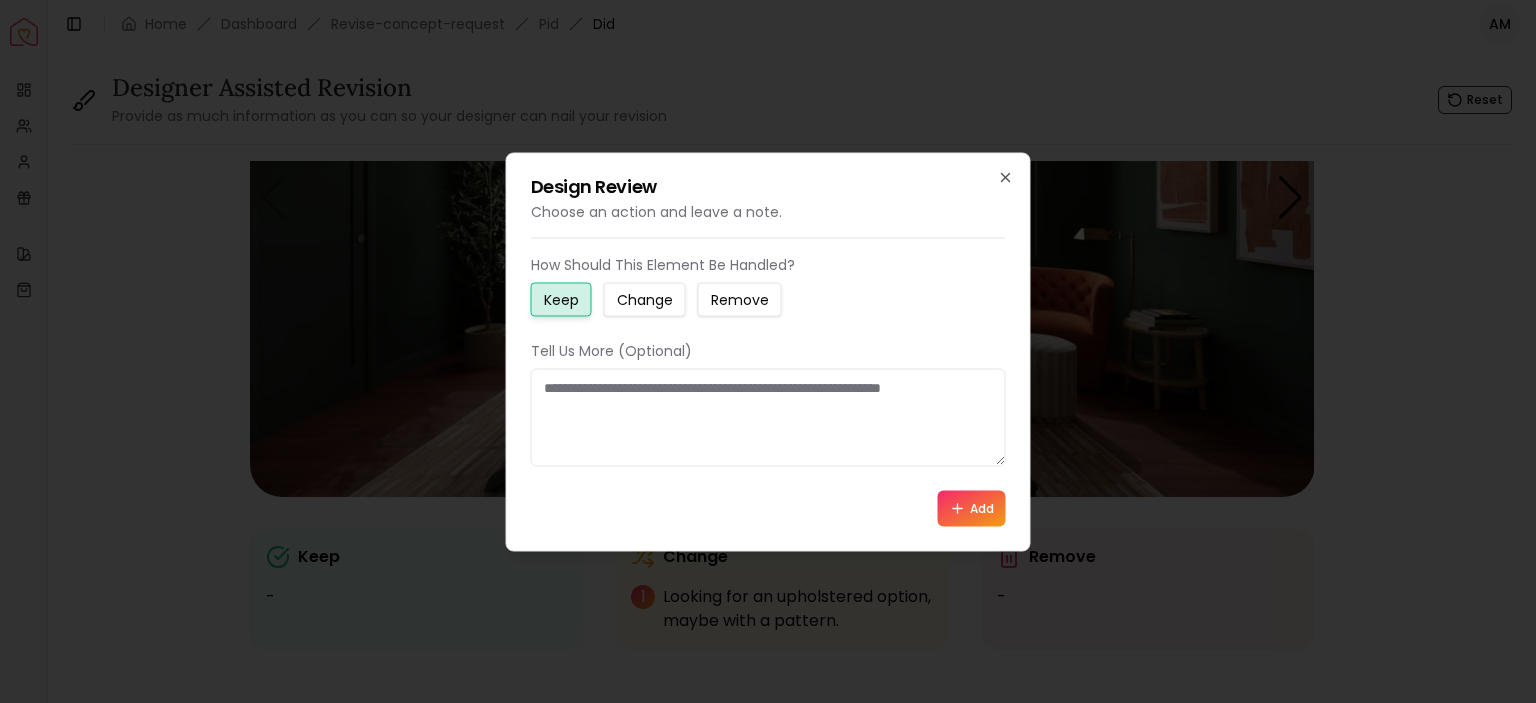 click on "Change" at bounding box center [645, 299] 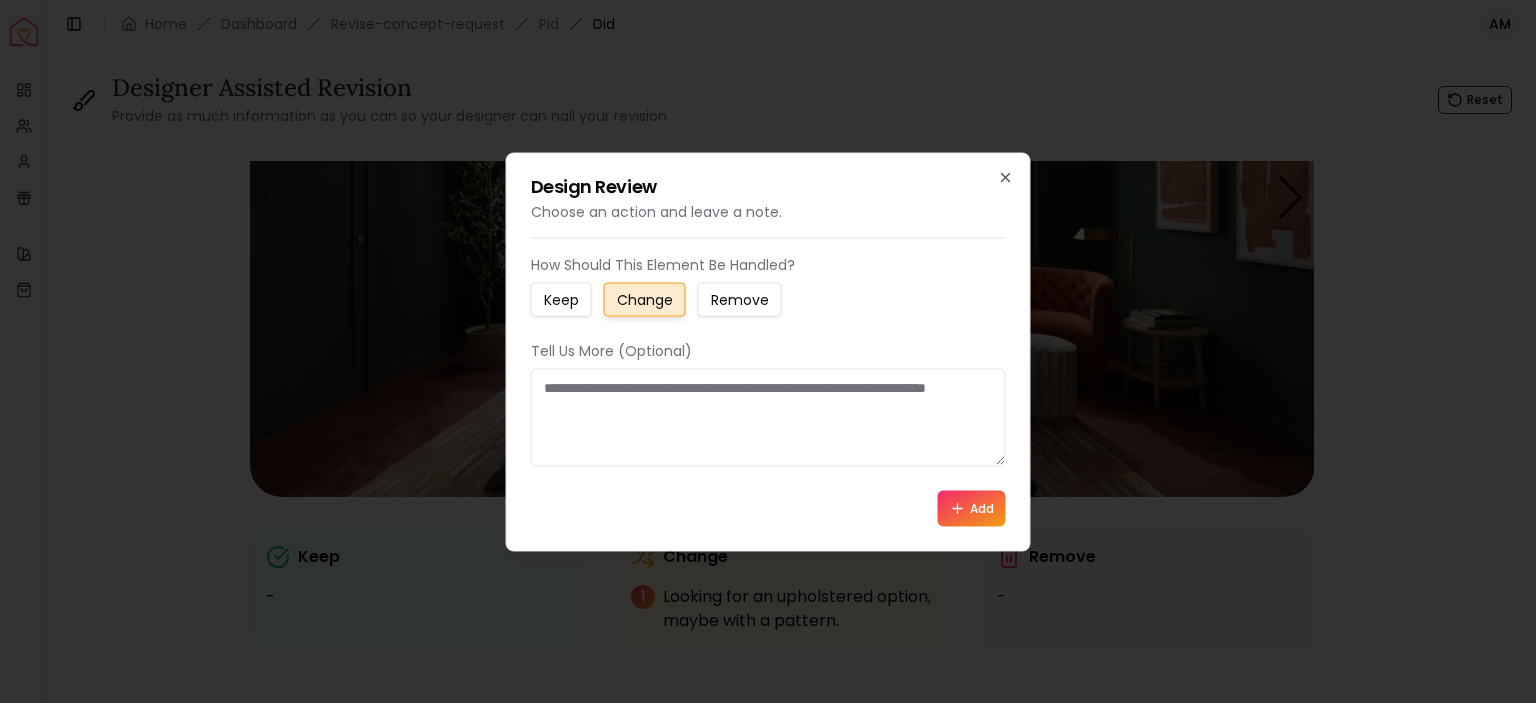 click at bounding box center (768, 417) 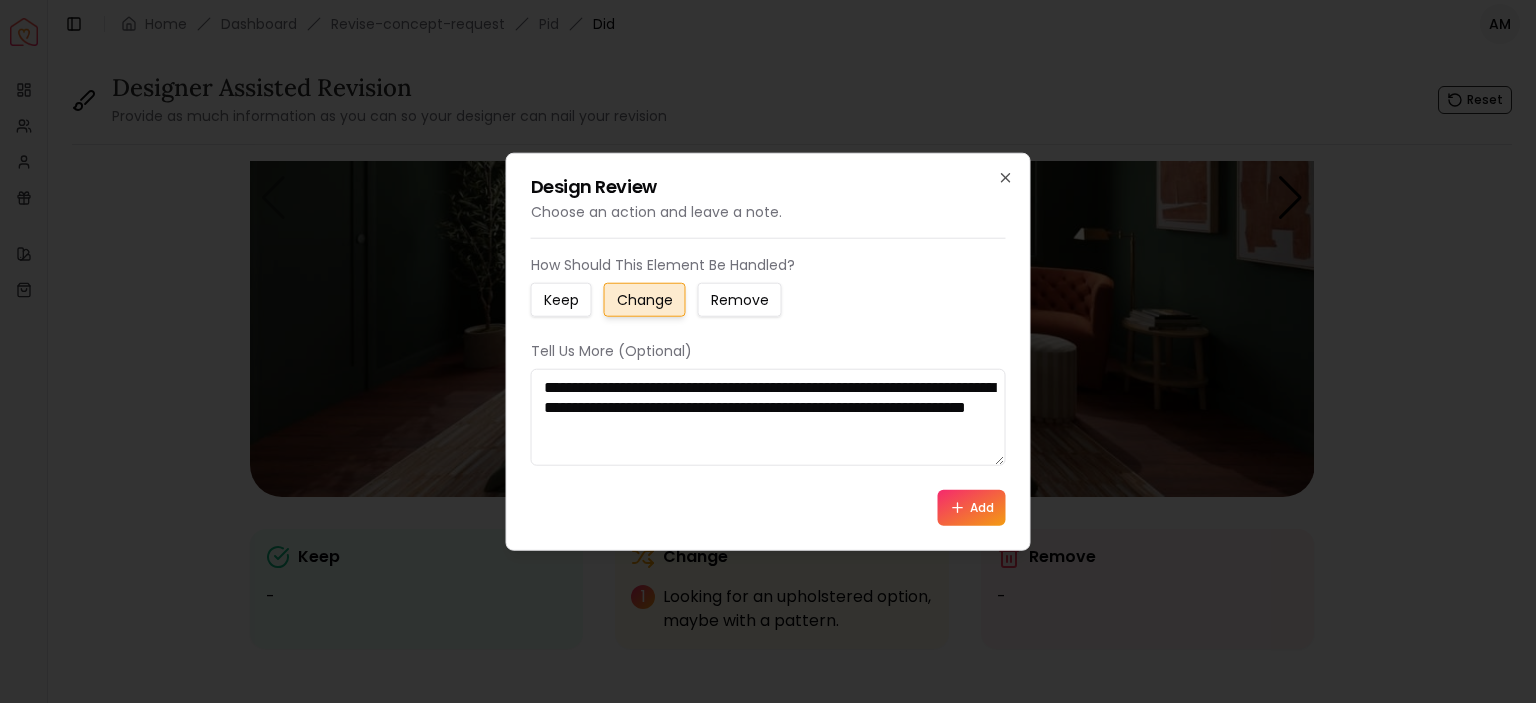 paste on "**********" 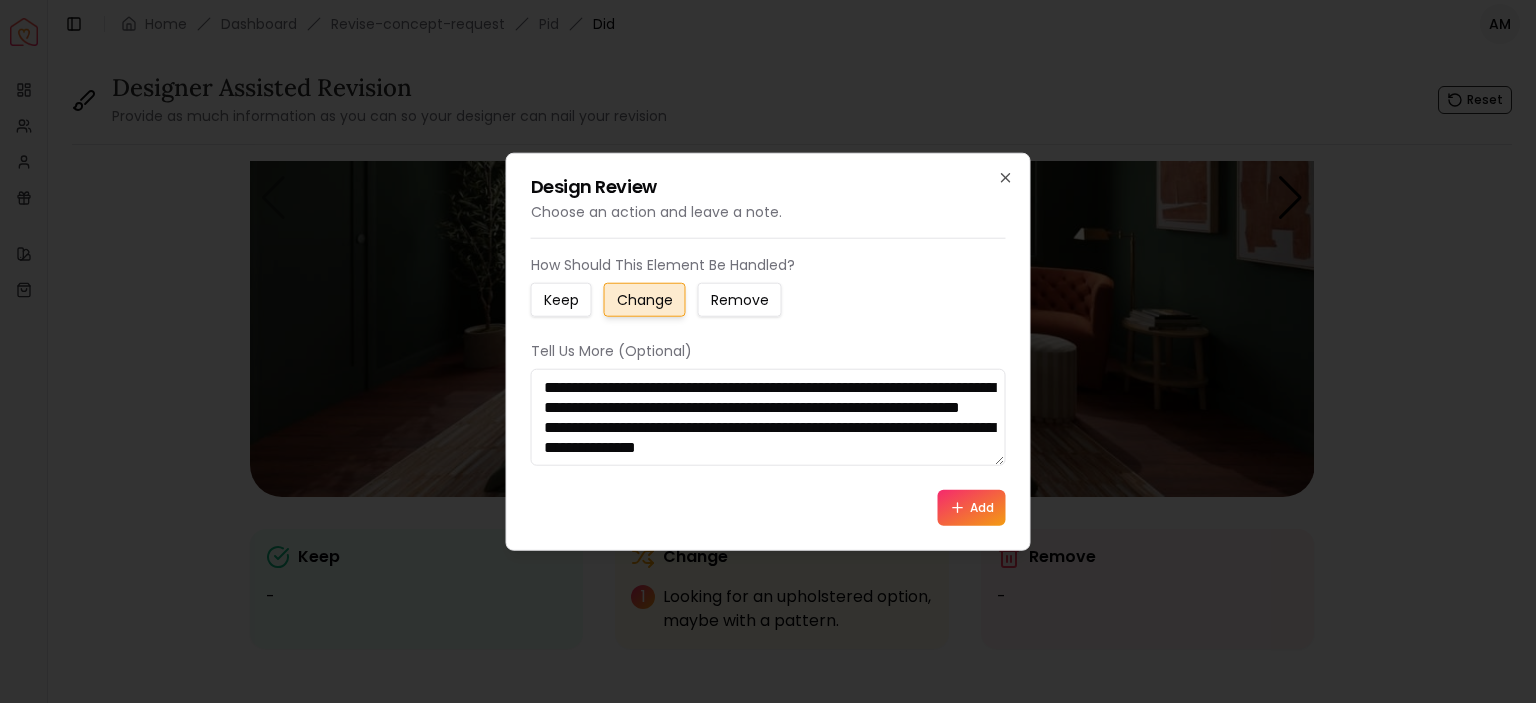 scroll, scrollTop: 13, scrollLeft: 0, axis: vertical 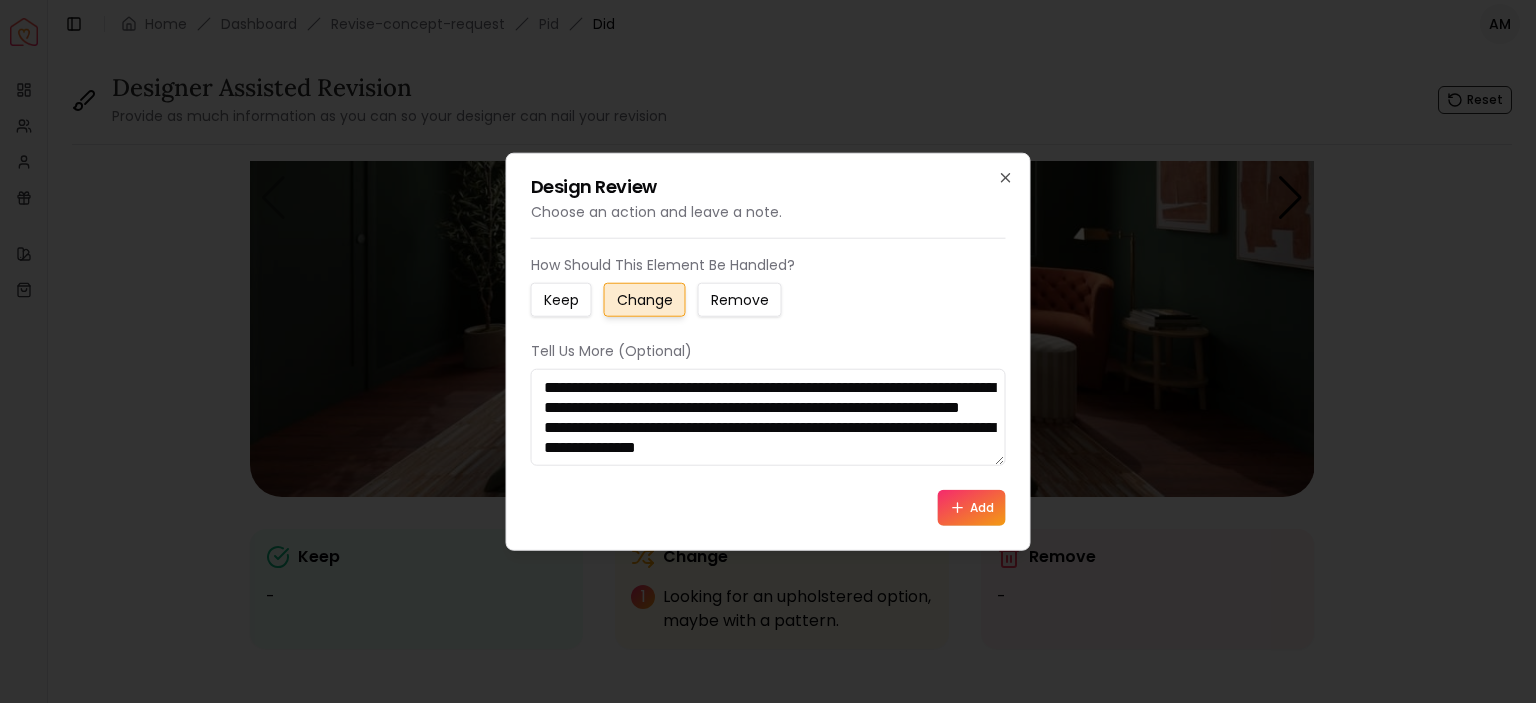 type on "**********" 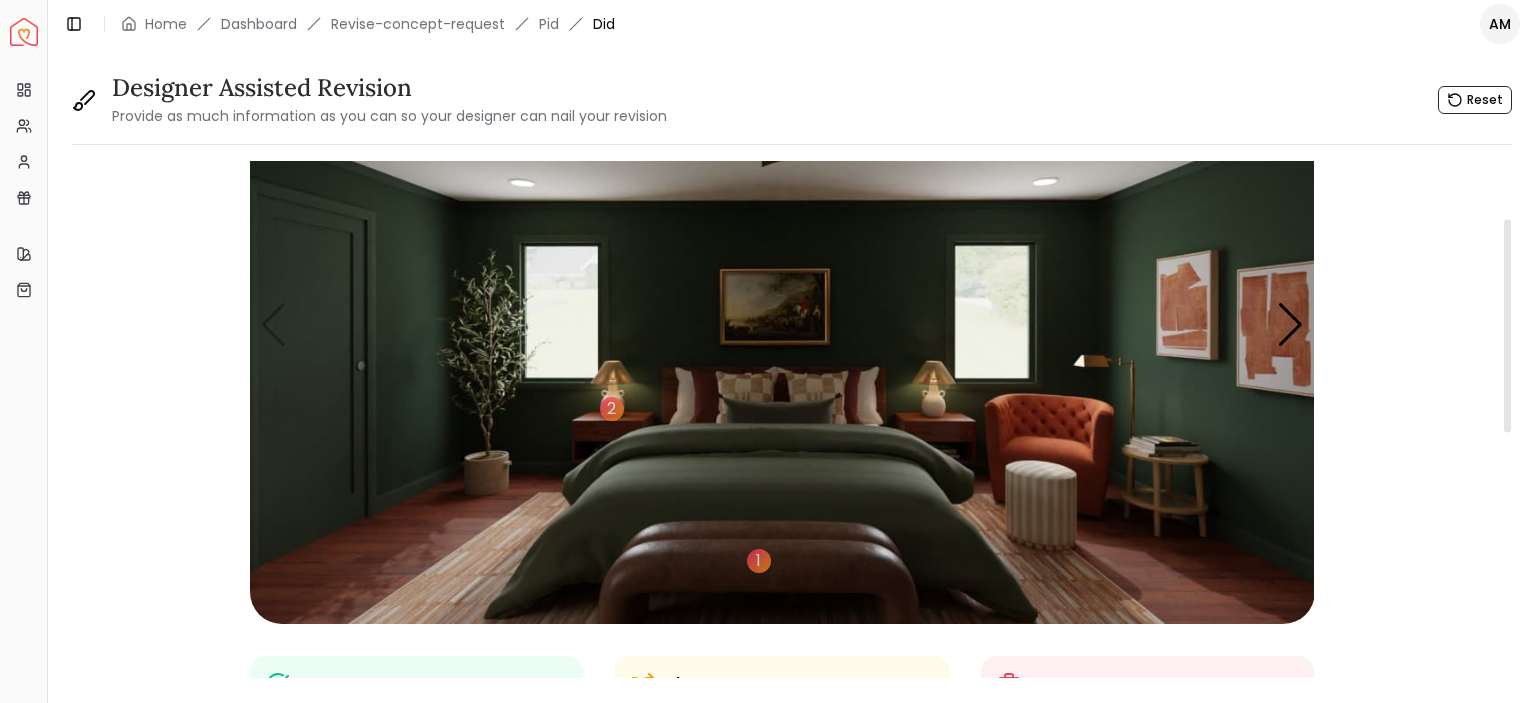 scroll, scrollTop: 132, scrollLeft: 0, axis: vertical 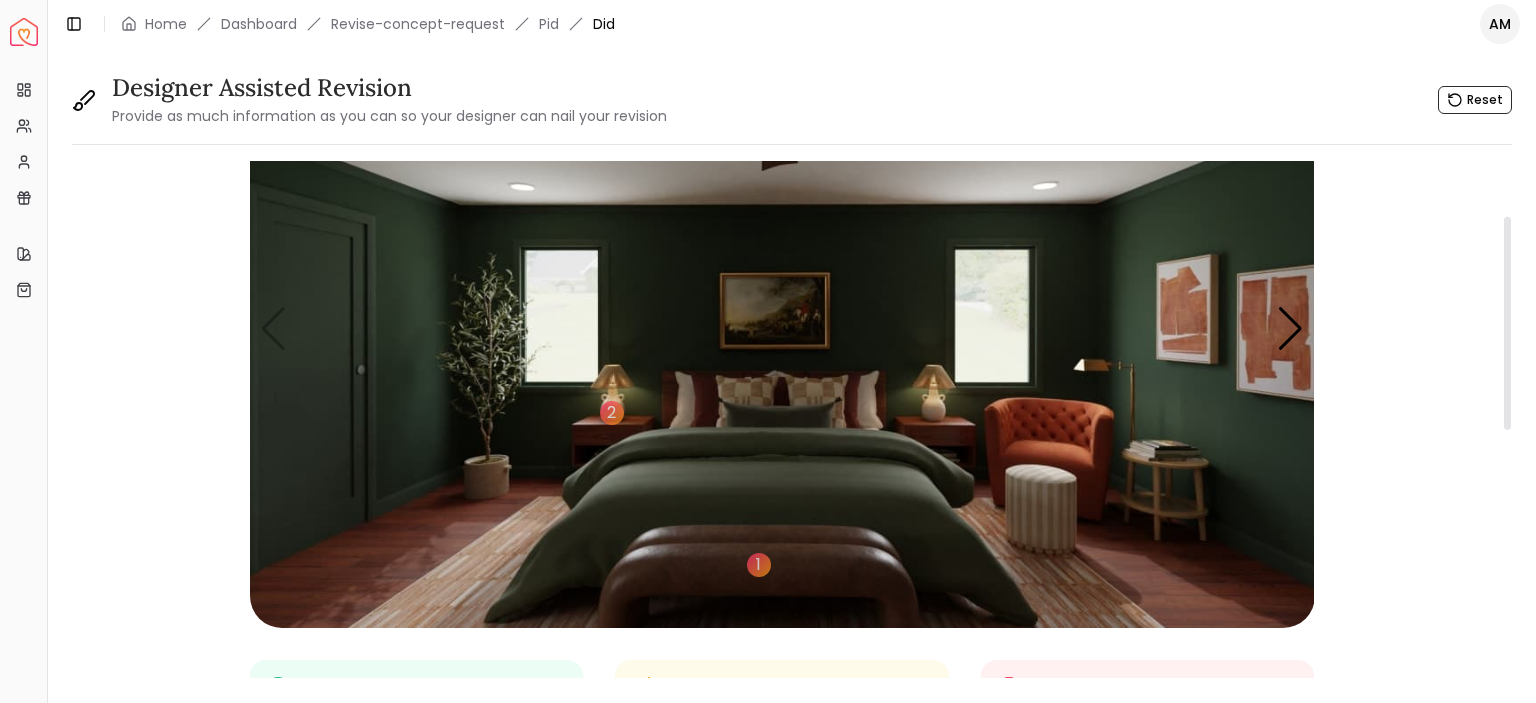 drag, startPoint x: 1508, startPoint y: 352, endPoint x: 1512, endPoint y: 299, distance: 53.15073 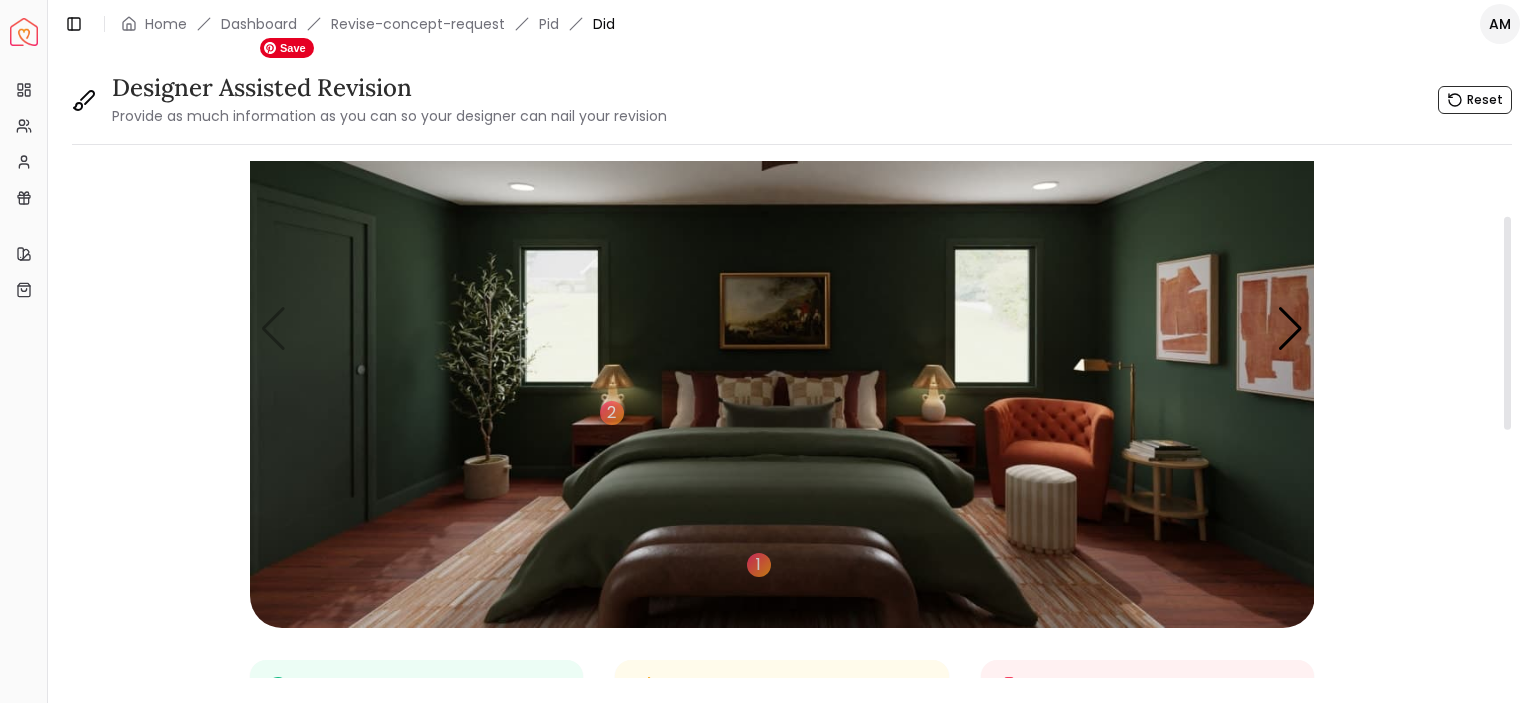 click at bounding box center (782, 328) 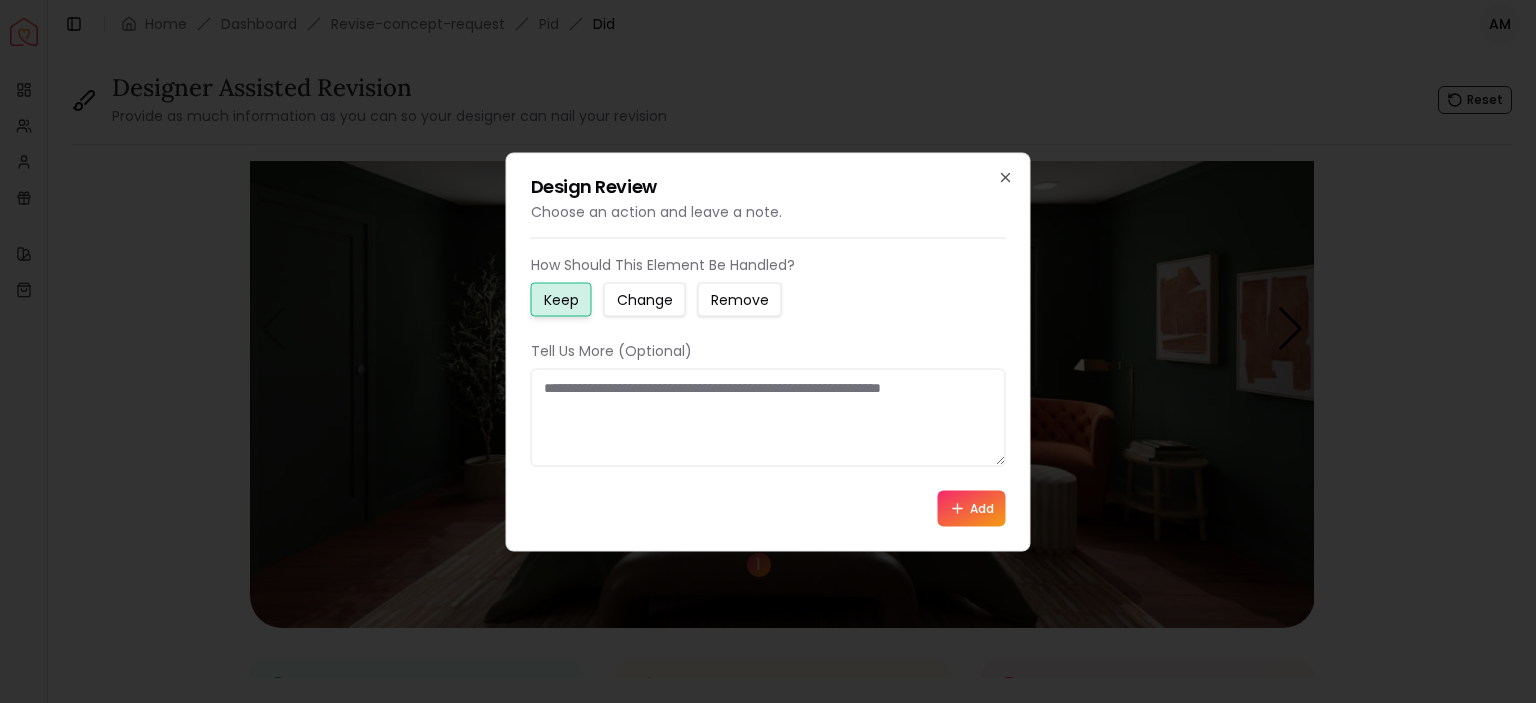 click on "Change" at bounding box center [645, 299] 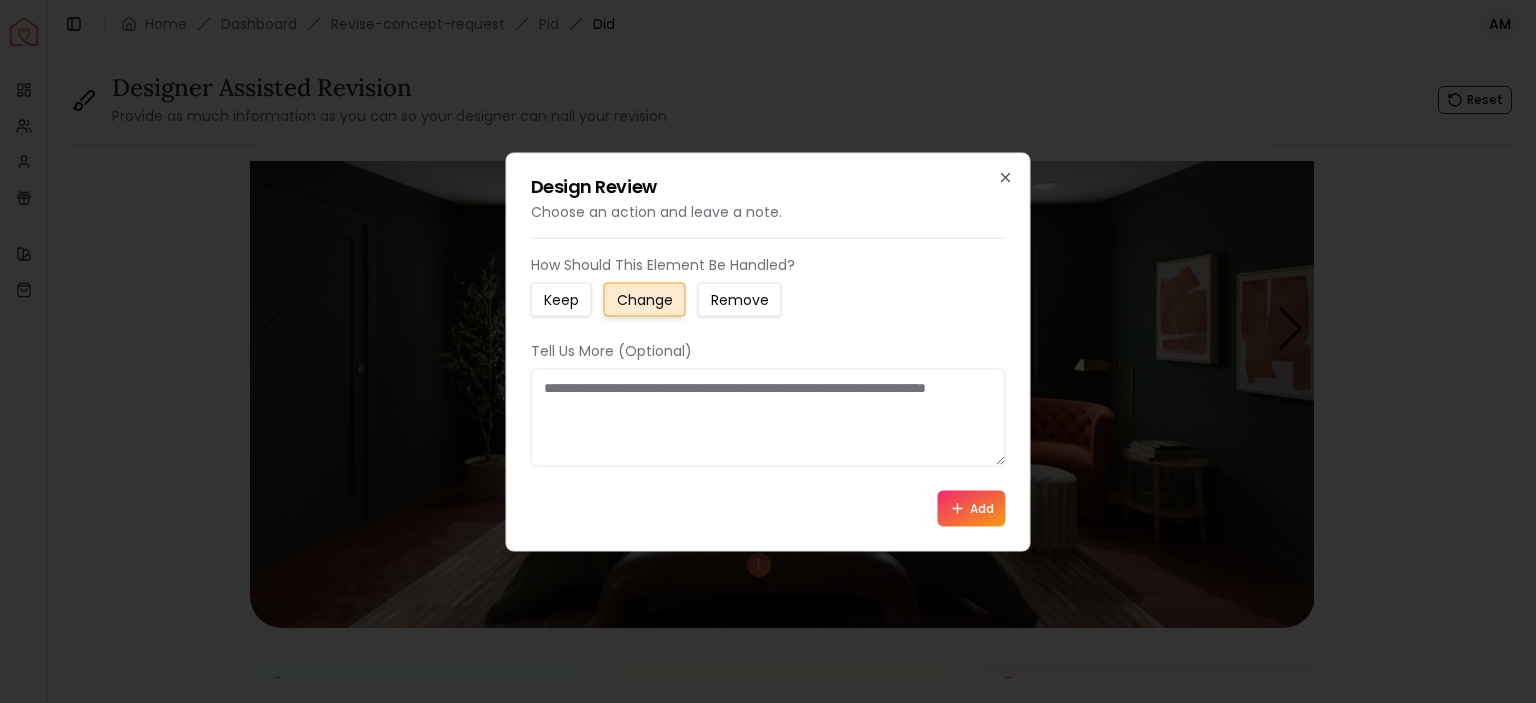 click at bounding box center (768, 417) 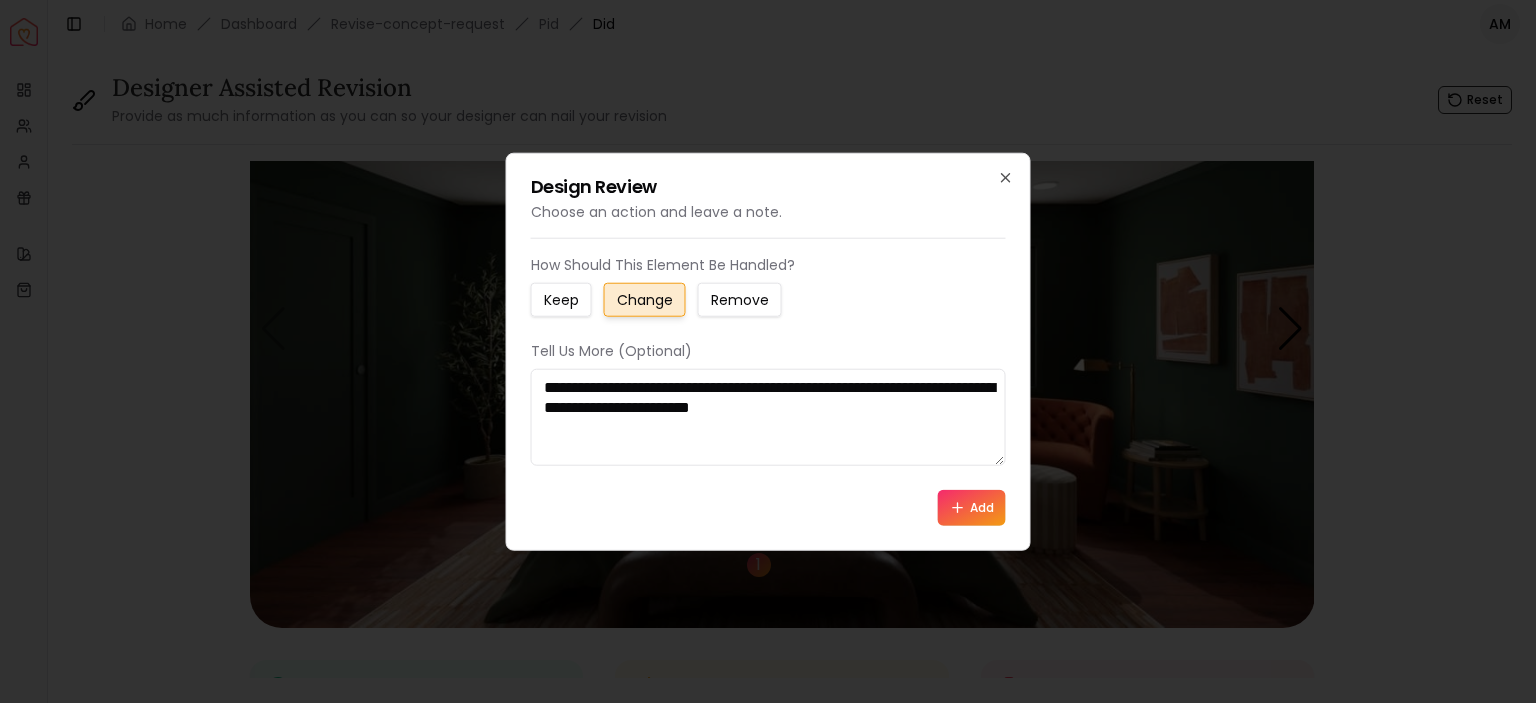type on "**********" 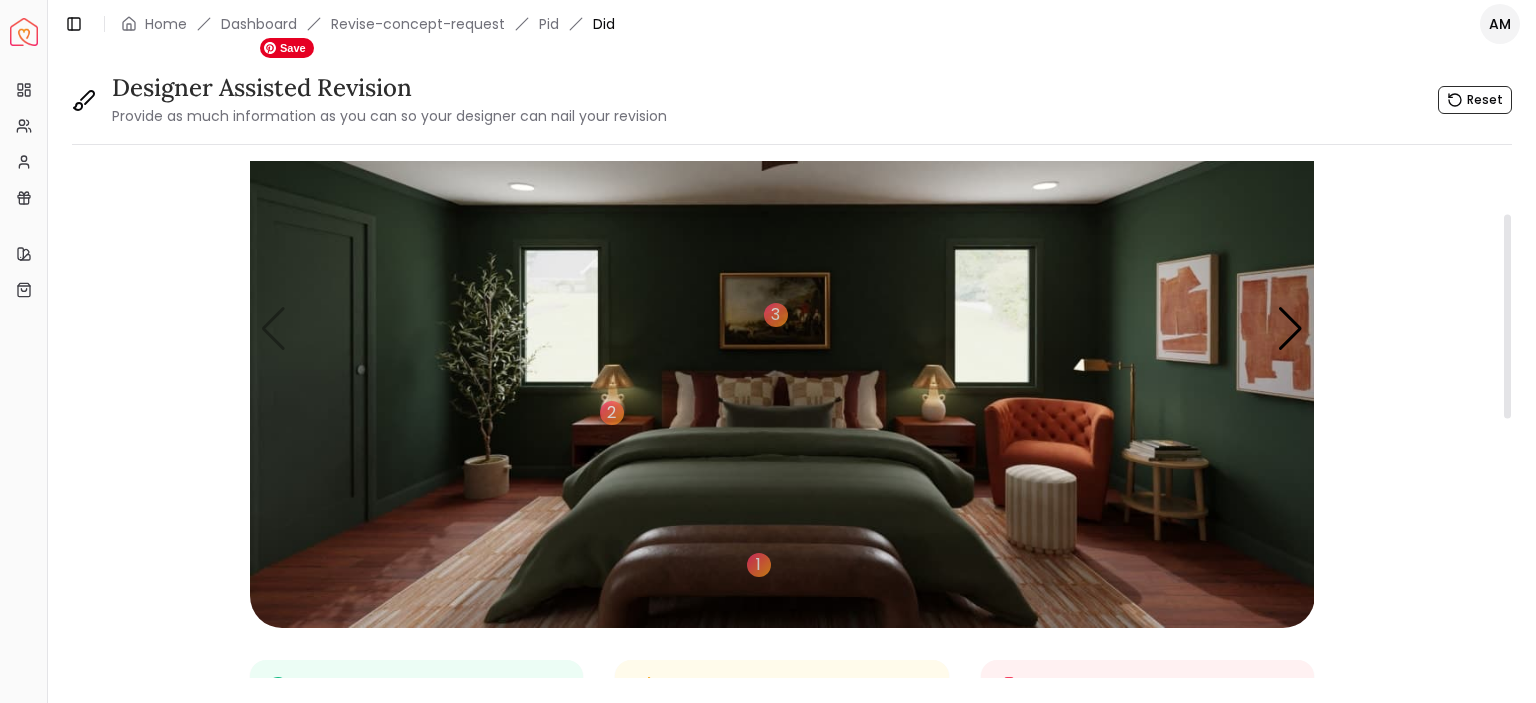 click at bounding box center (782, 328) 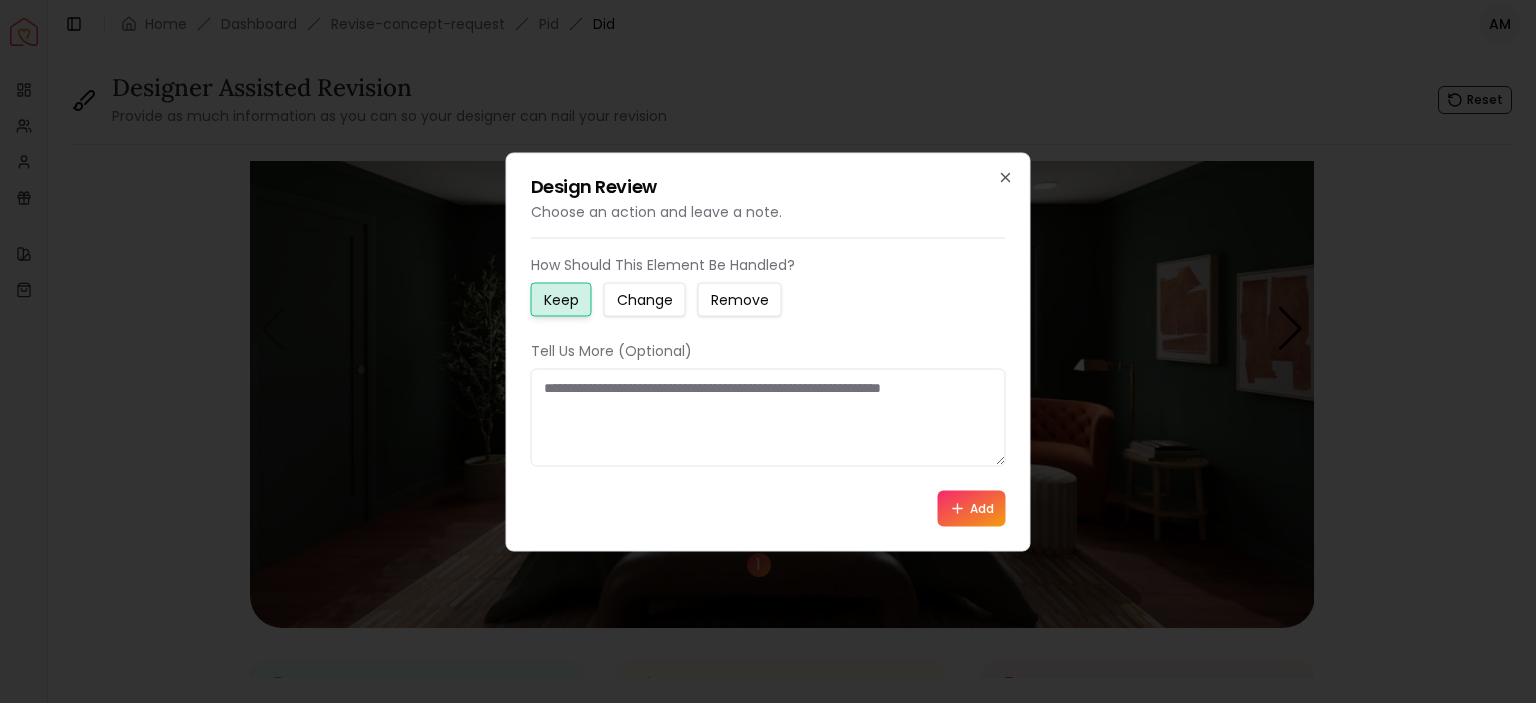 click on "Change" at bounding box center (645, 299) 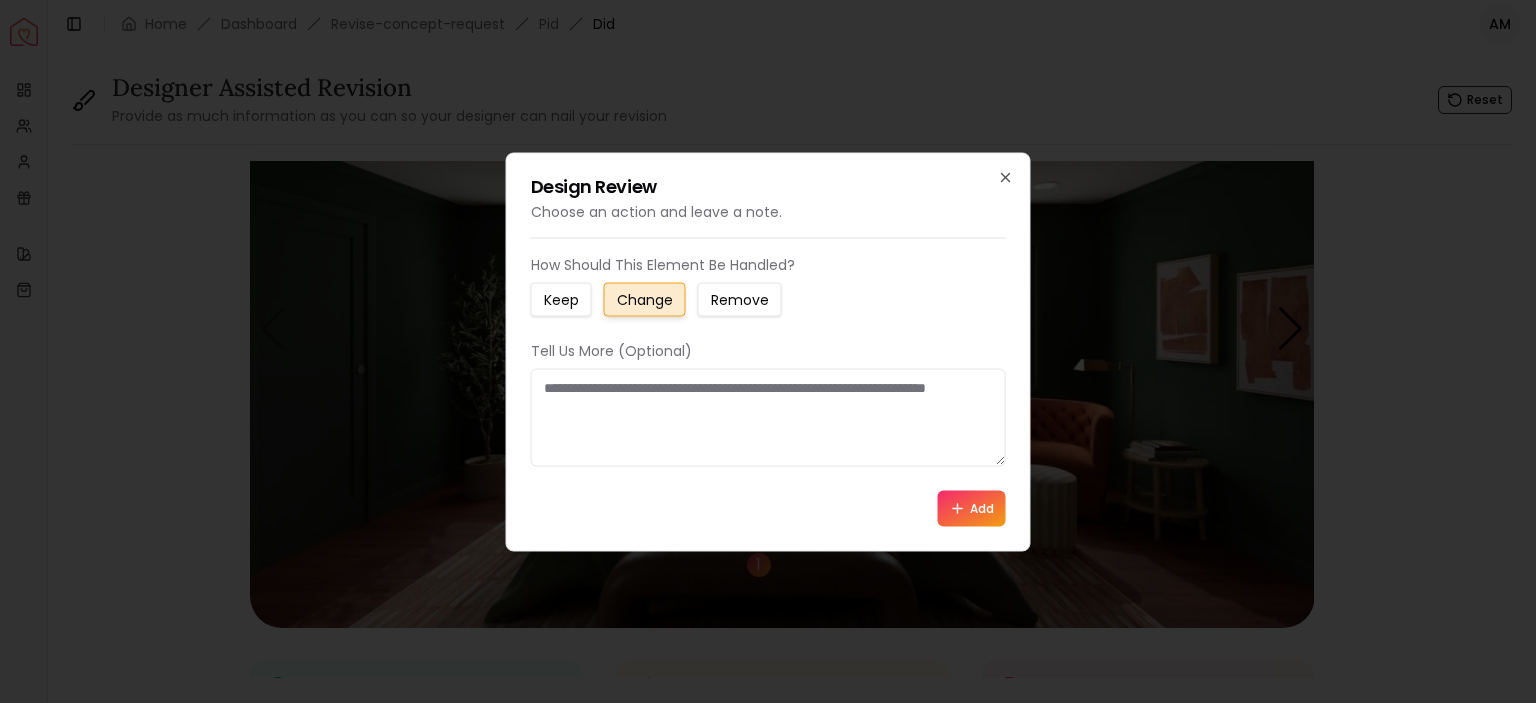 click at bounding box center (768, 417) 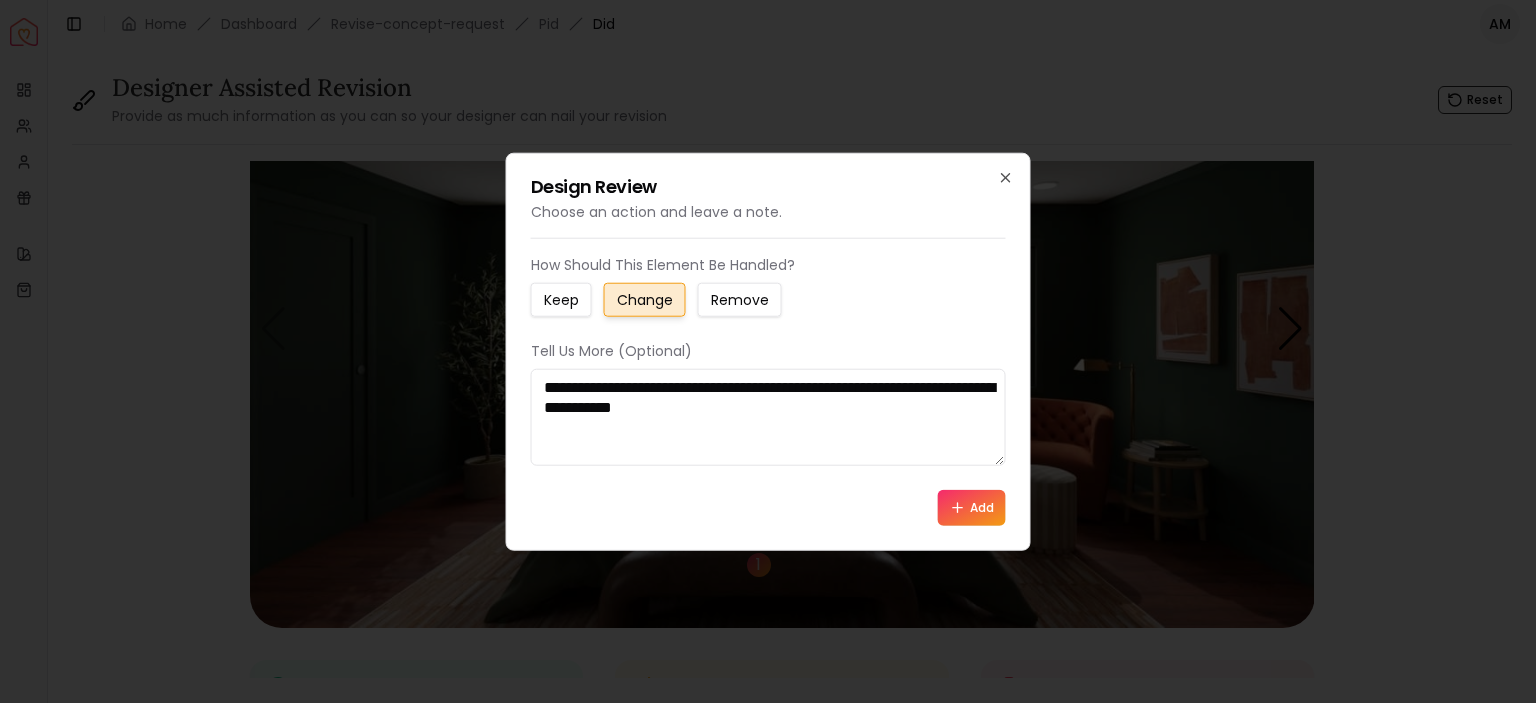 type on "**********" 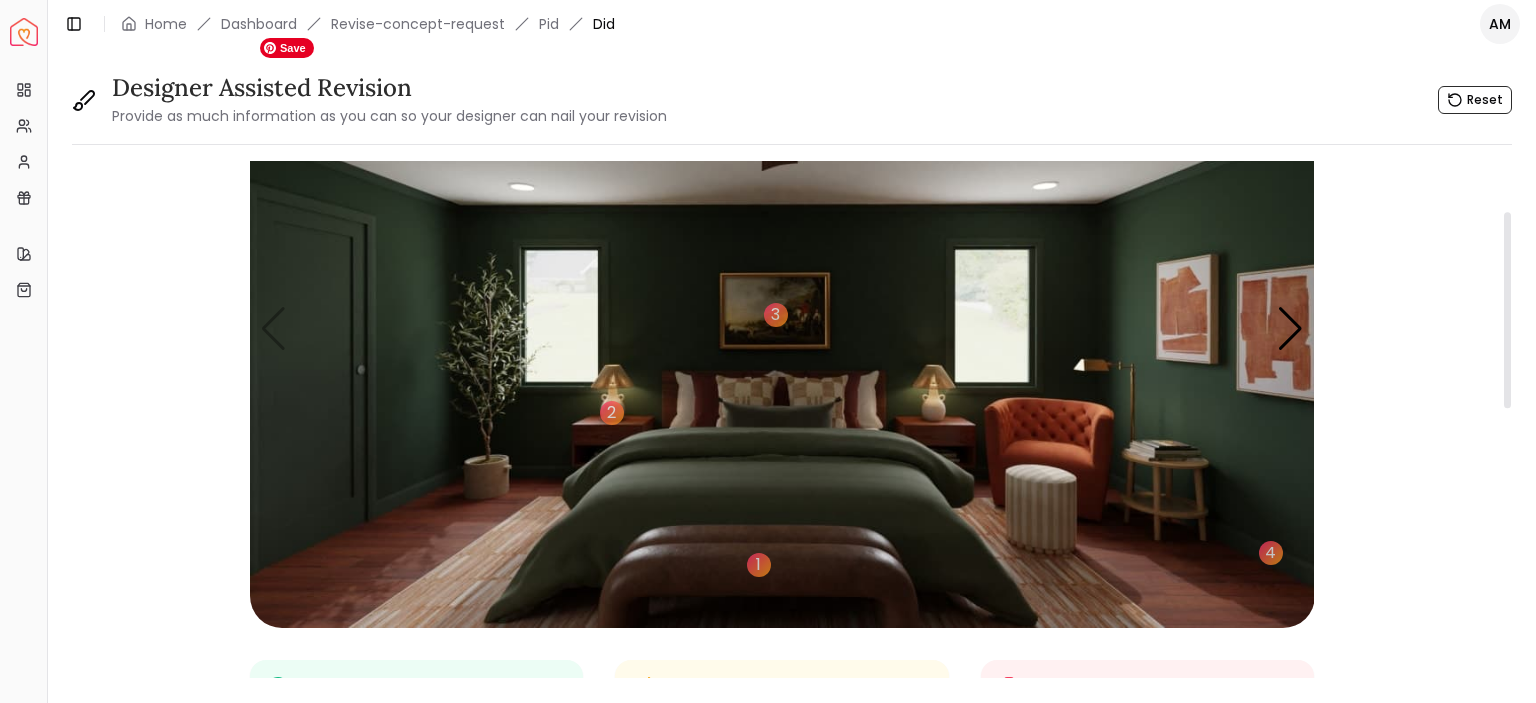 click at bounding box center [782, 328] 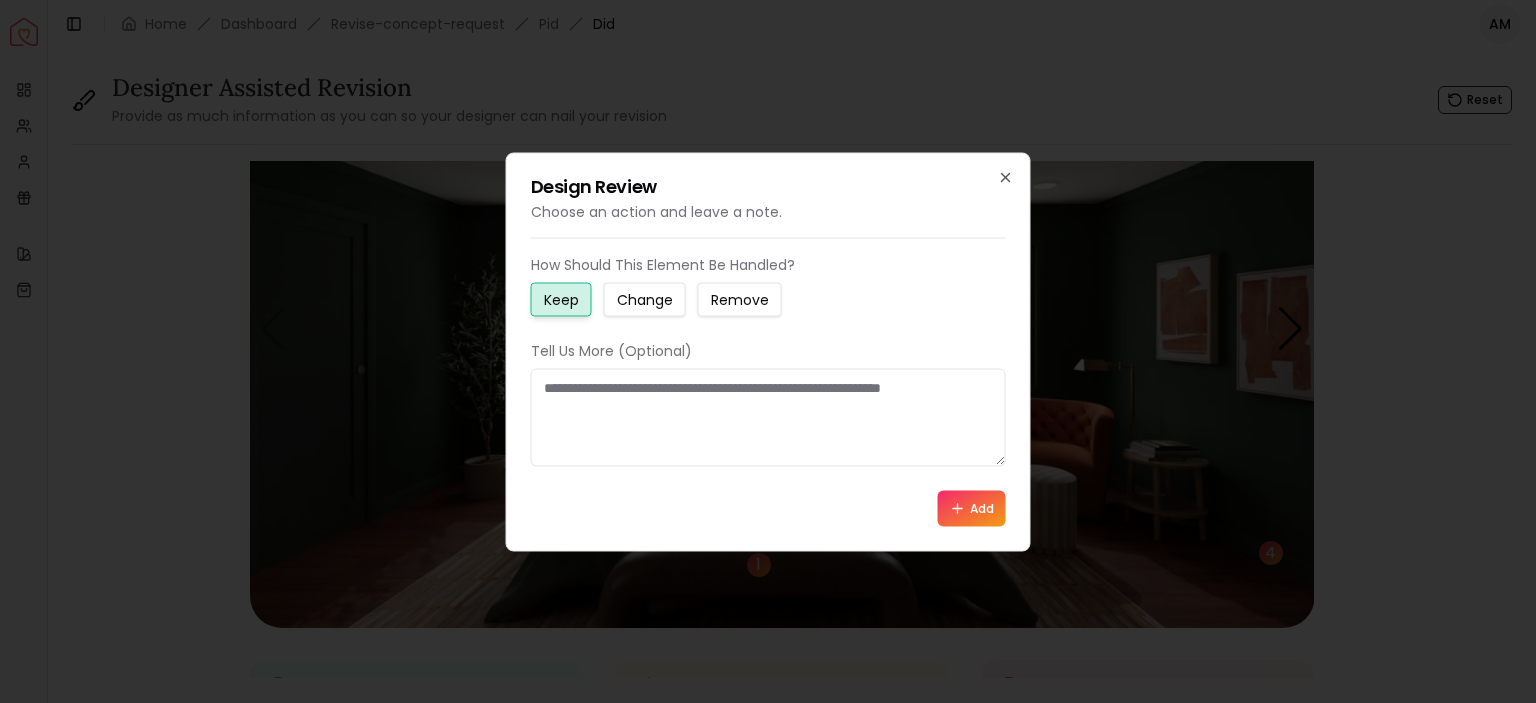 click at bounding box center (768, 417) 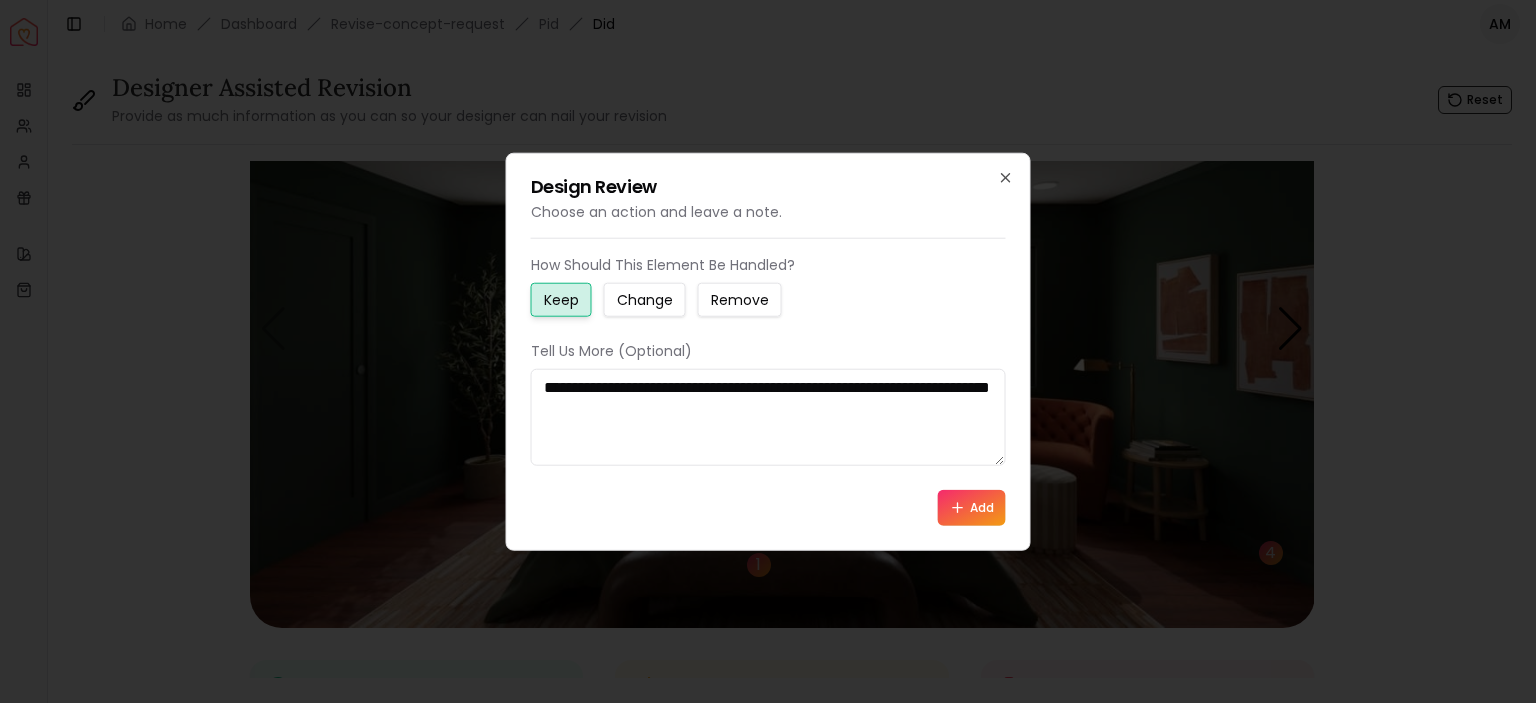 type on "**********" 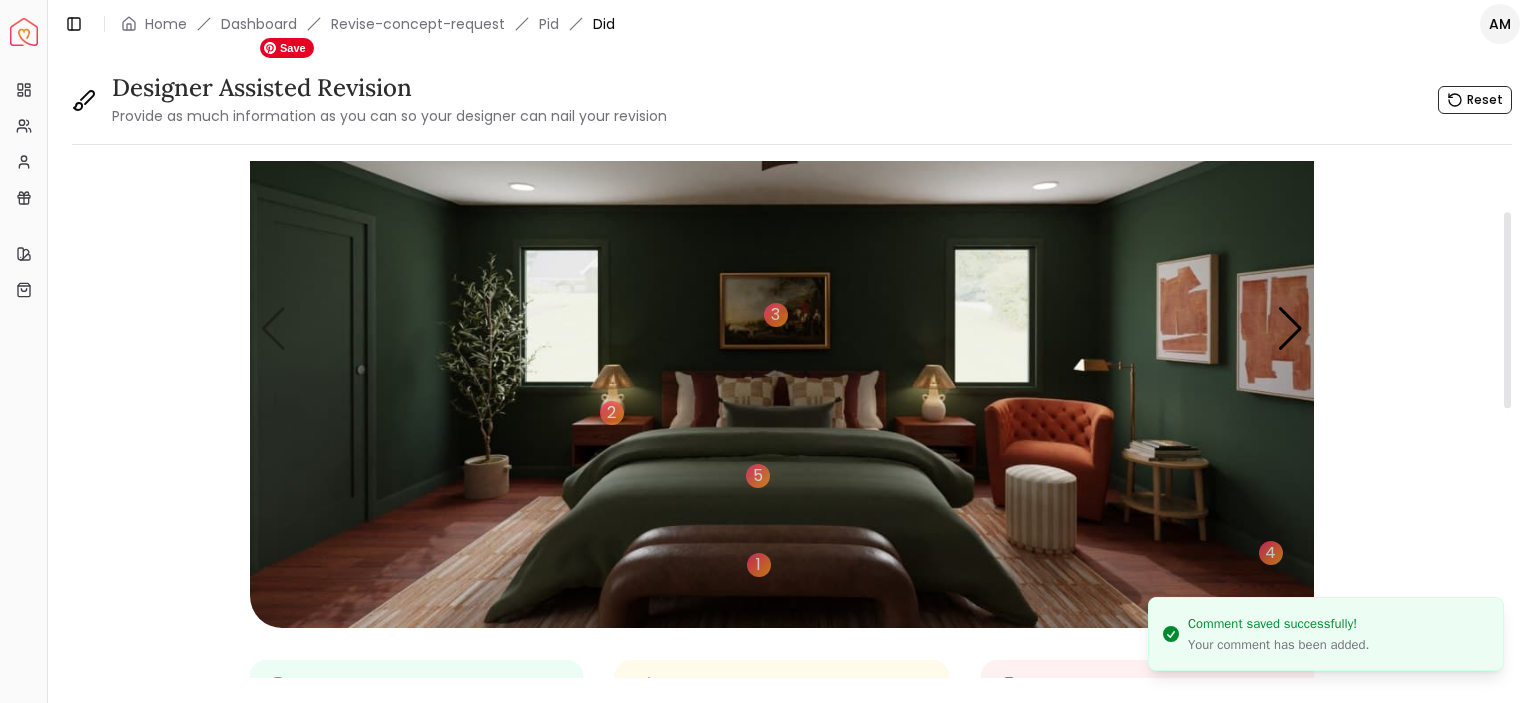 click at bounding box center [782, 328] 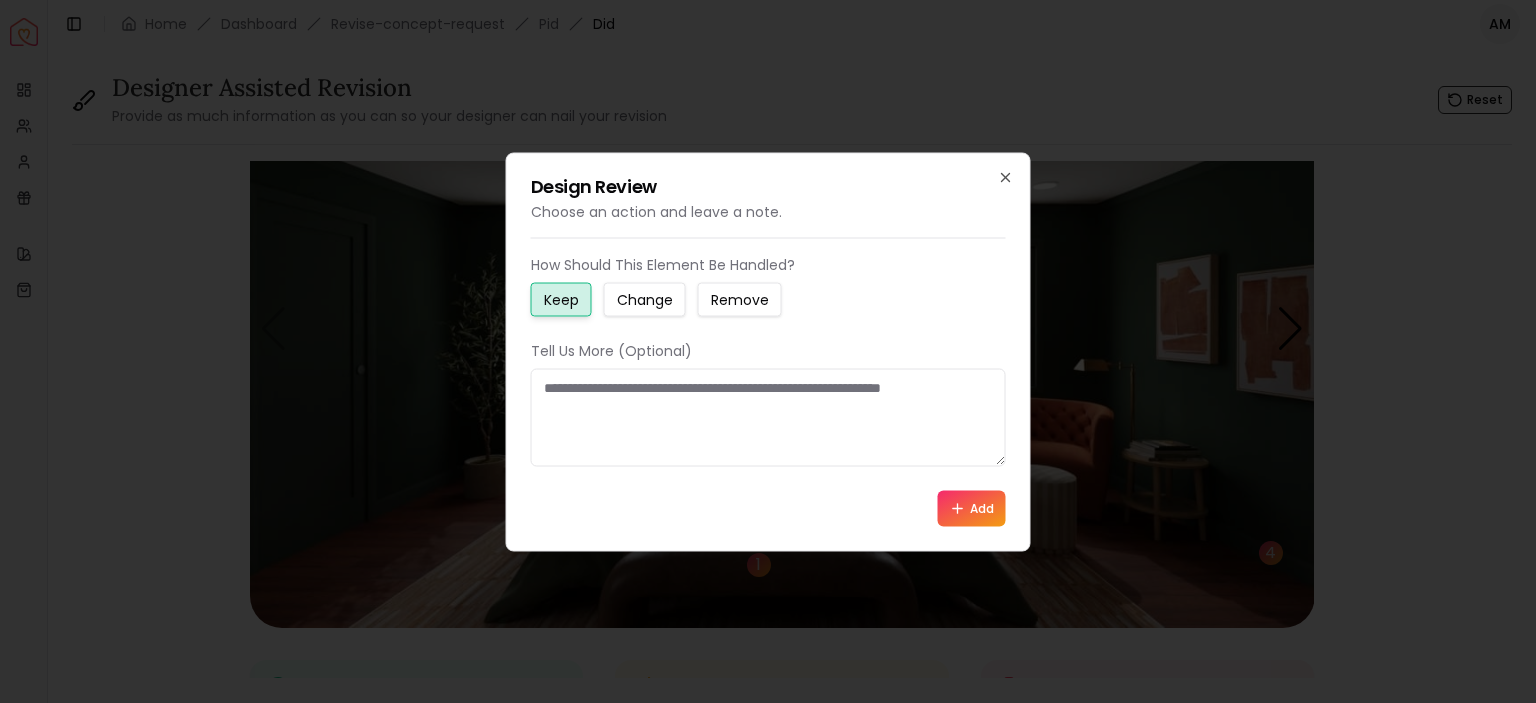 click at bounding box center (768, 417) 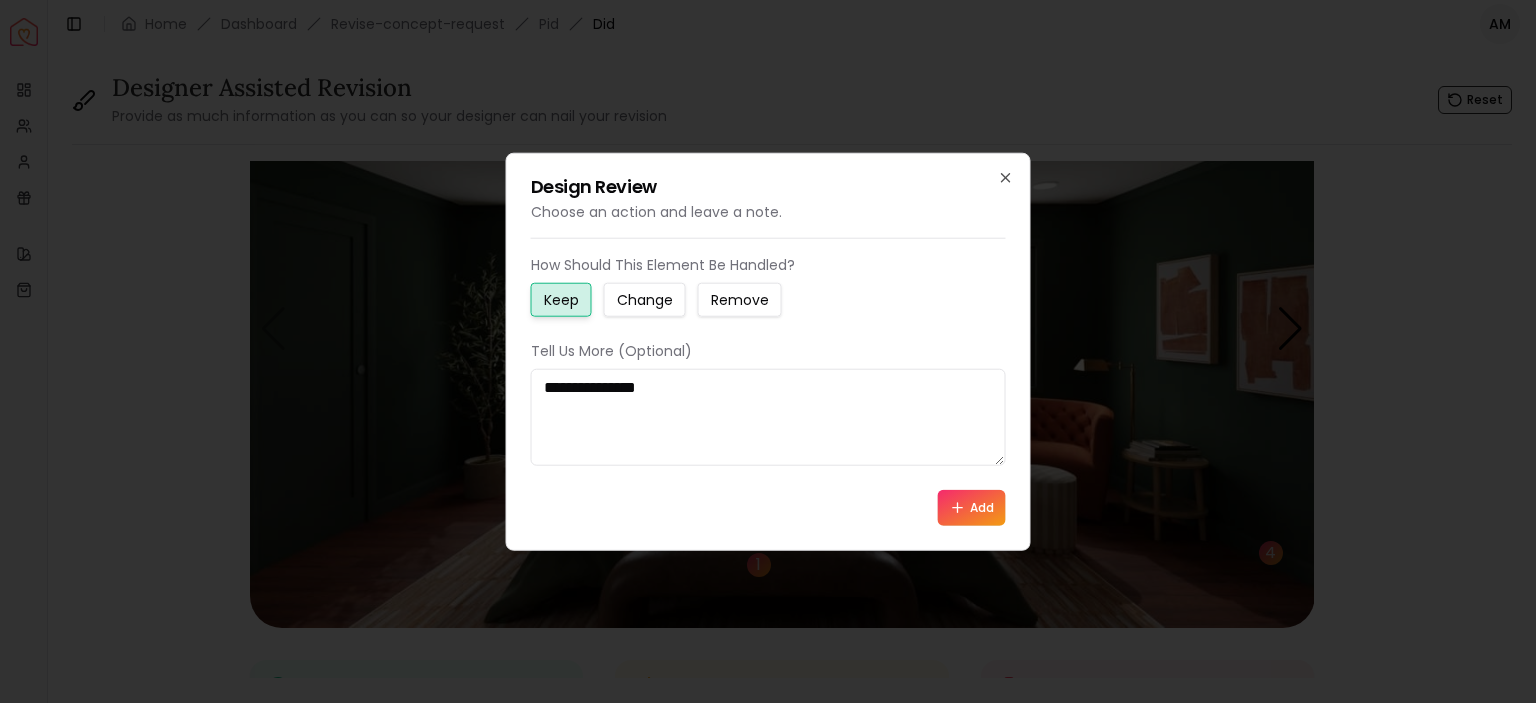 type on "**********" 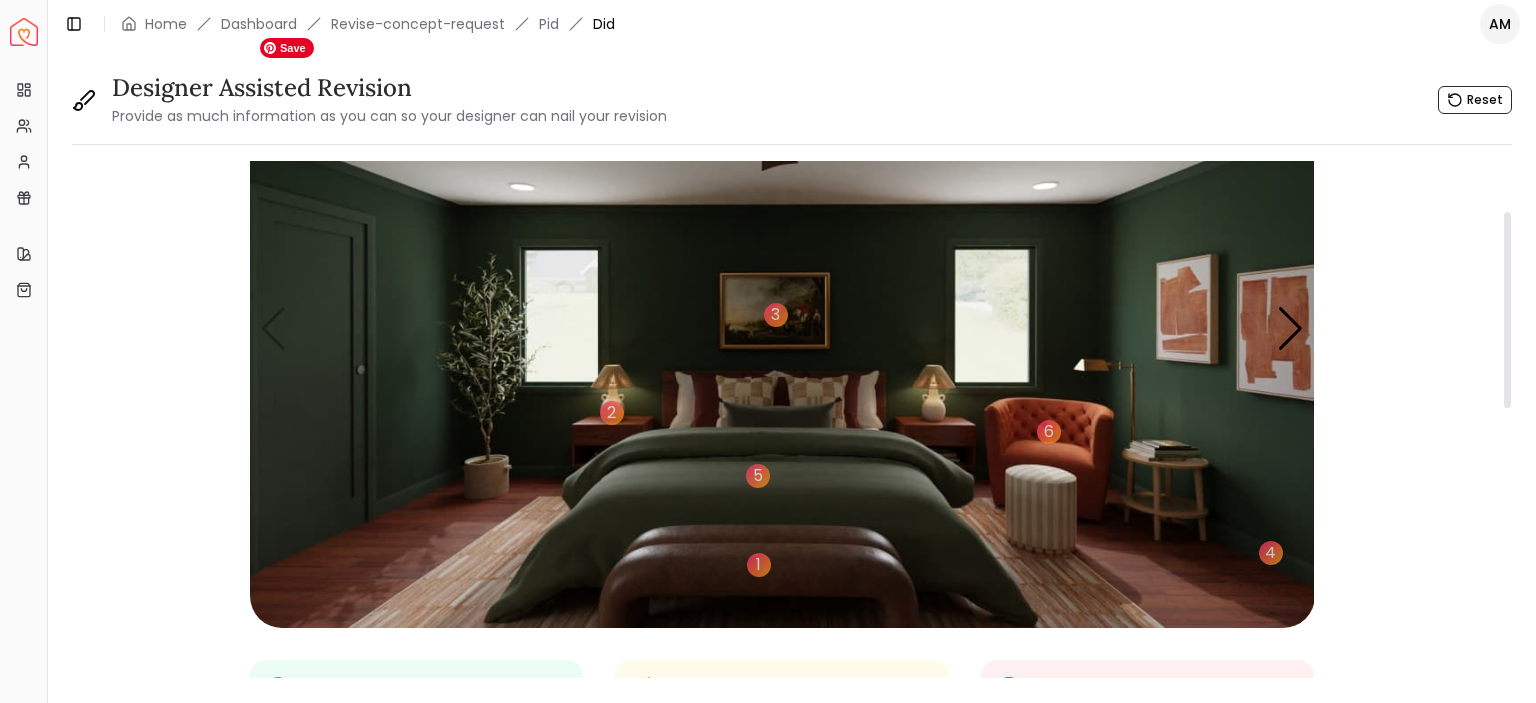 click at bounding box center [782, 328] 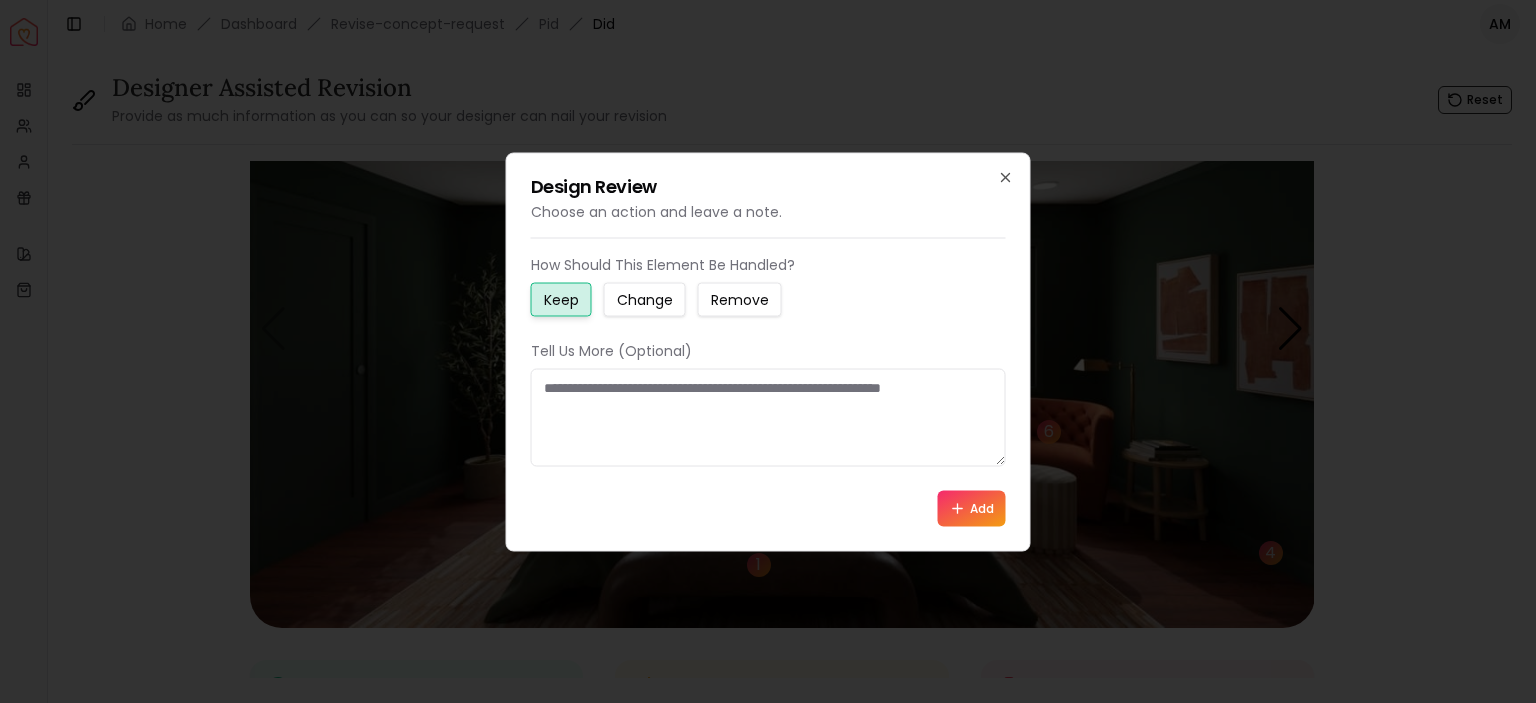 click on "Change" at bounding box center [645, 299] 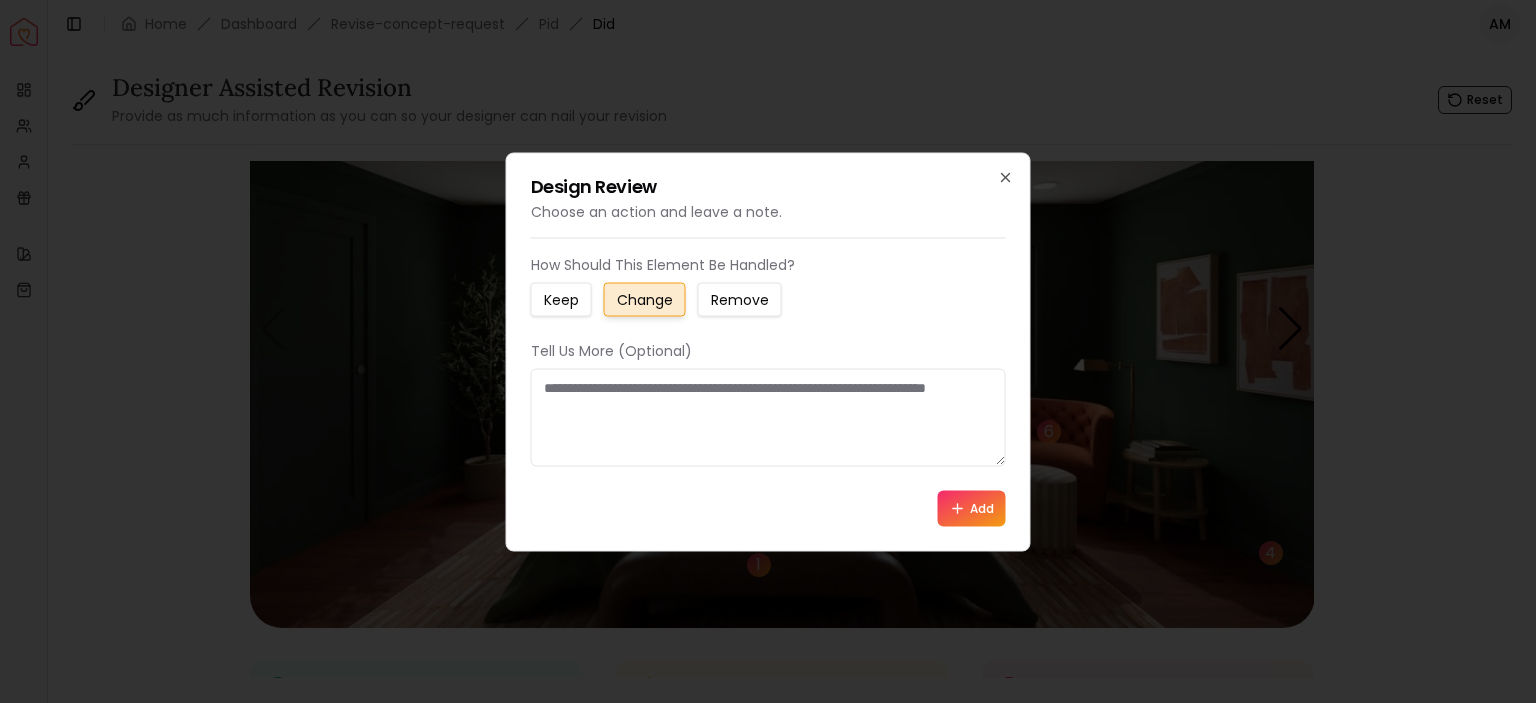 click at bounding box center (768, 417) 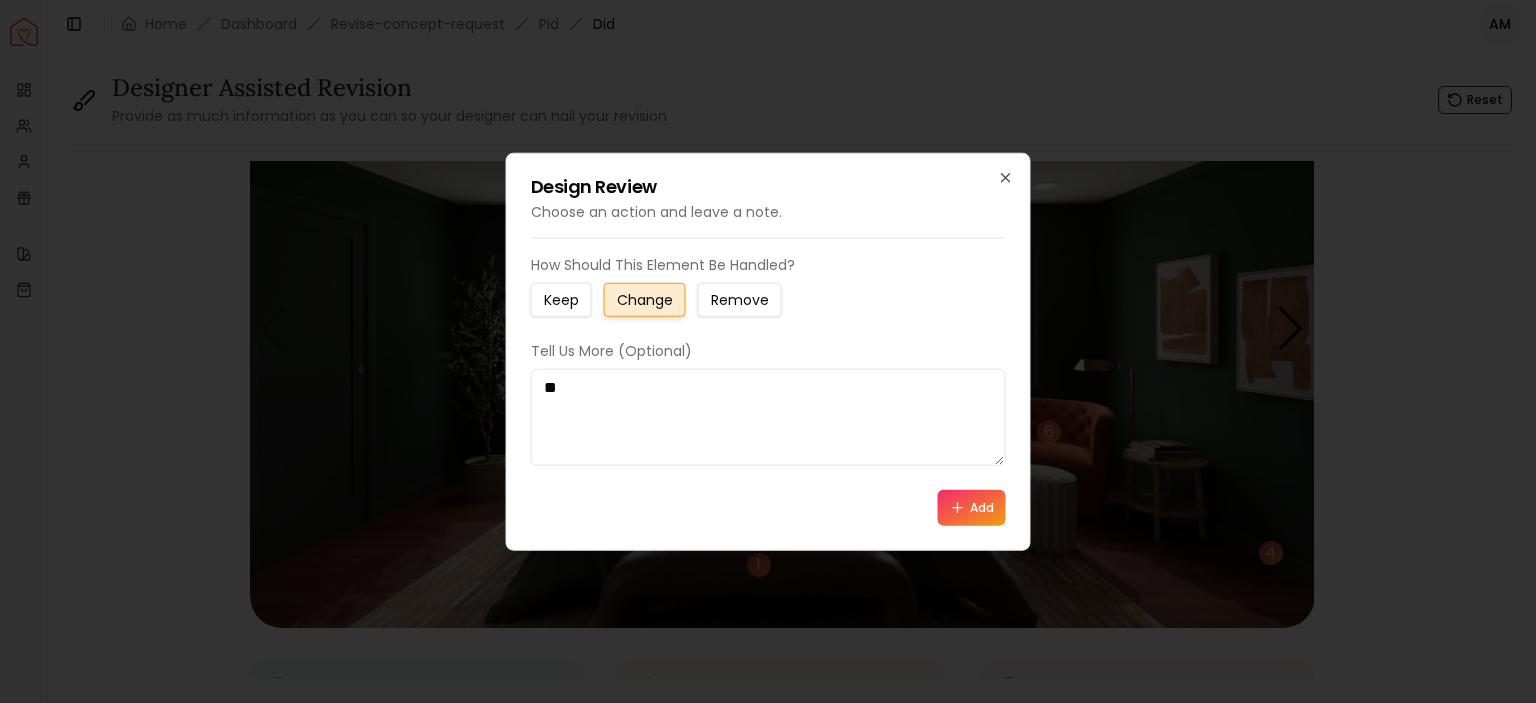 type on "*" 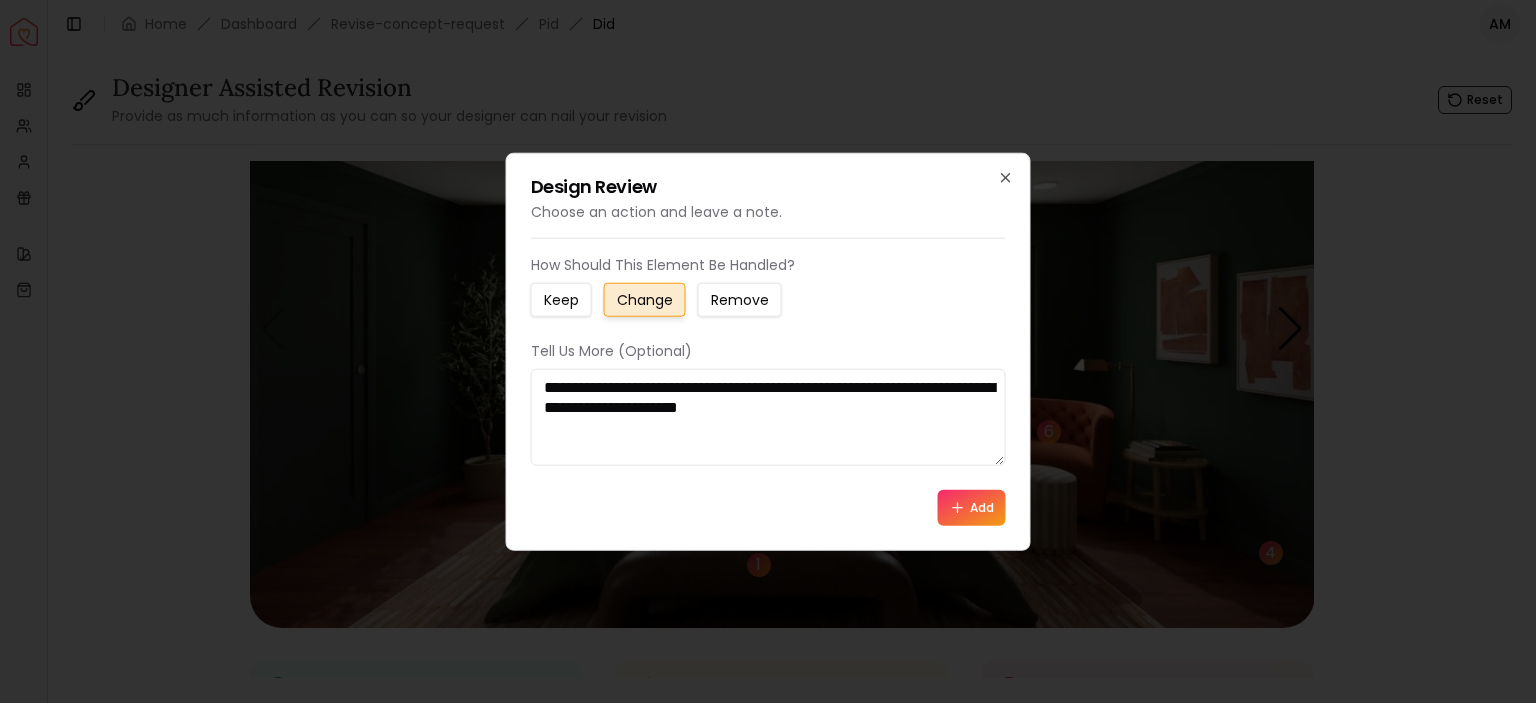 paste on "**********" 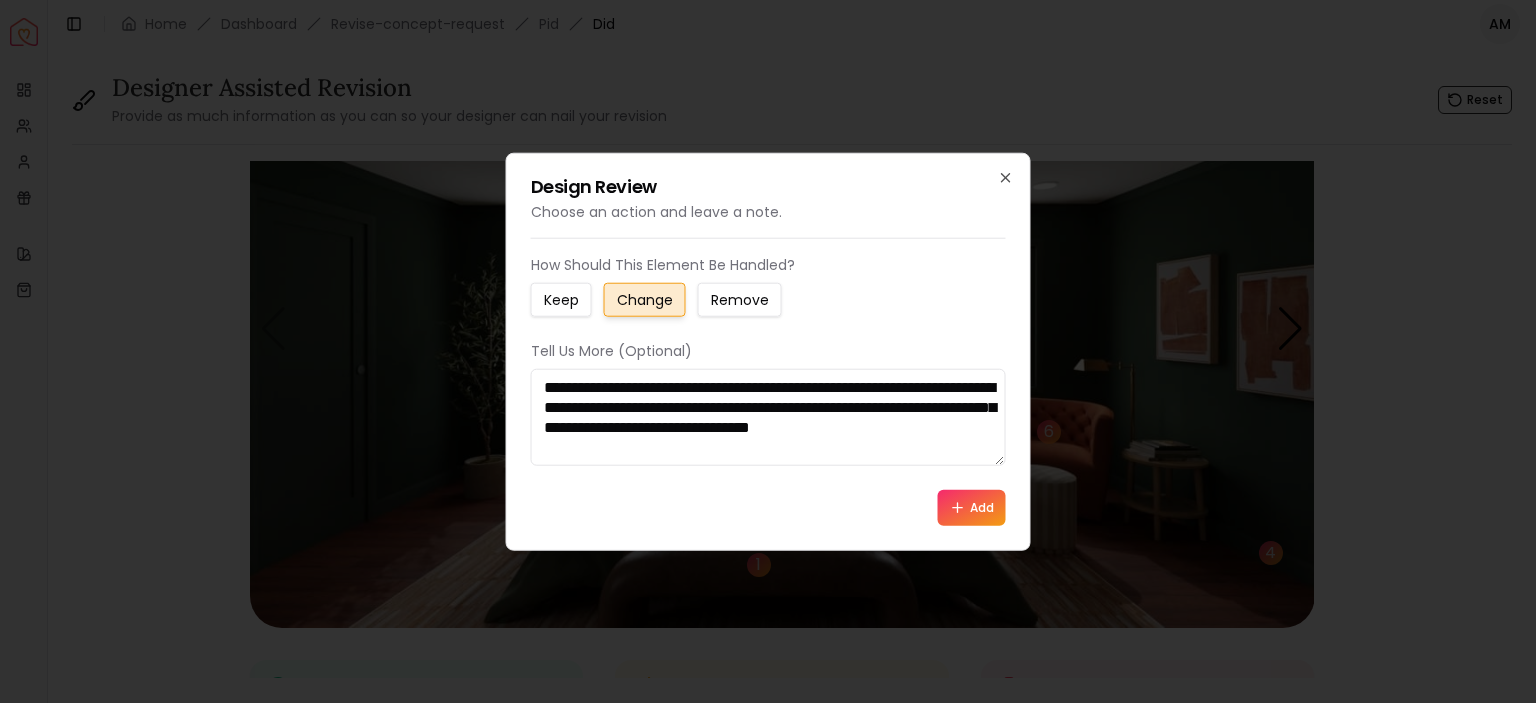 click on "**********" at bounding box center [768, 417] 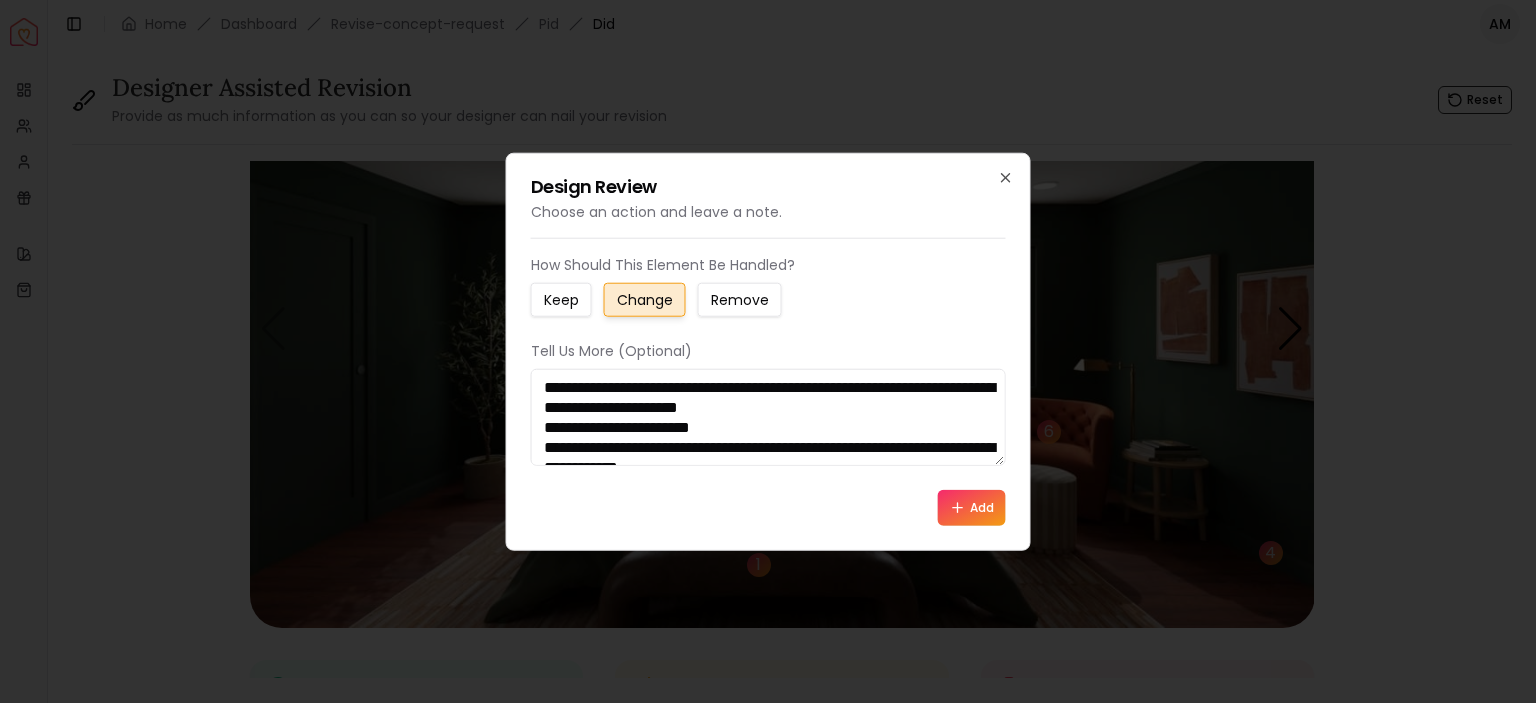type on "**********" 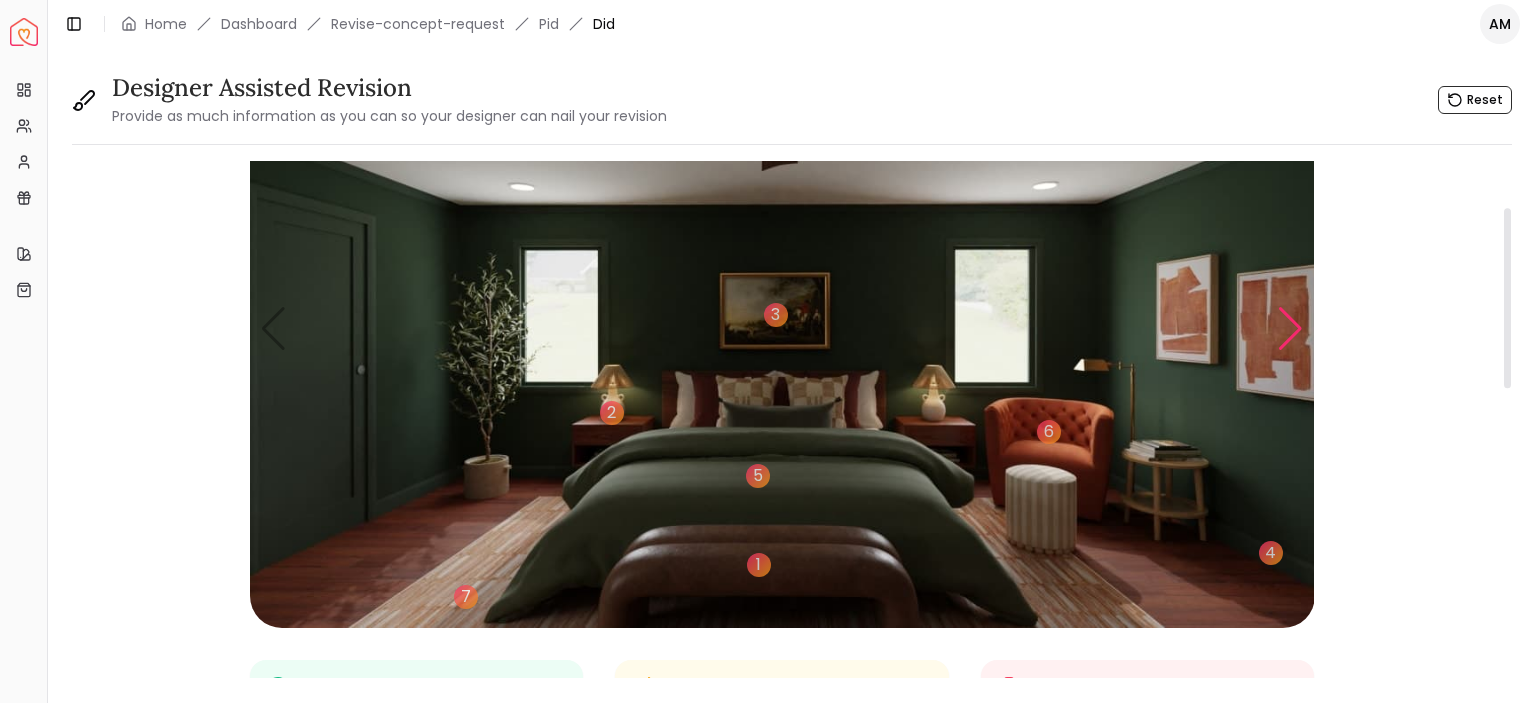 click at bounding box center (1290, 329) 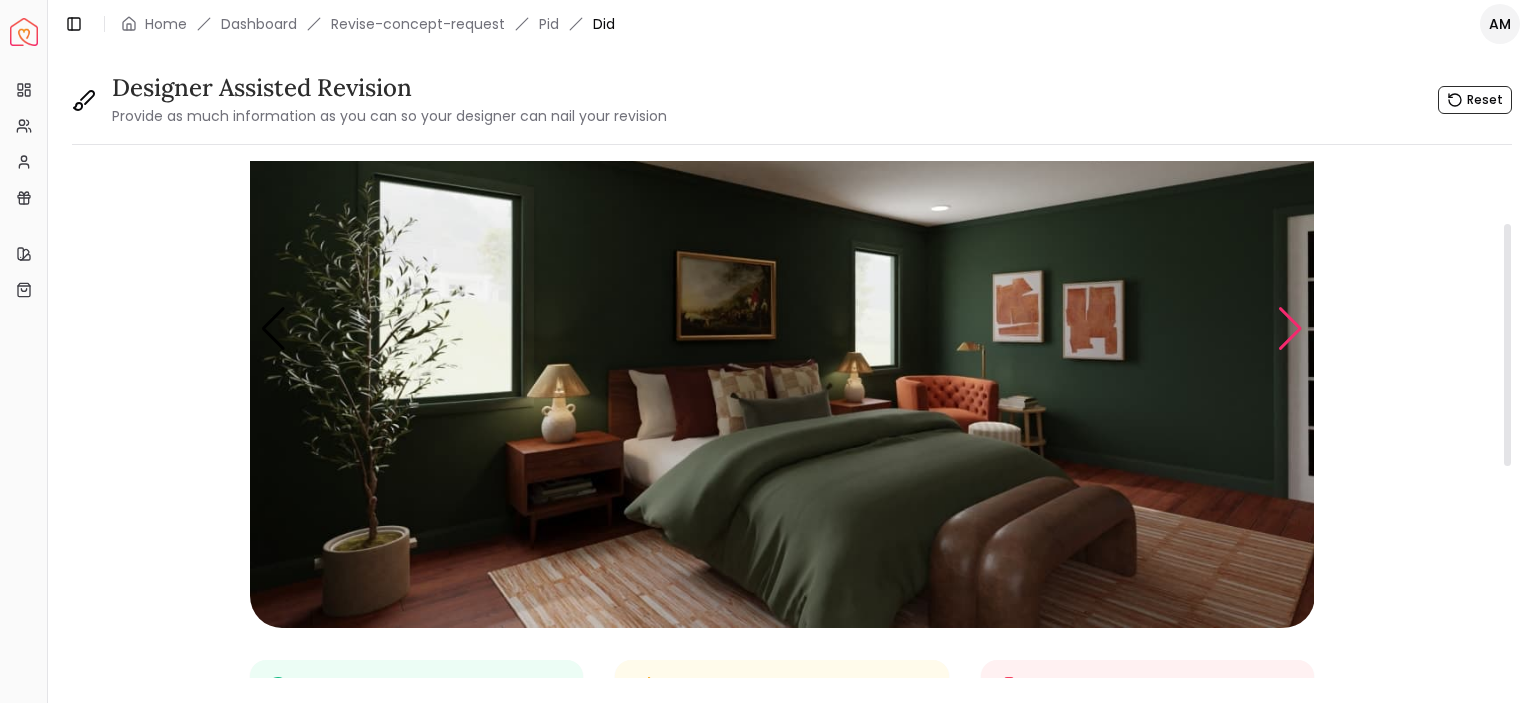 click at bounding box center [1290, 329] 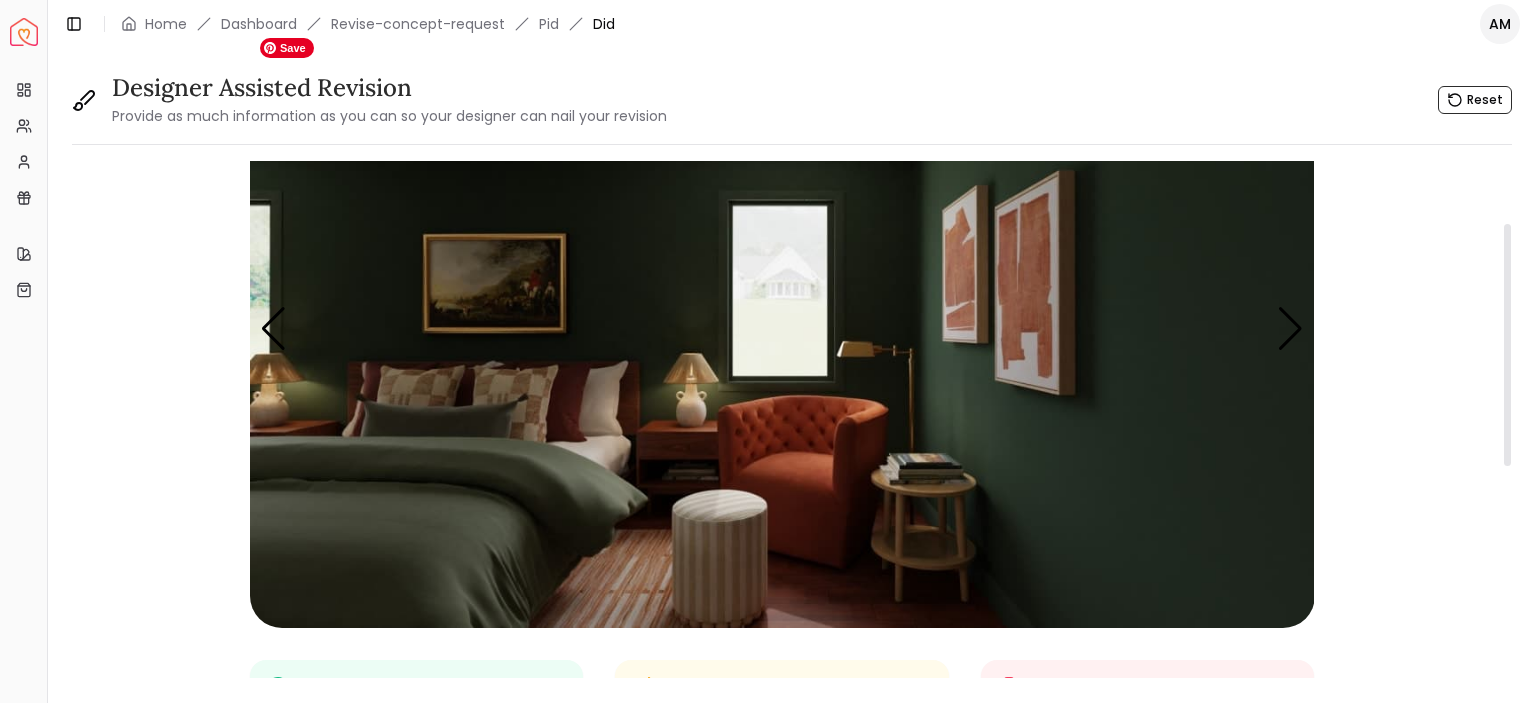 click at bounding box center (782, 328) 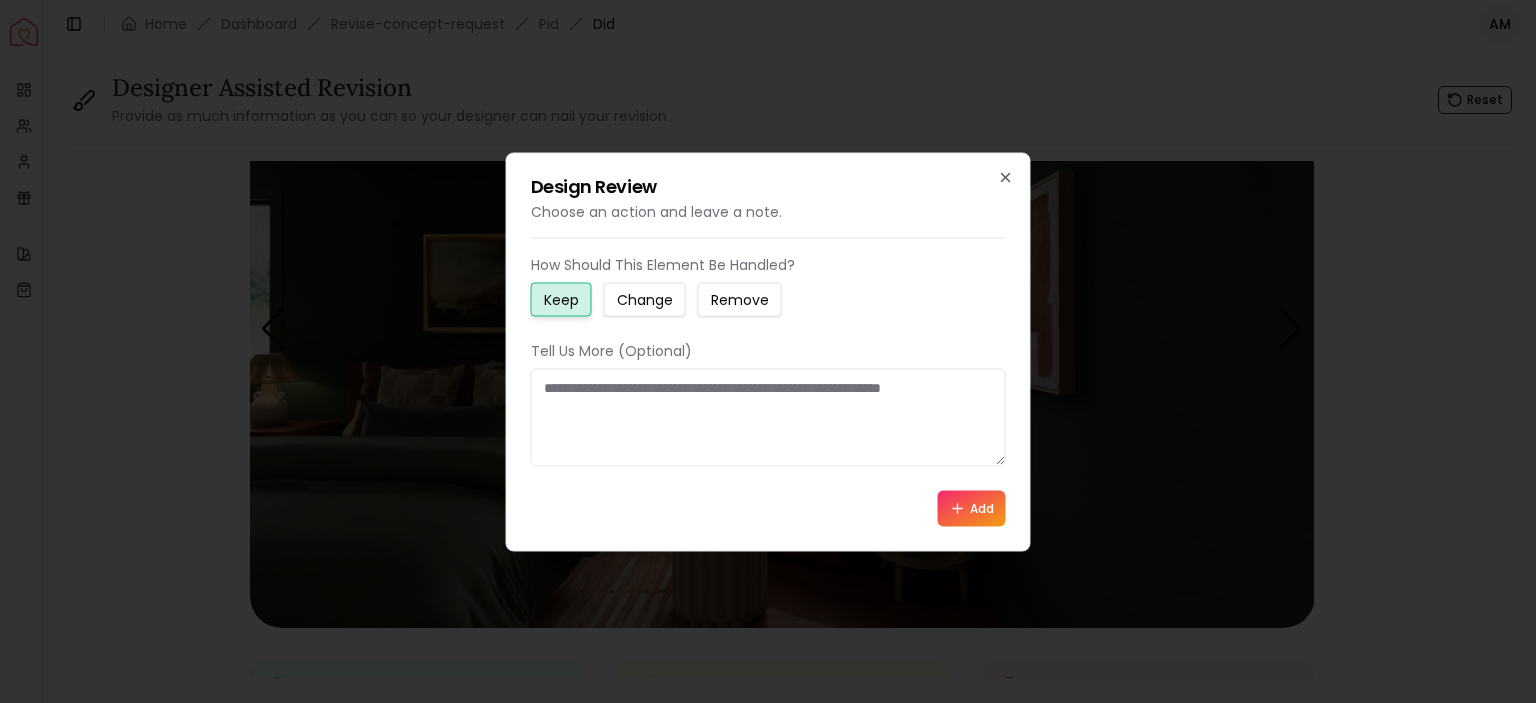 click on "Change" at bounding box center (645, 299) 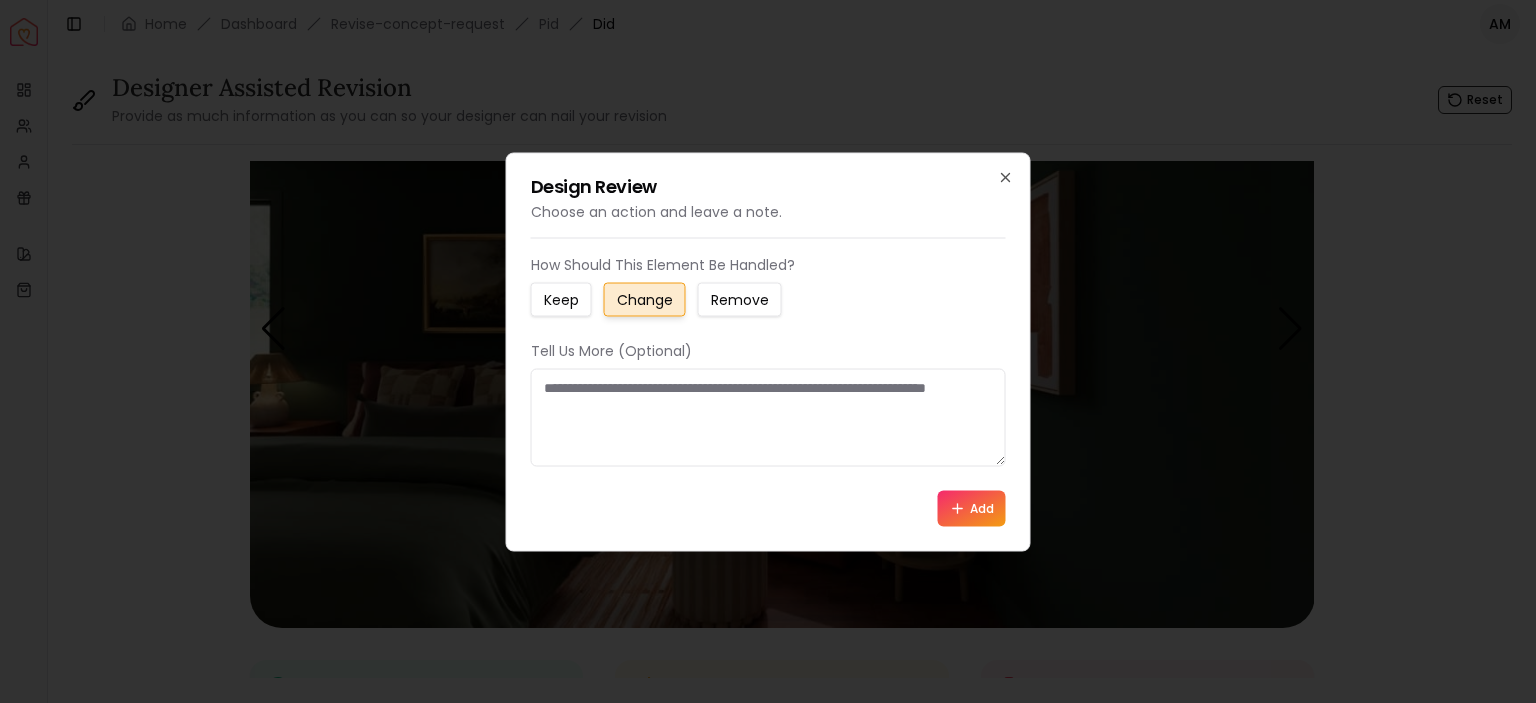 click at bounding box center (768, 417) 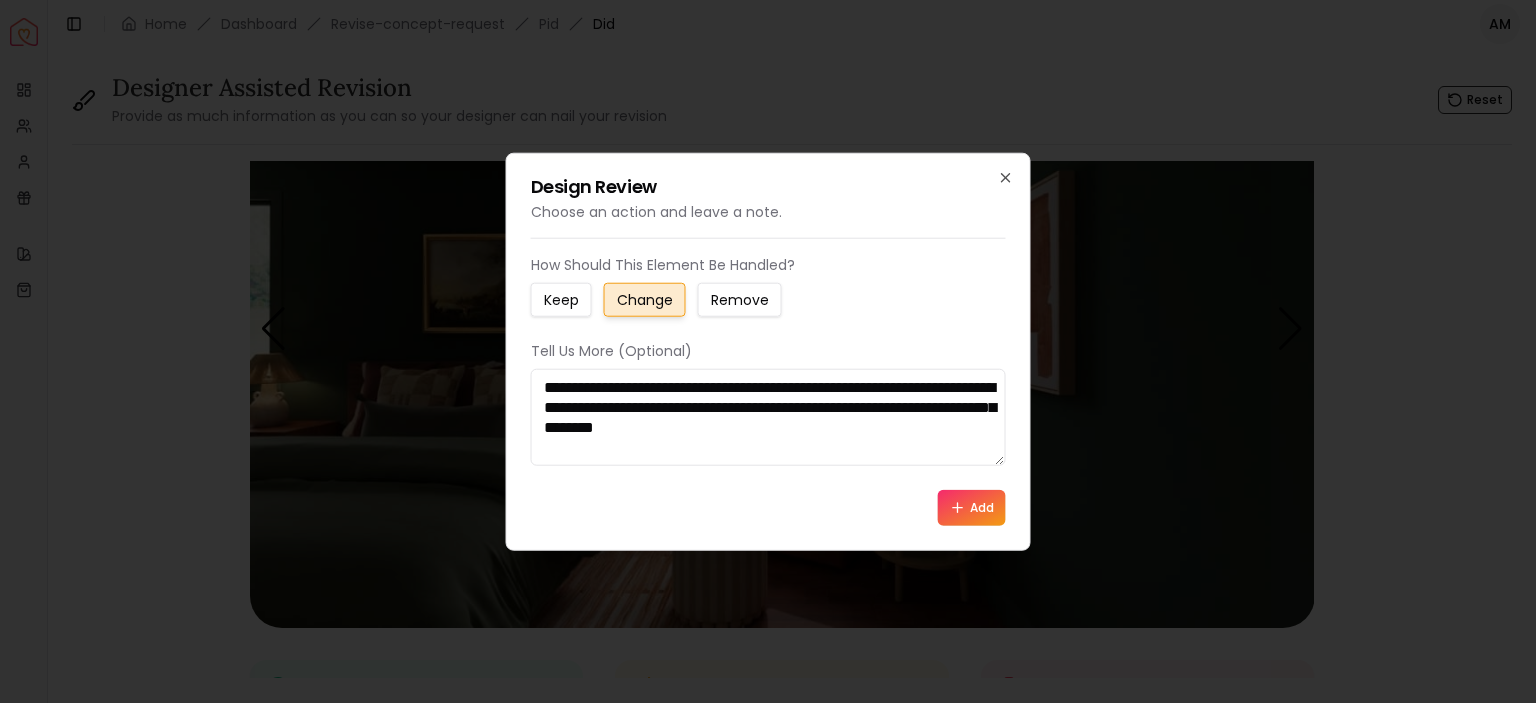 type on "**********" 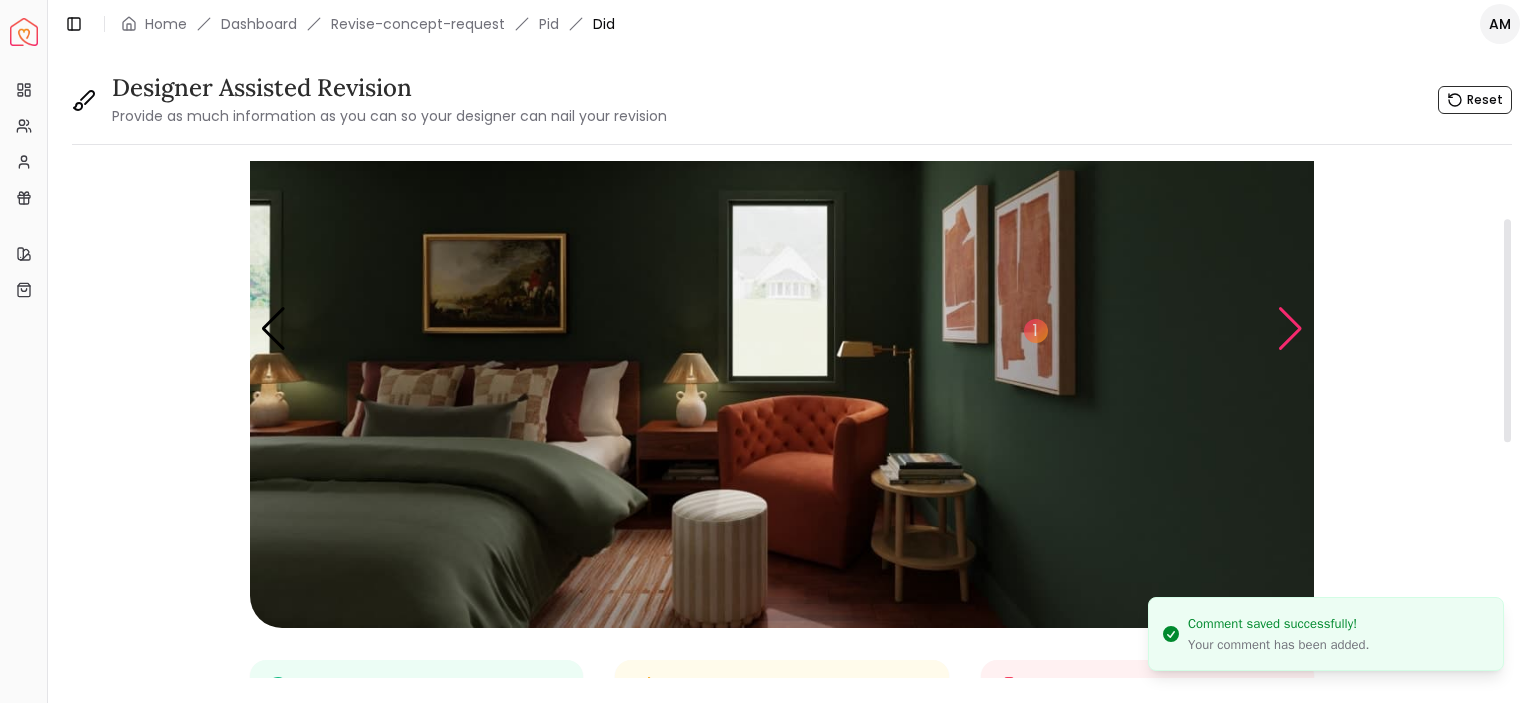 click at bounding box center (1290, 329) 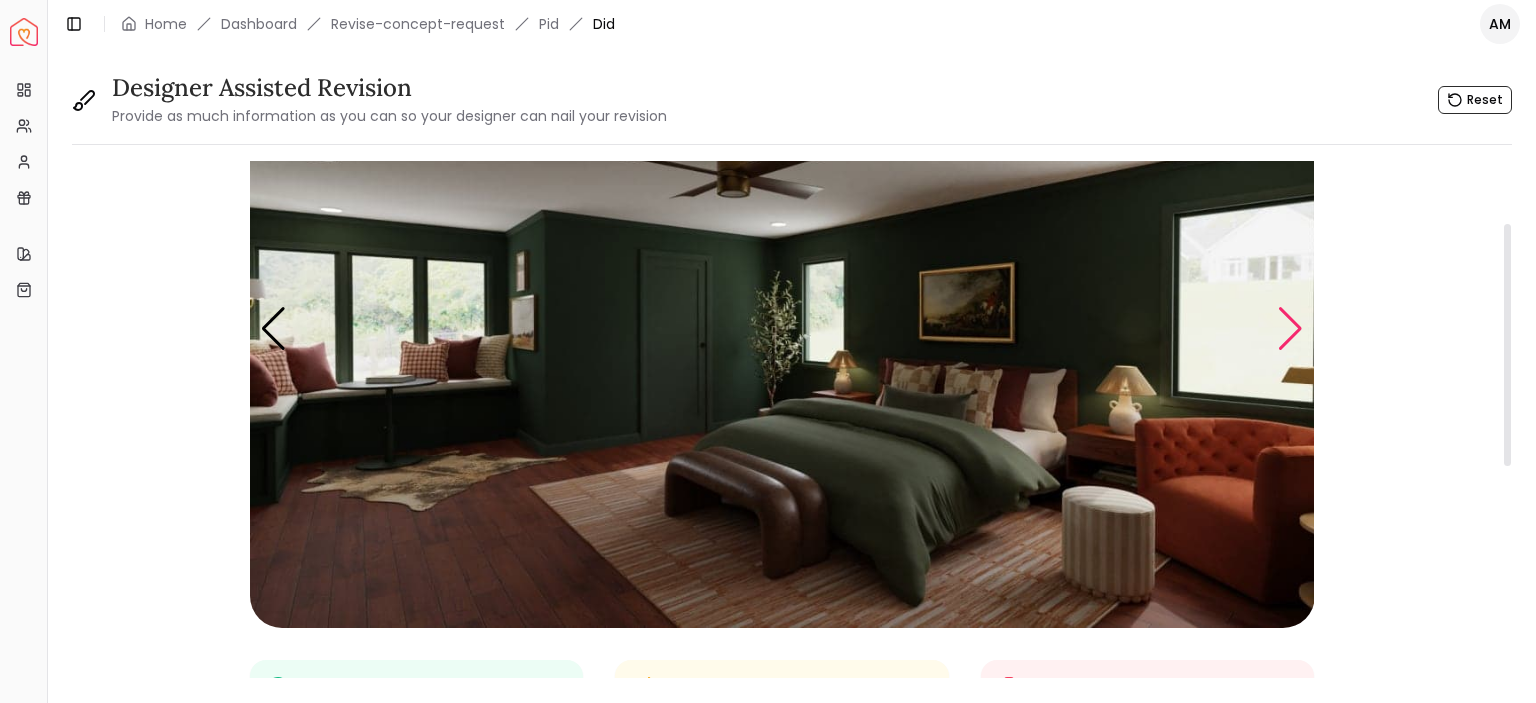 click at bounding box center [1290, 329] 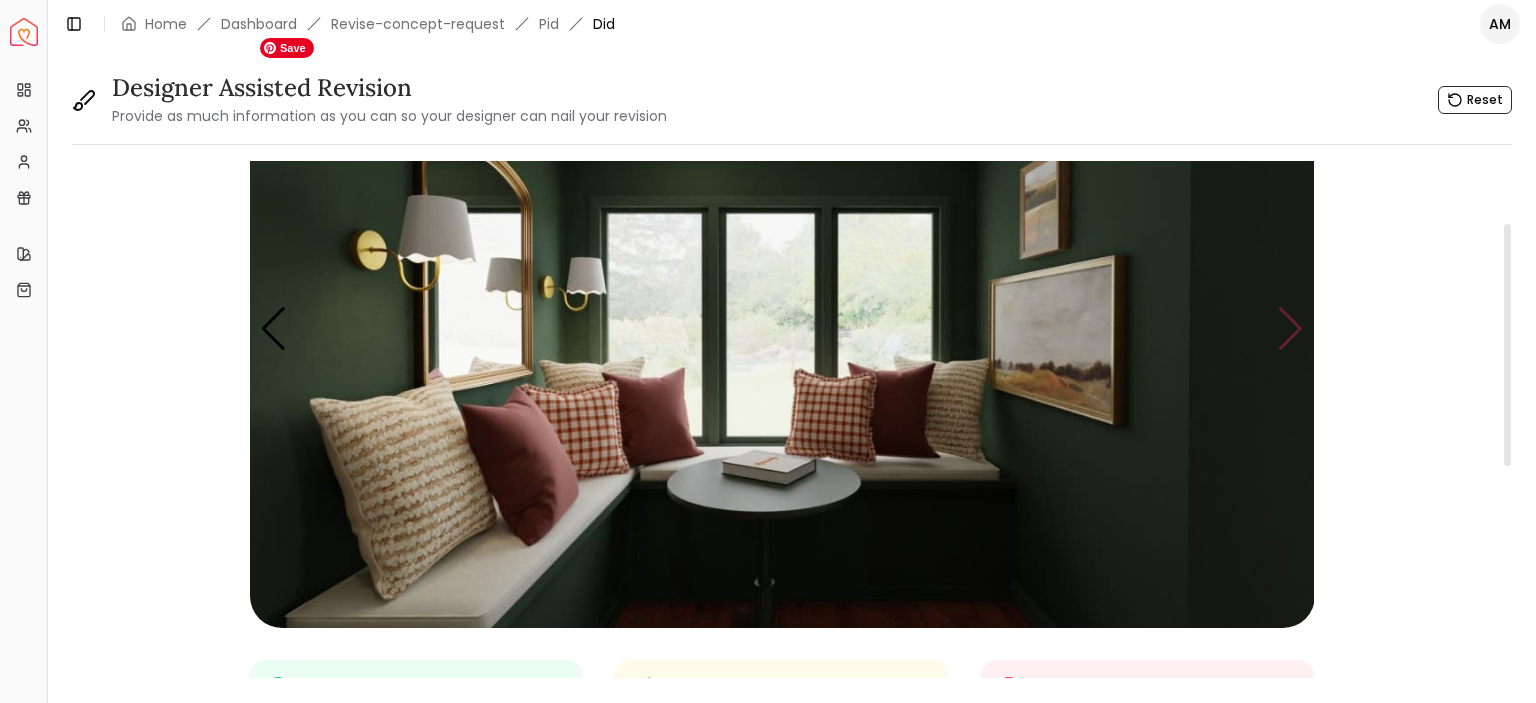 click at bounding box center [782, 328] 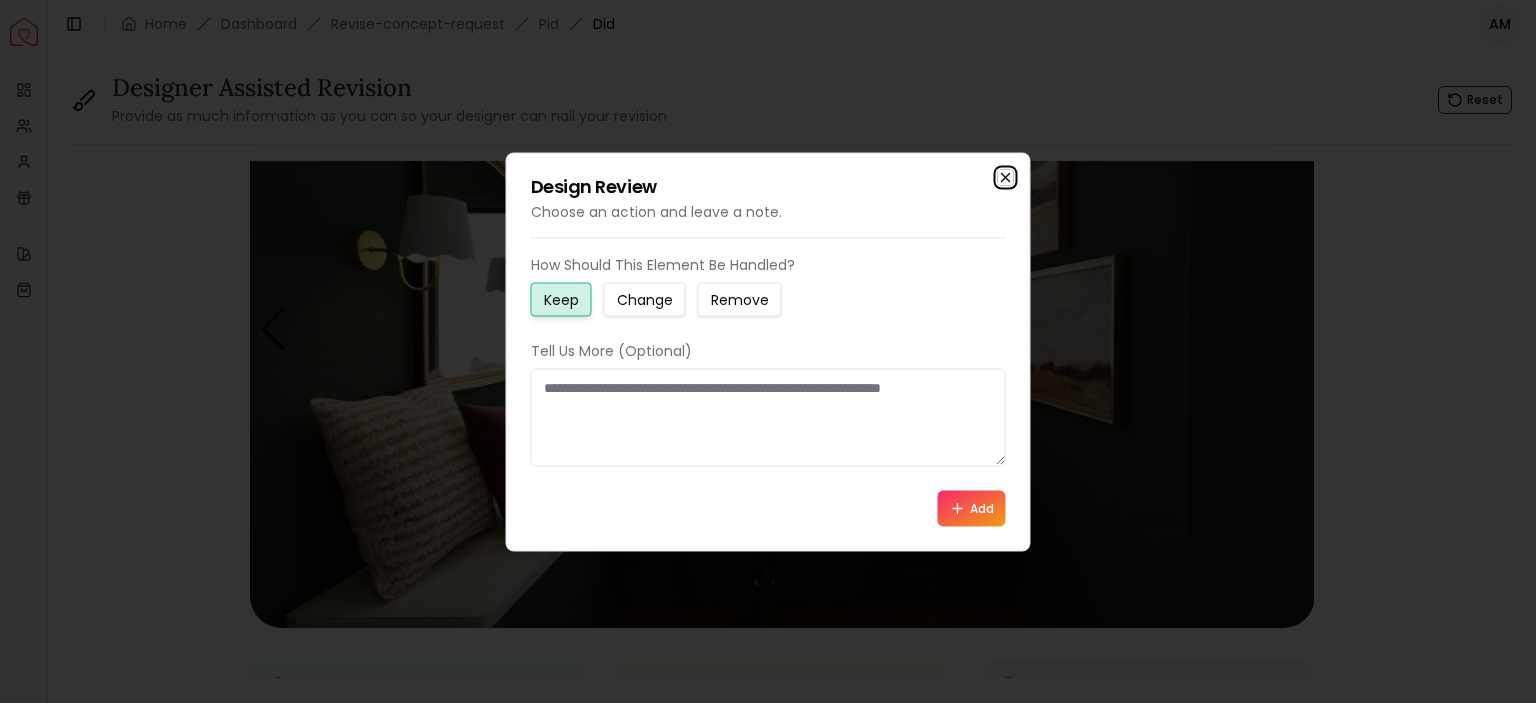 click 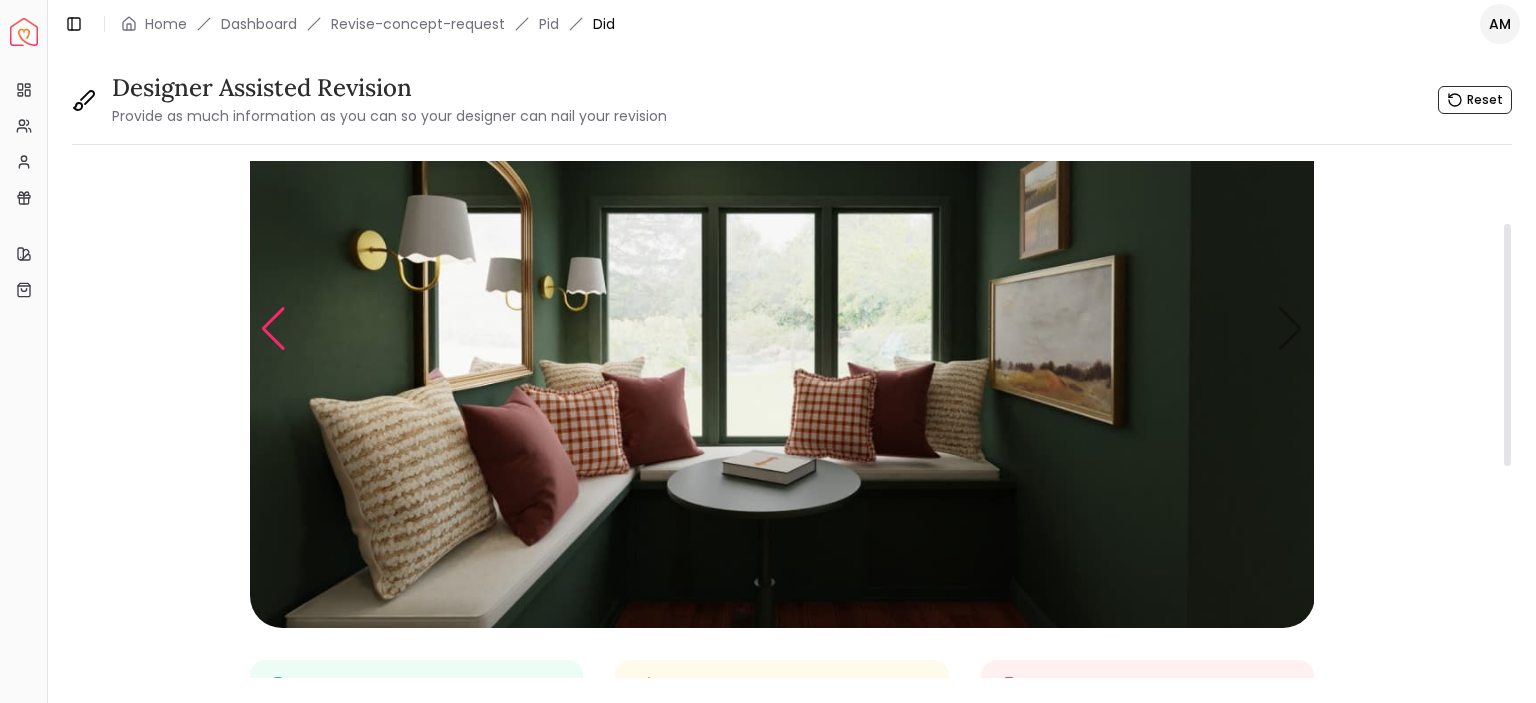 click at bounding box center [273, 329] 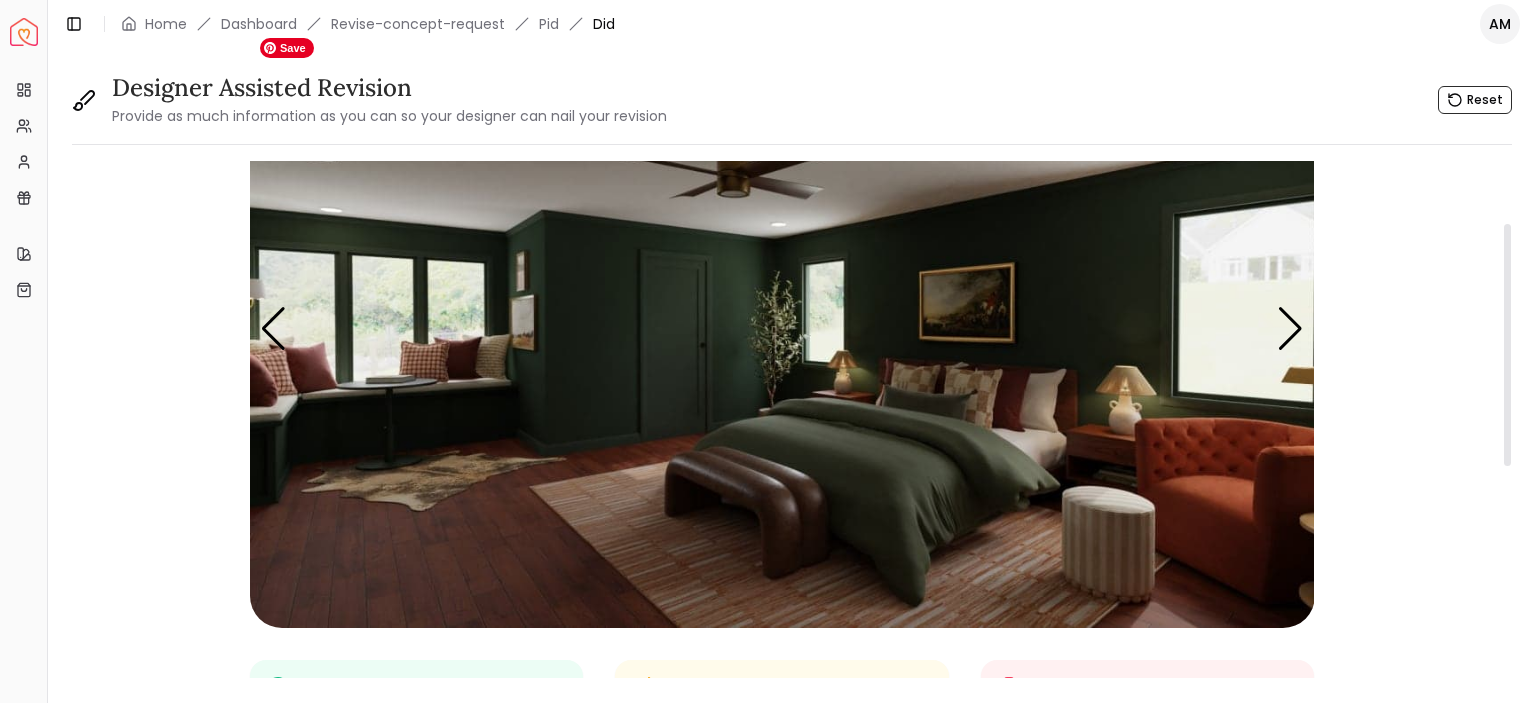 click at bounding box center [782, 328] 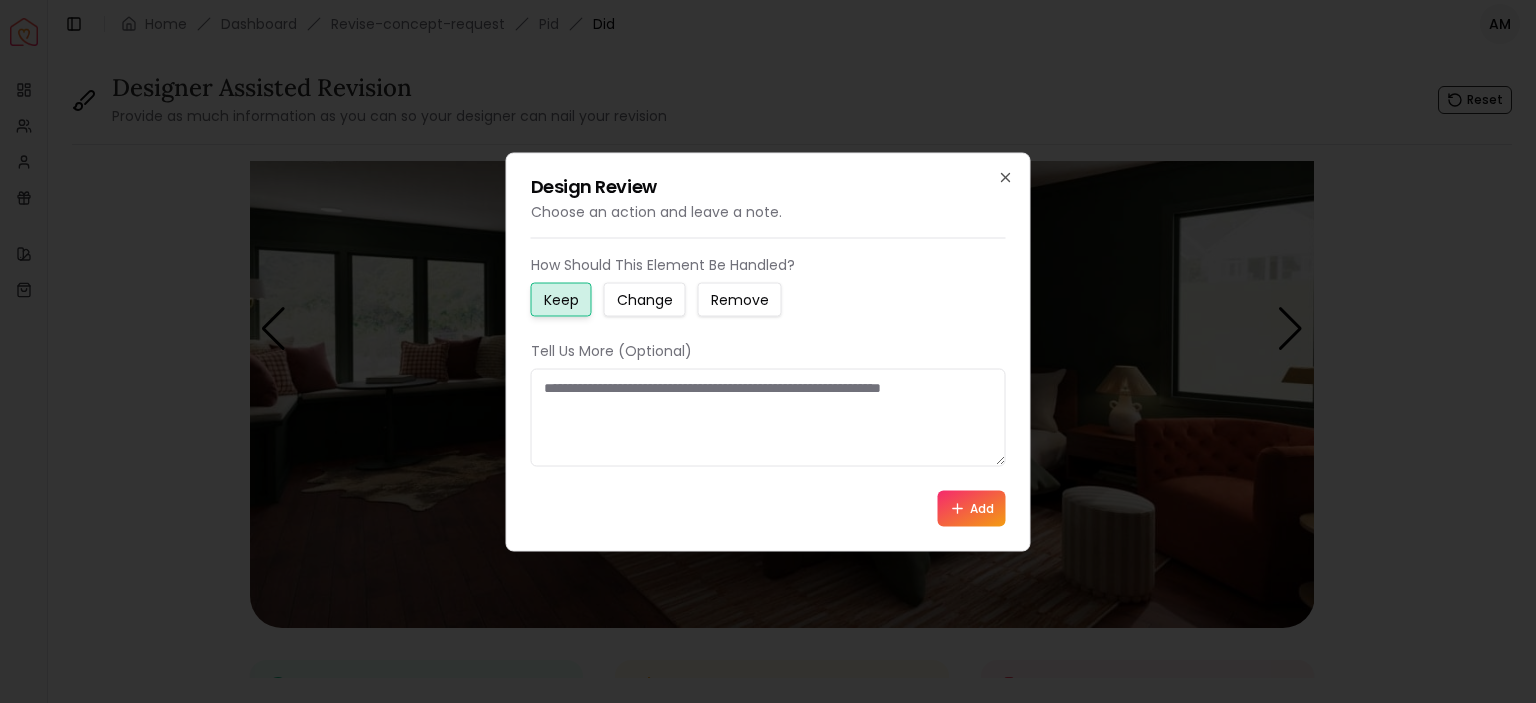 click on "Change" at bounding box center (645, 299) 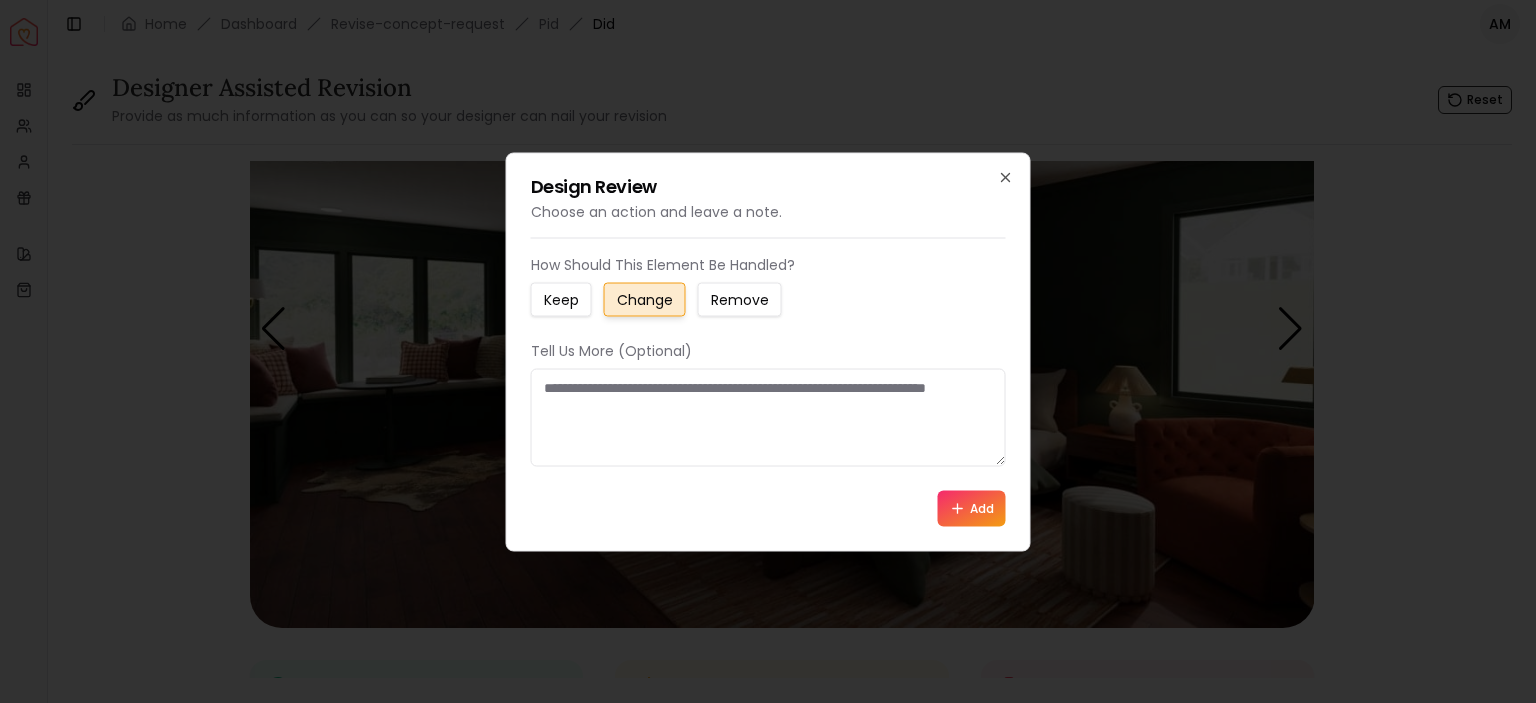 click at bounding box center [768, 417] 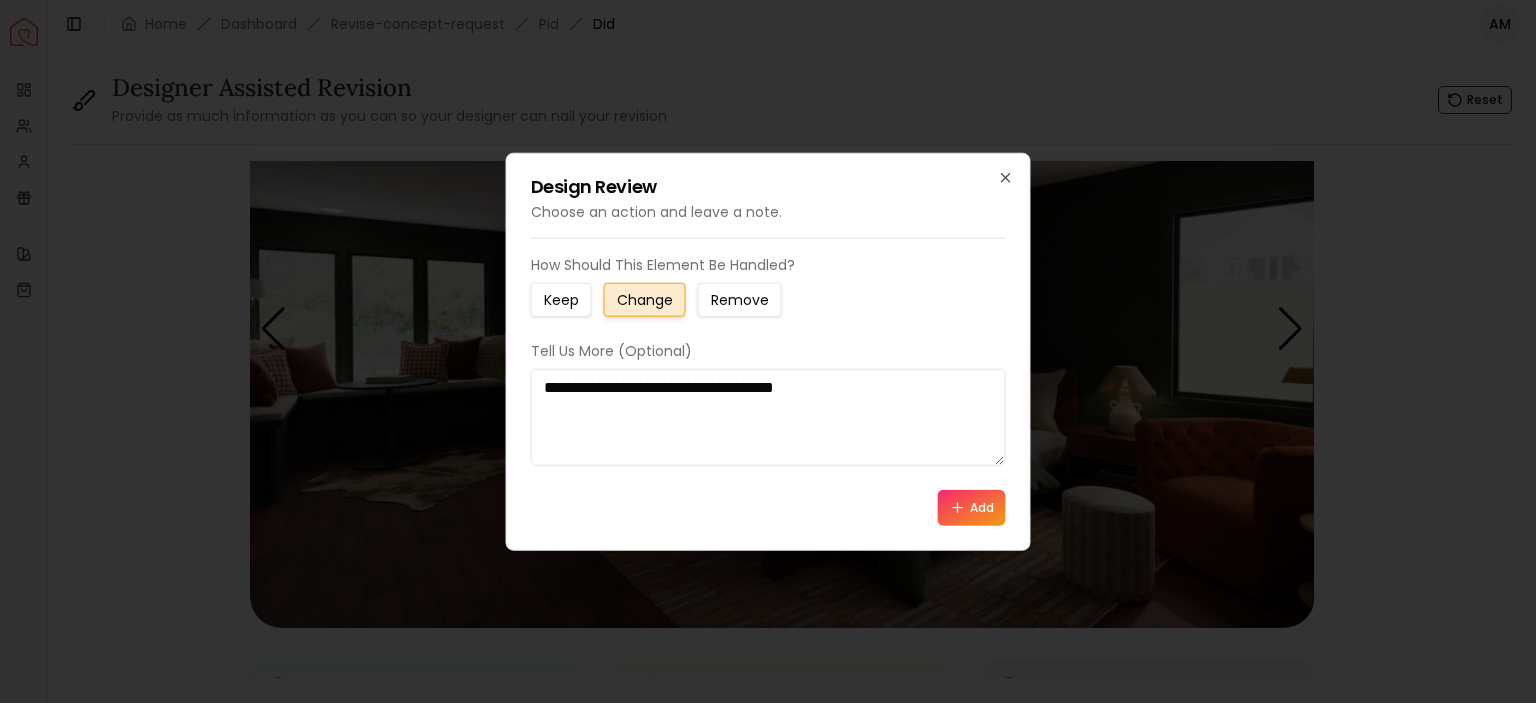 type on "**********" 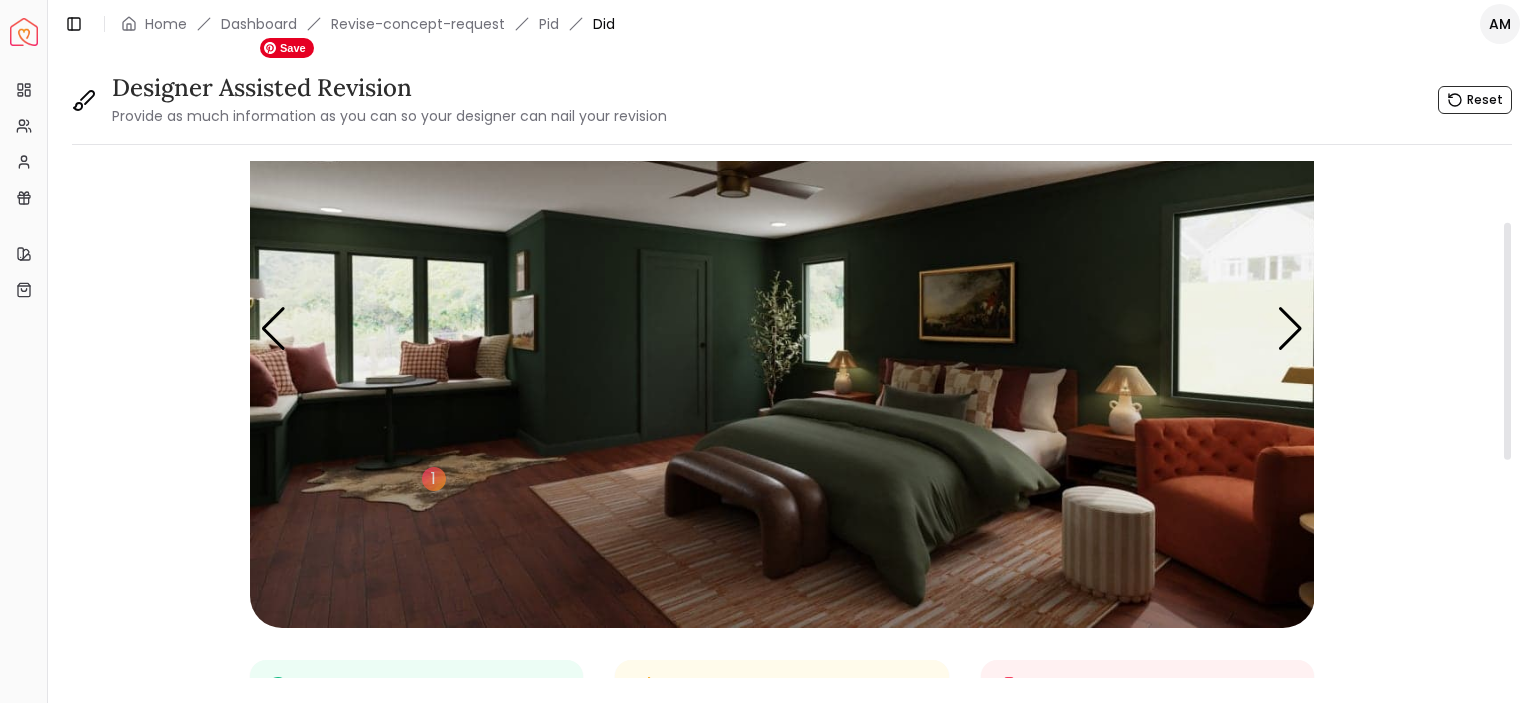 click at bounding box center (782, 328) 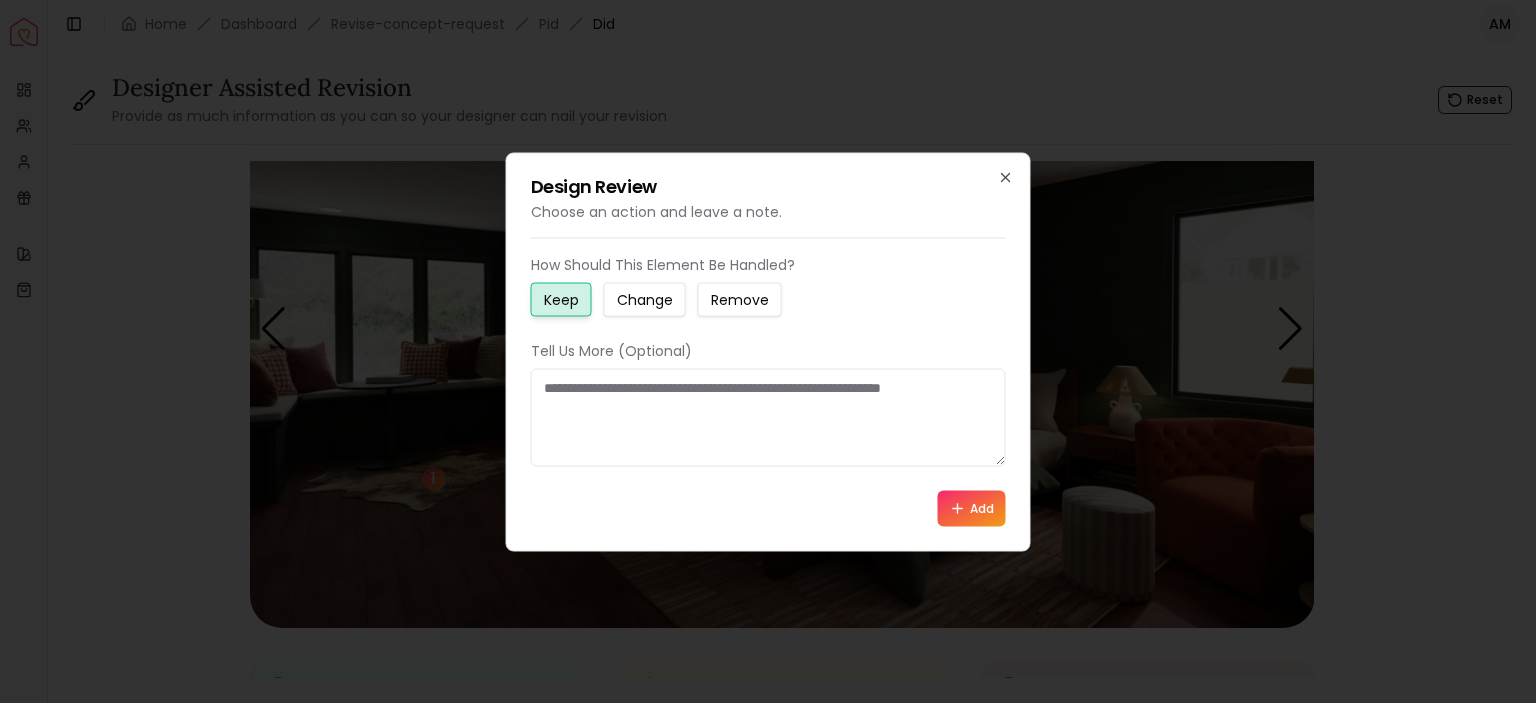 click on "Change" at bounding box center (645, 299) 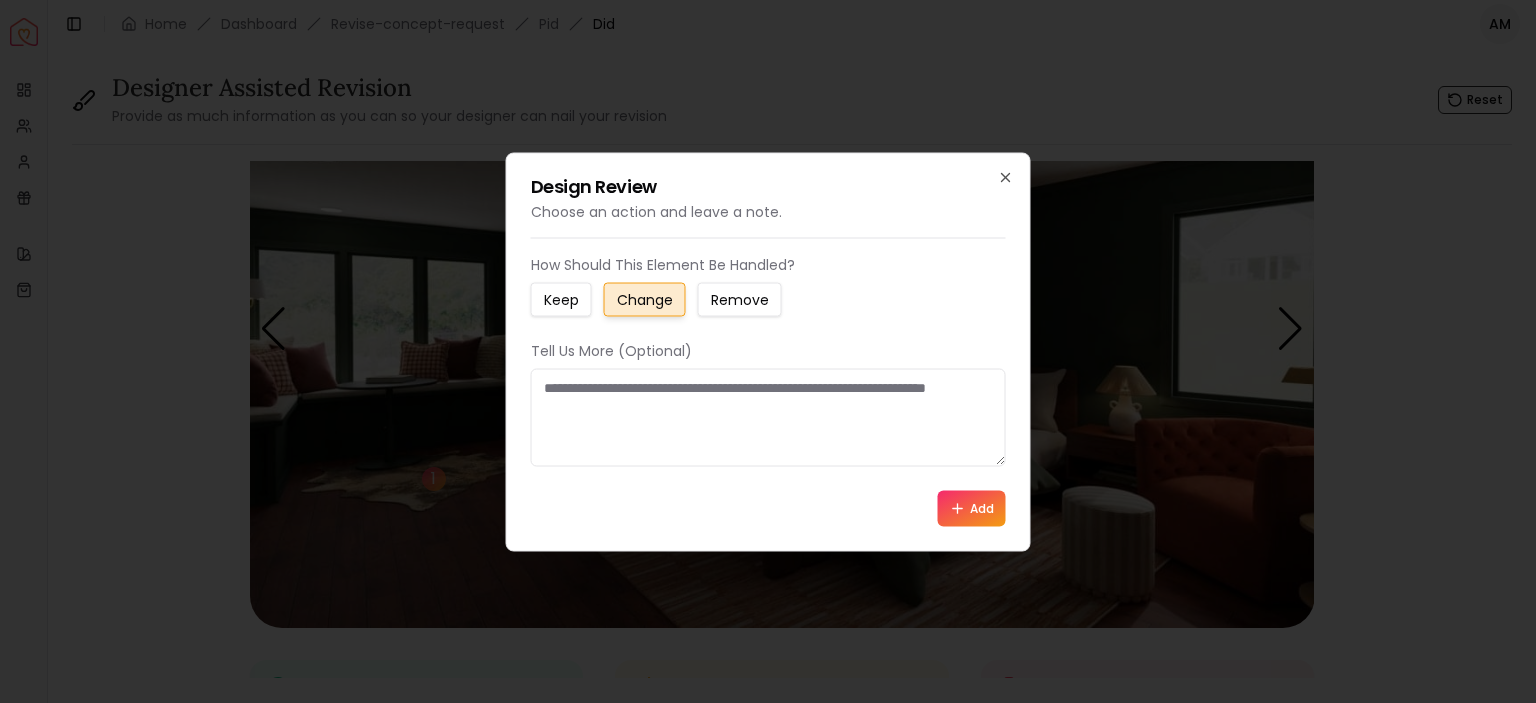 click at bounding box center [768, 417] 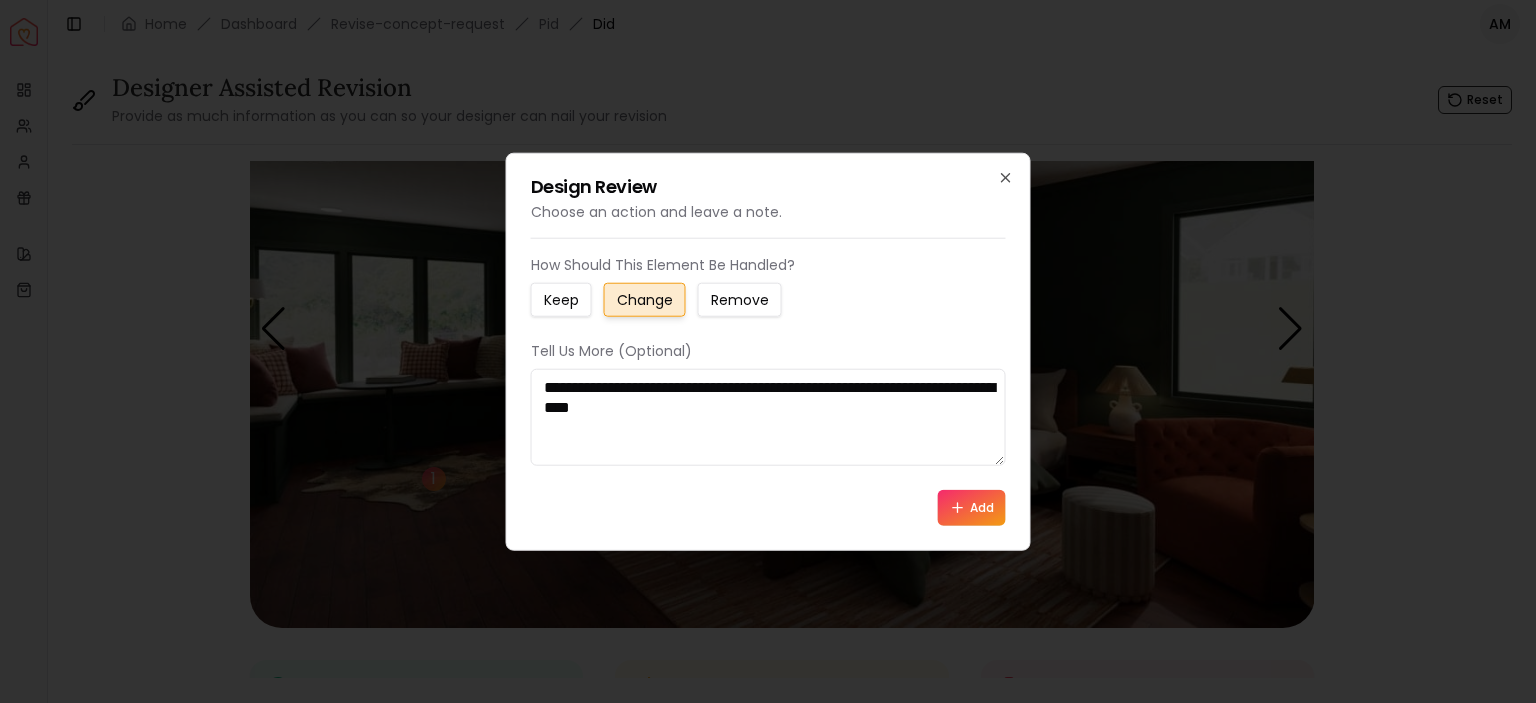 type on "**********" 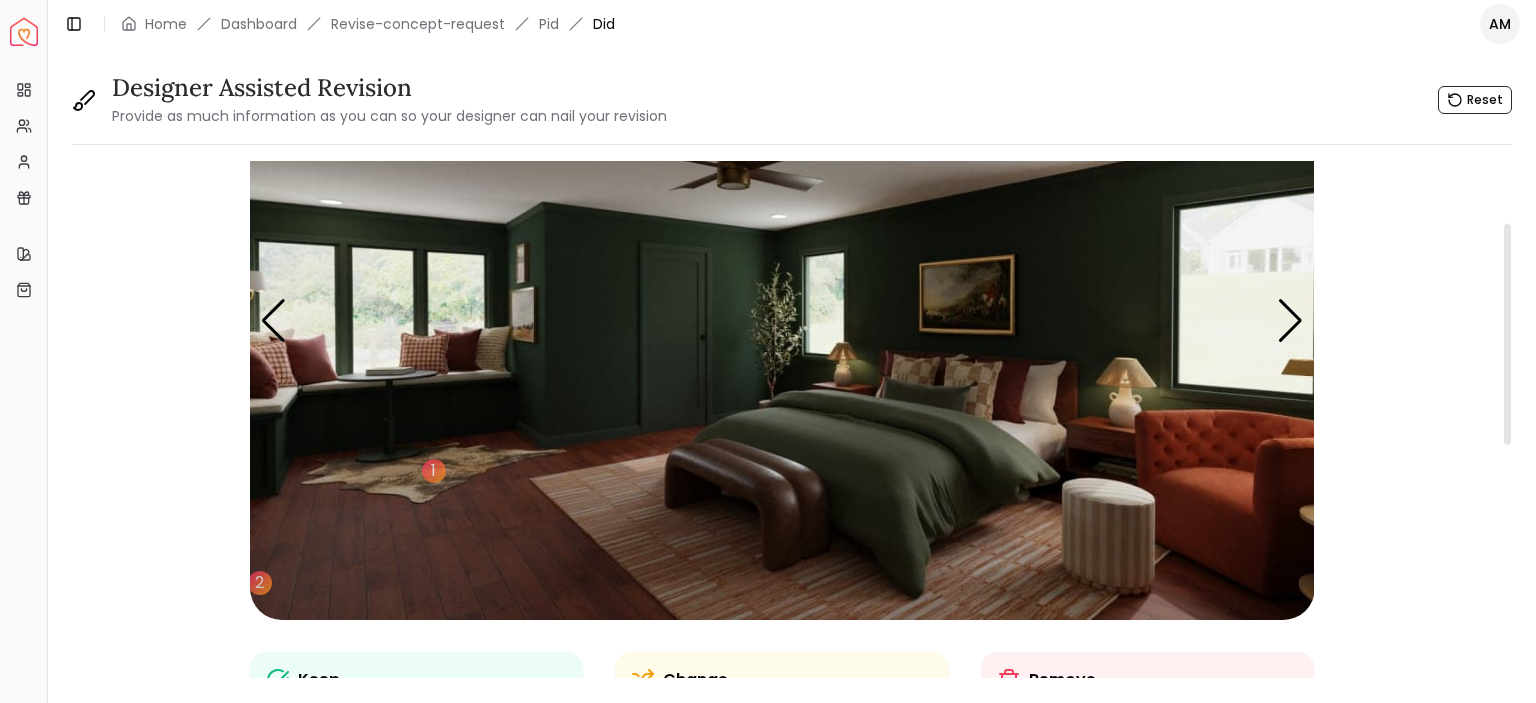 scroll, scrollTop: 138, scrollLeft: 0, axis: vertical 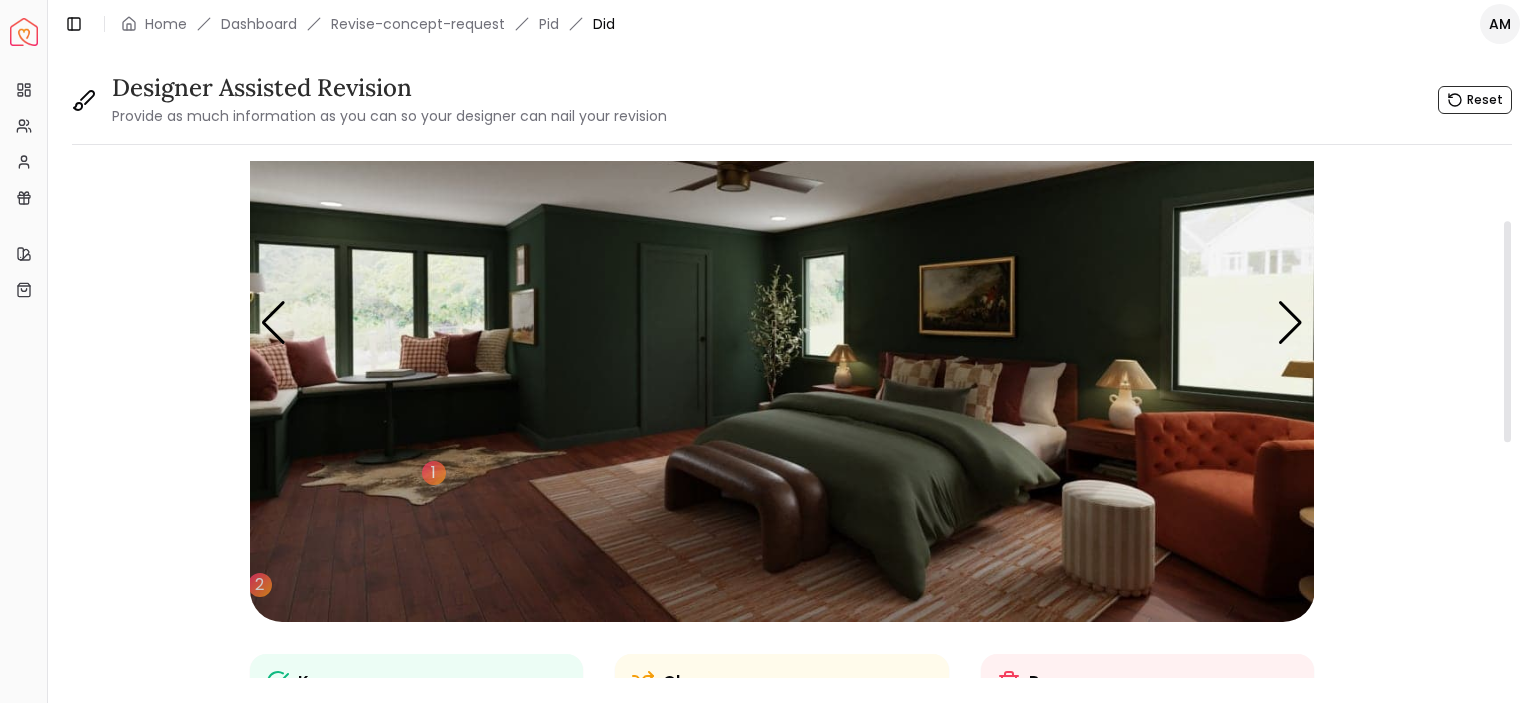 drag, startPoint x: 1508, startPoint y: 283, endPoint x: 1527, endPoint y: 285, distance: 19.104973 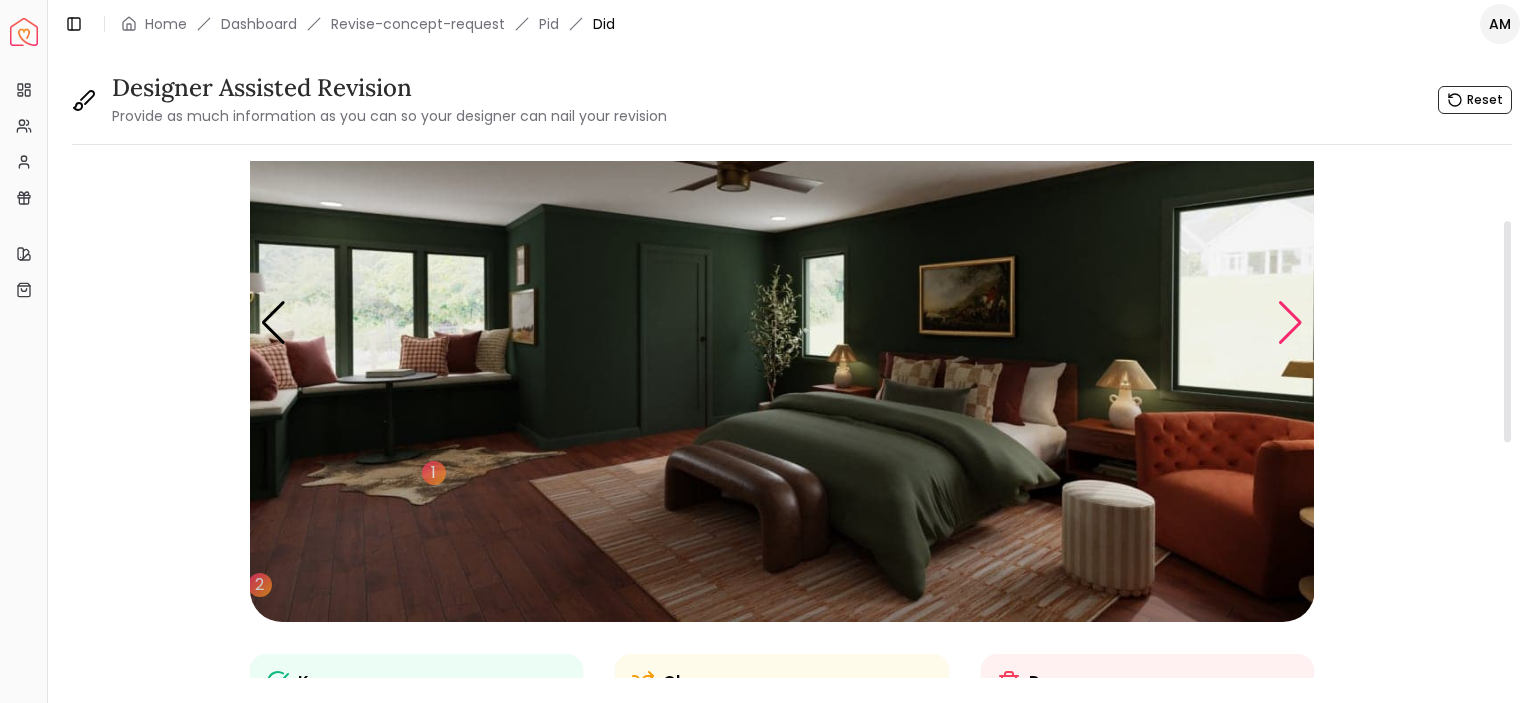click at bounding box center (1290, 323) 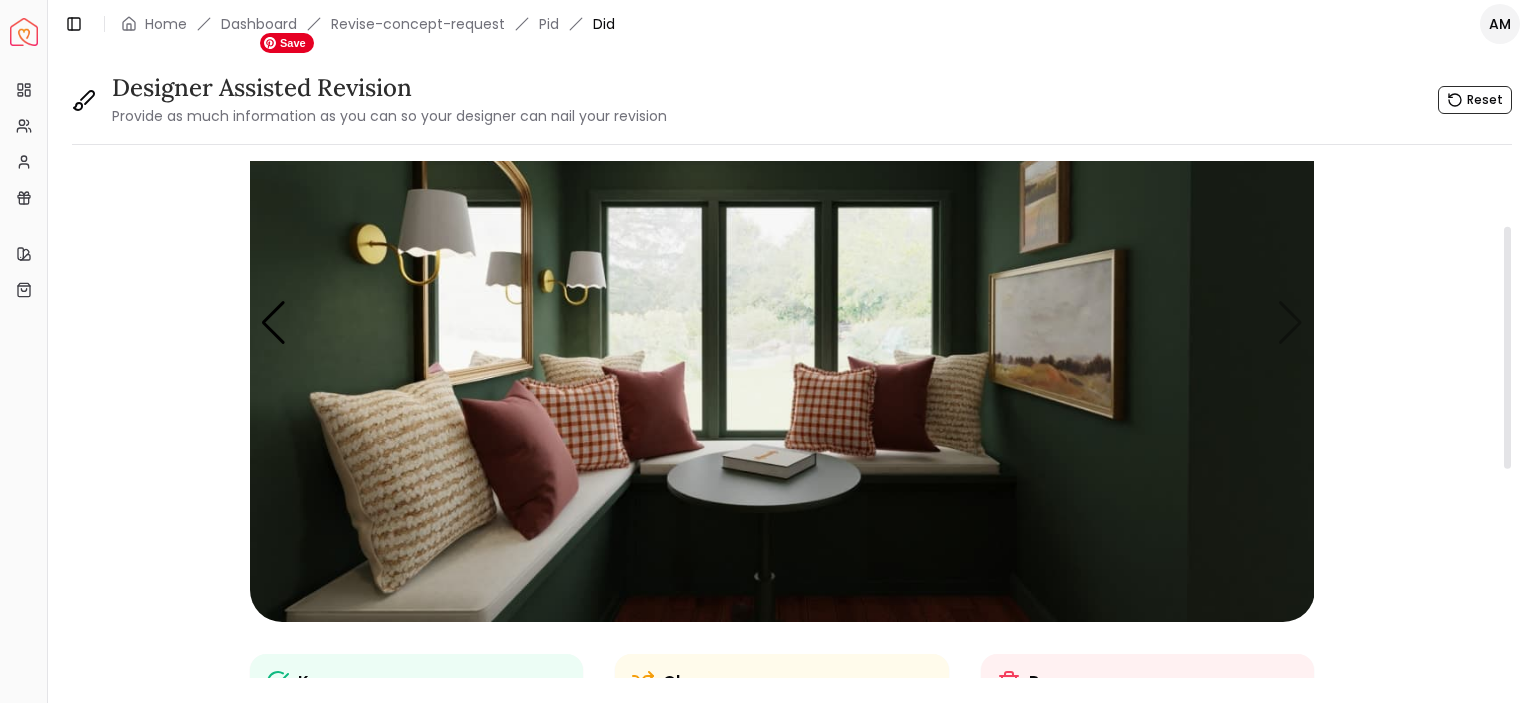 click at bounding box center [782, 322] 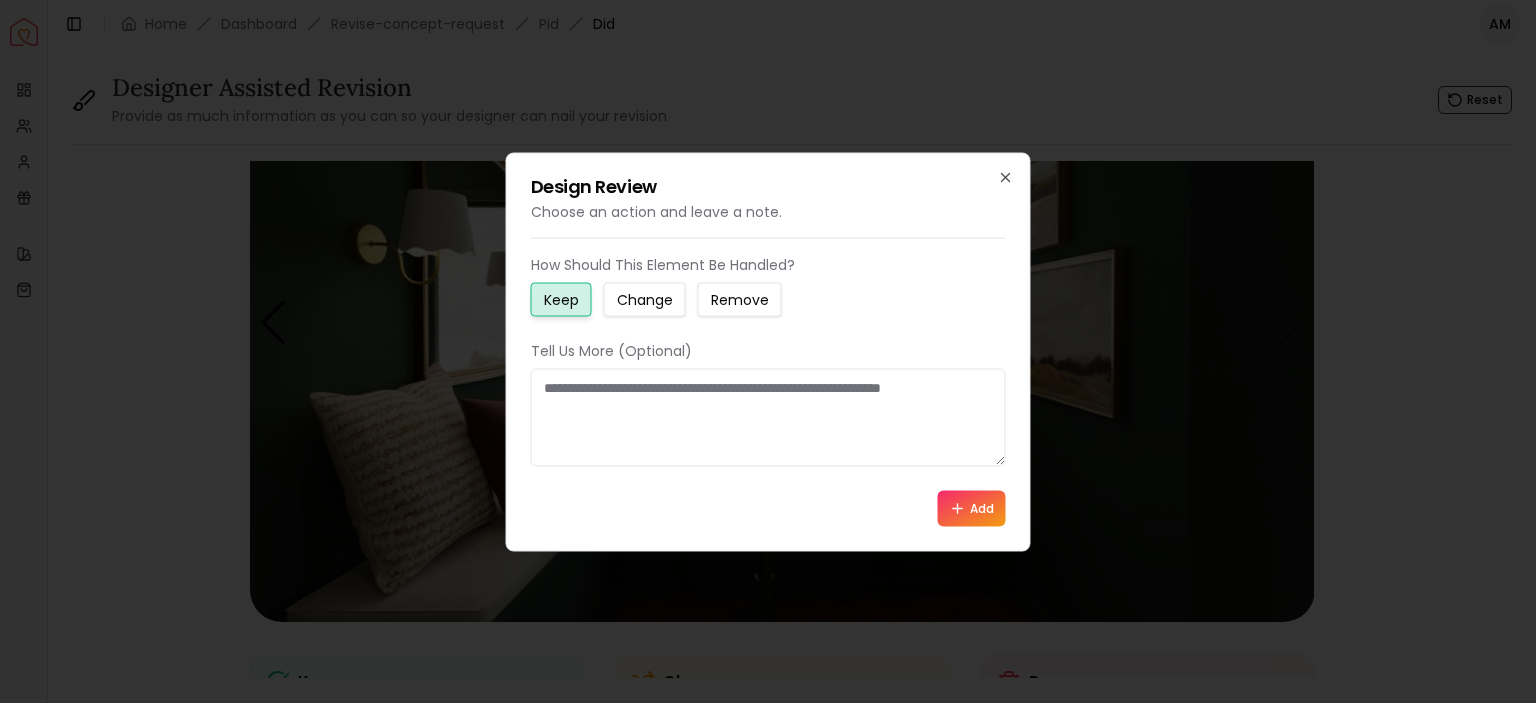 click on "Remove" at bounding box center [740, 299] 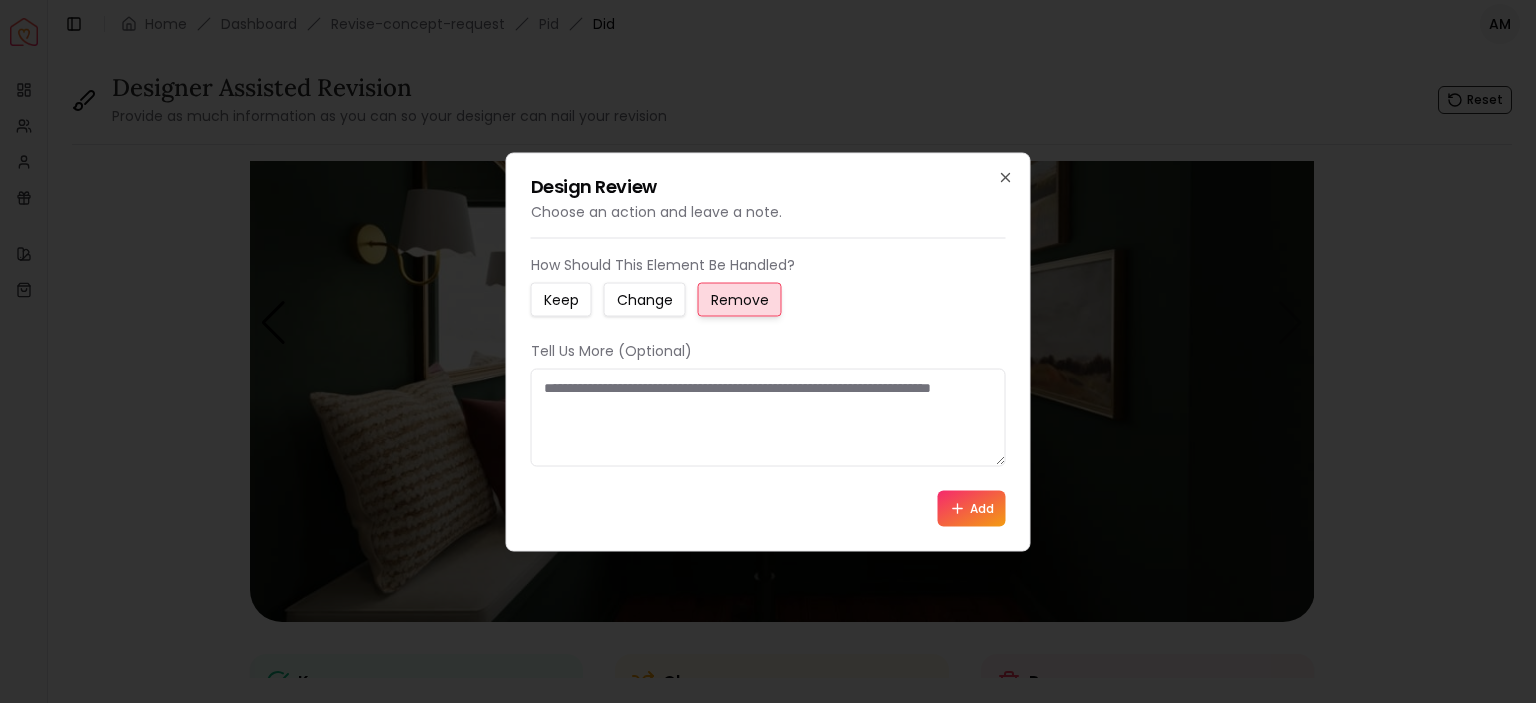 click at bounding box center (768, 417) 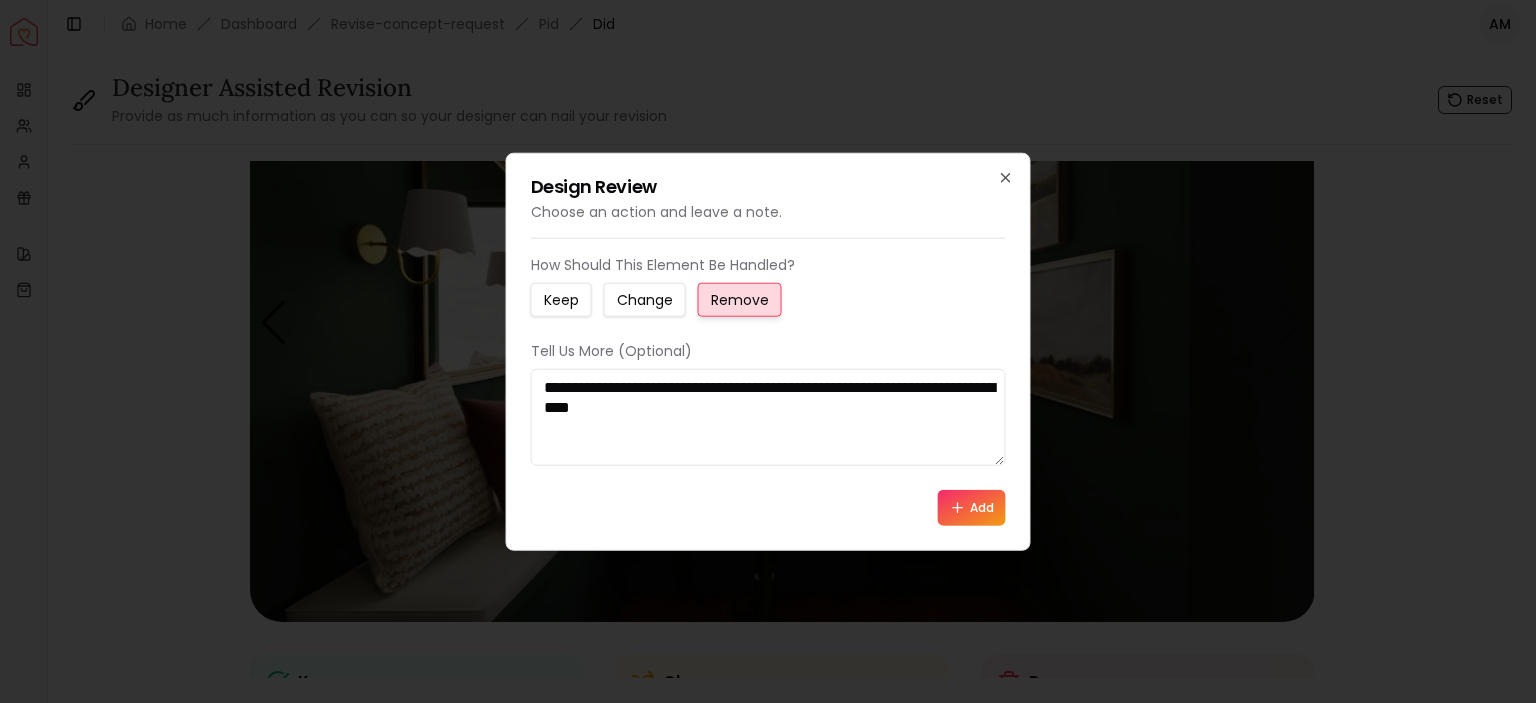 type on "**********" 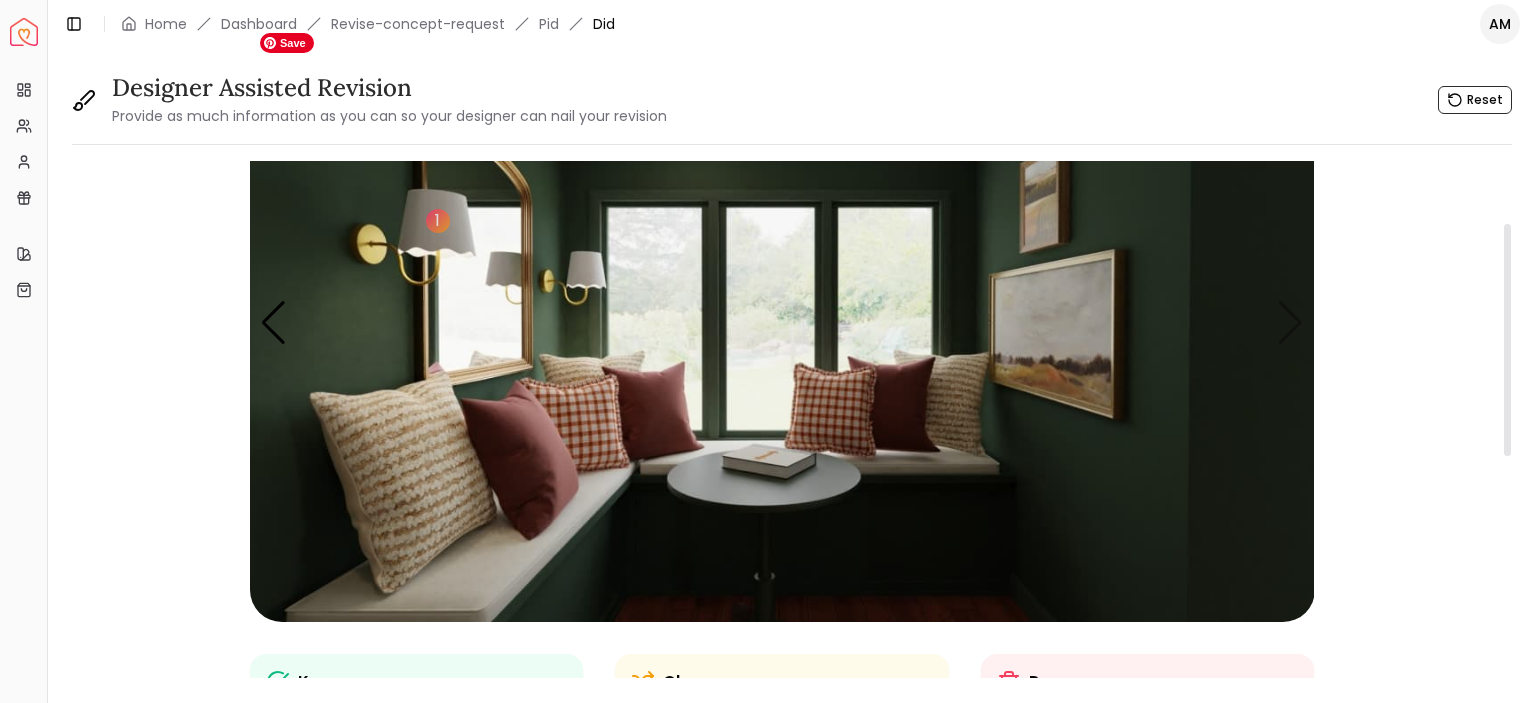 click at bounding box center [782, 322] 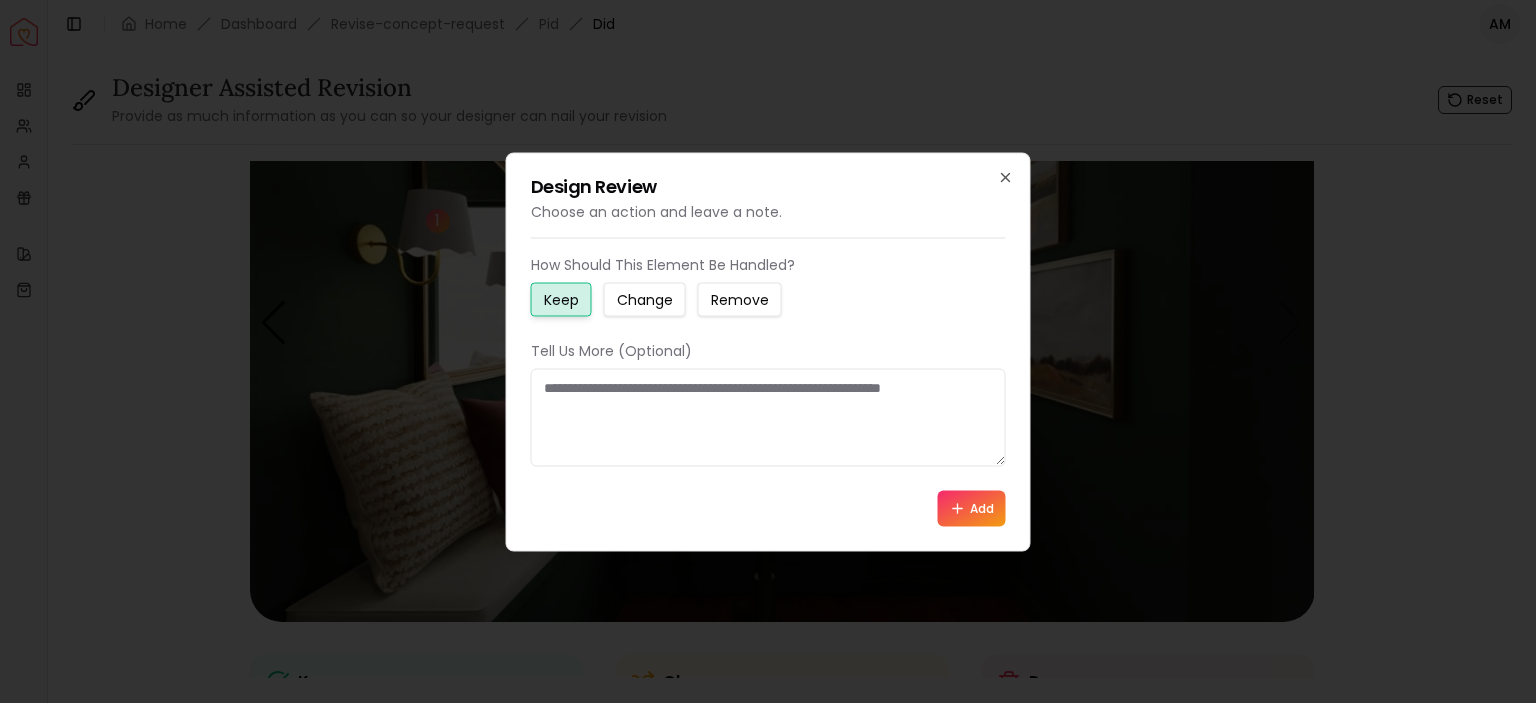 click at bounding box center (768, 417) 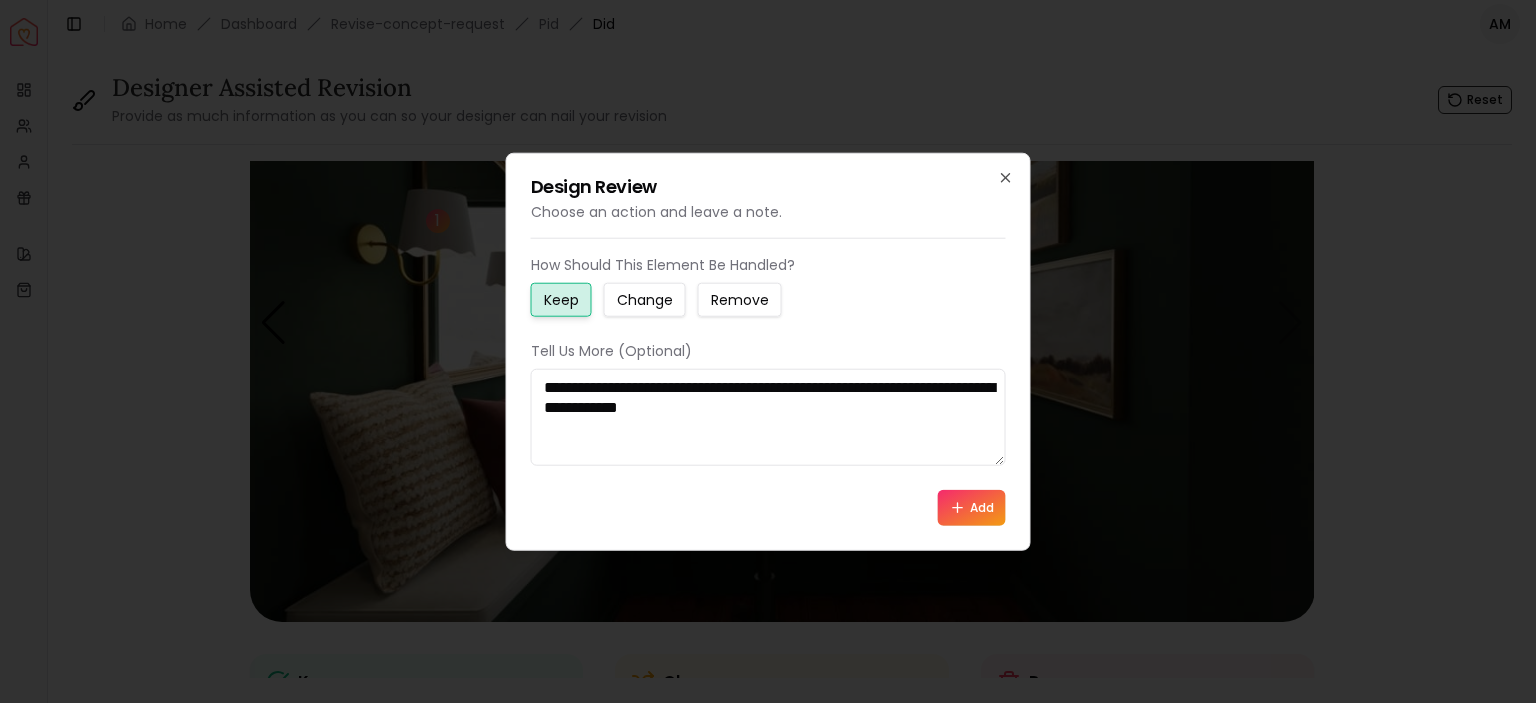 type on "**********" 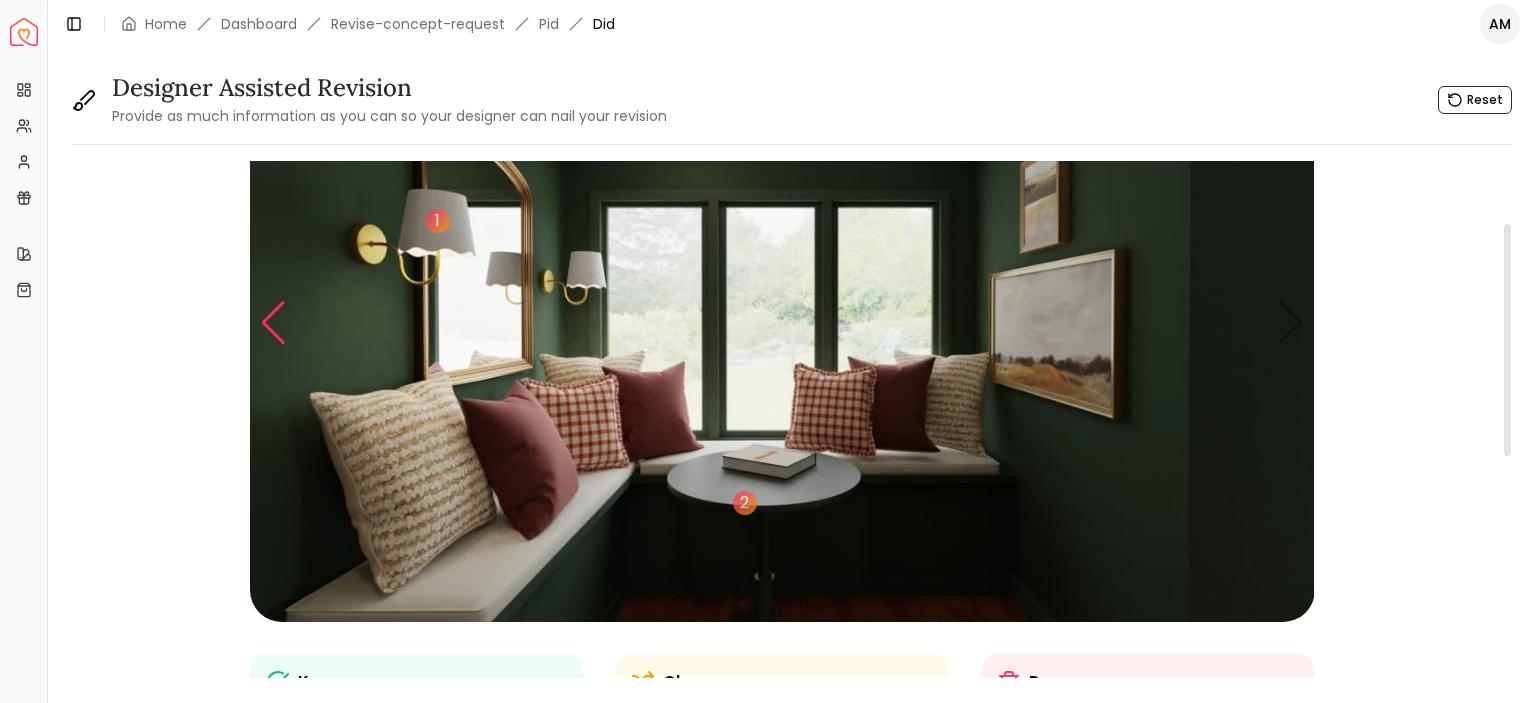 click at bounding box center [273, 323] 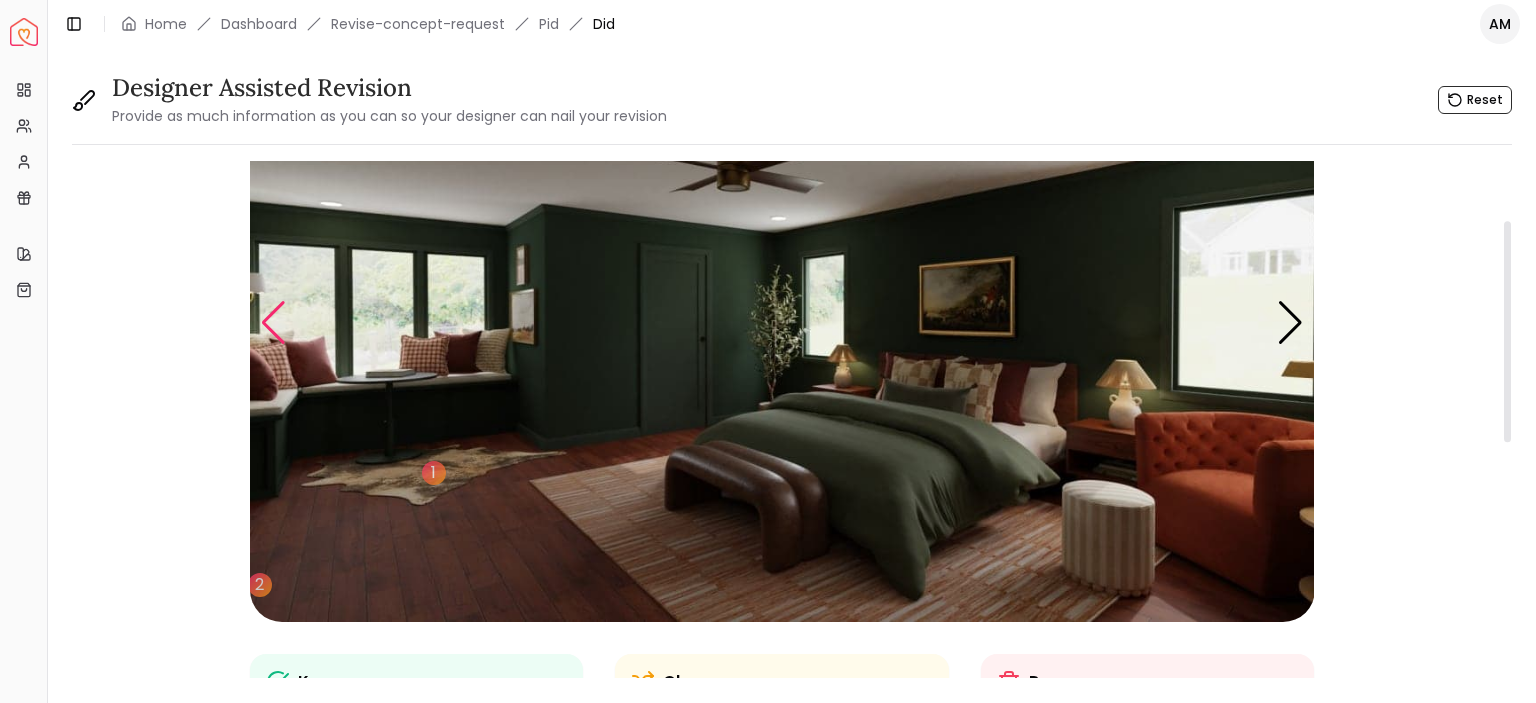 click at bounding box center (273, 323) 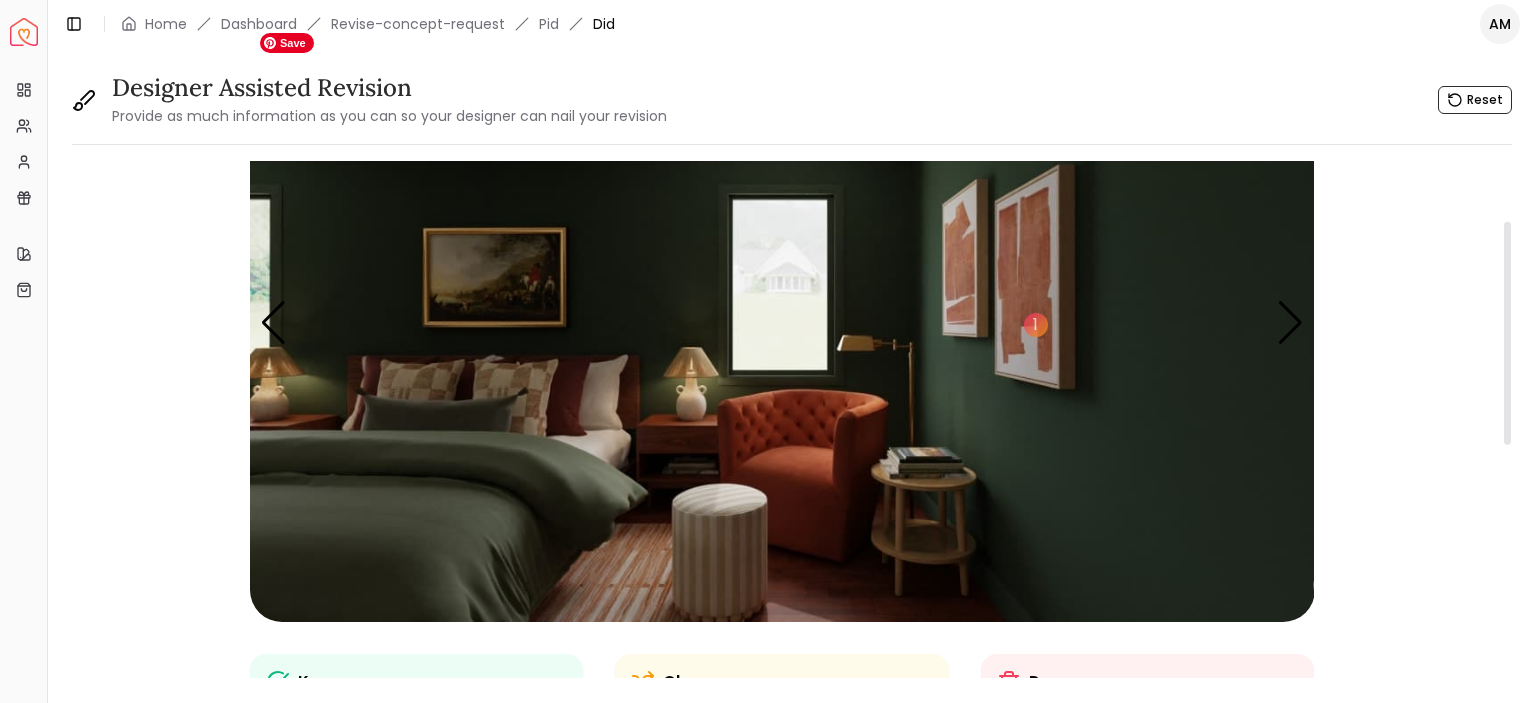 click at bounding box center [782, 322] 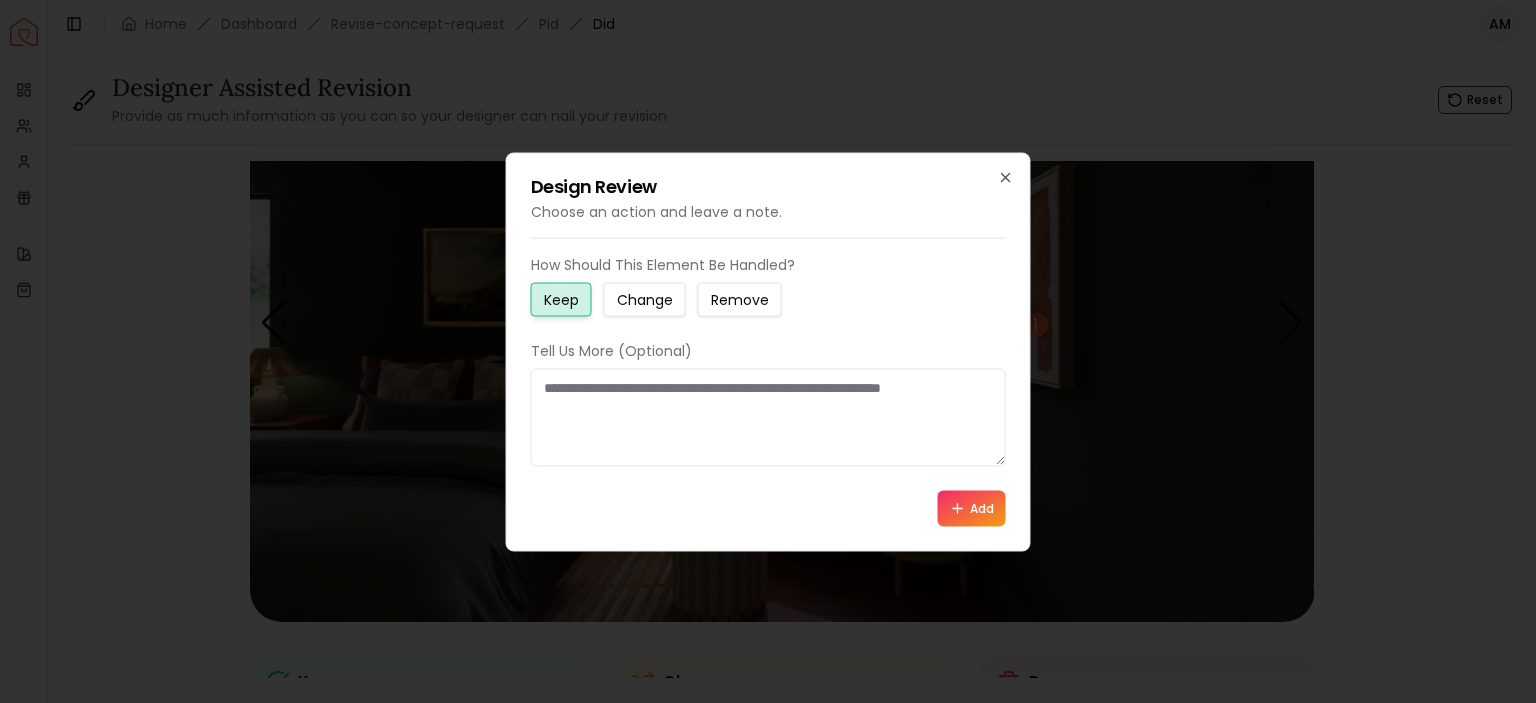 click on "Change" at bounding box center [645, 299] 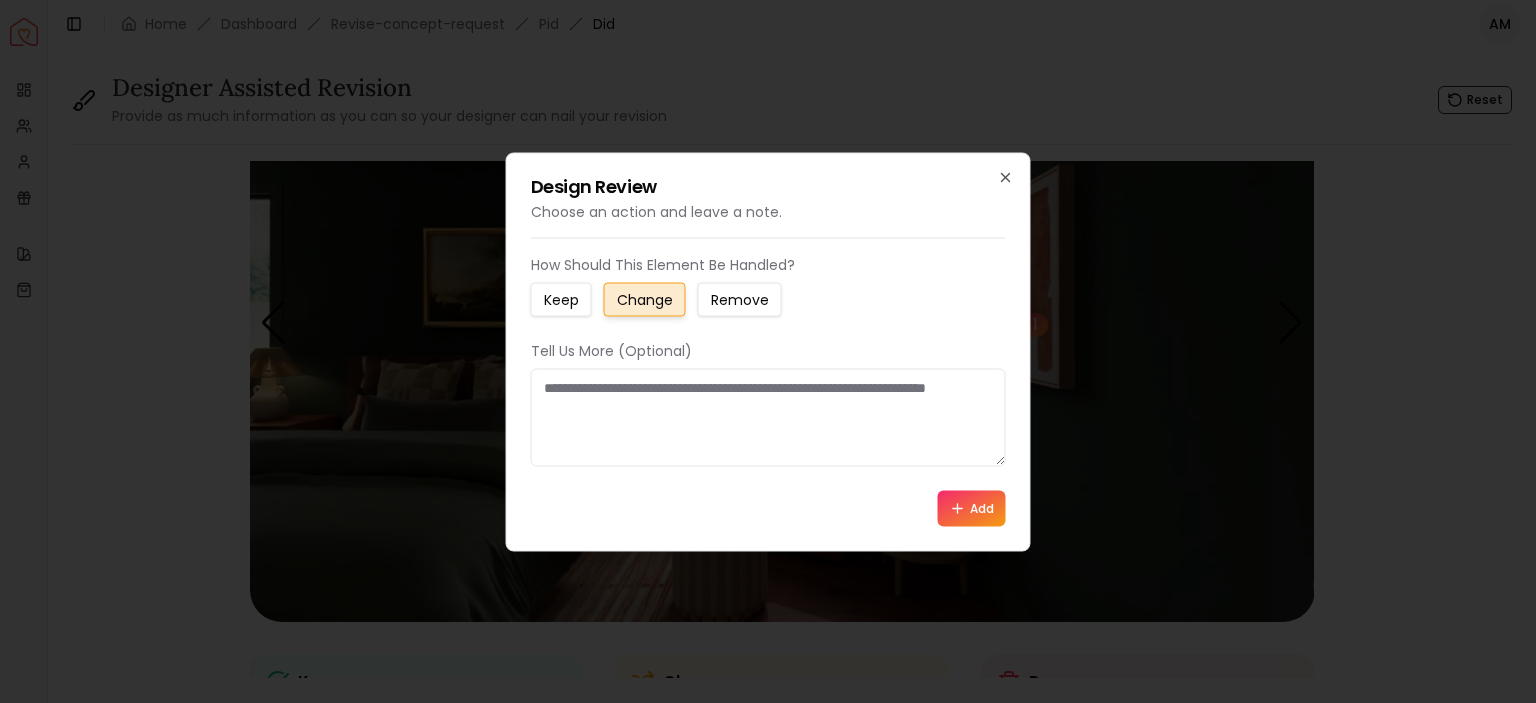 click at bounding box center [768, 417] 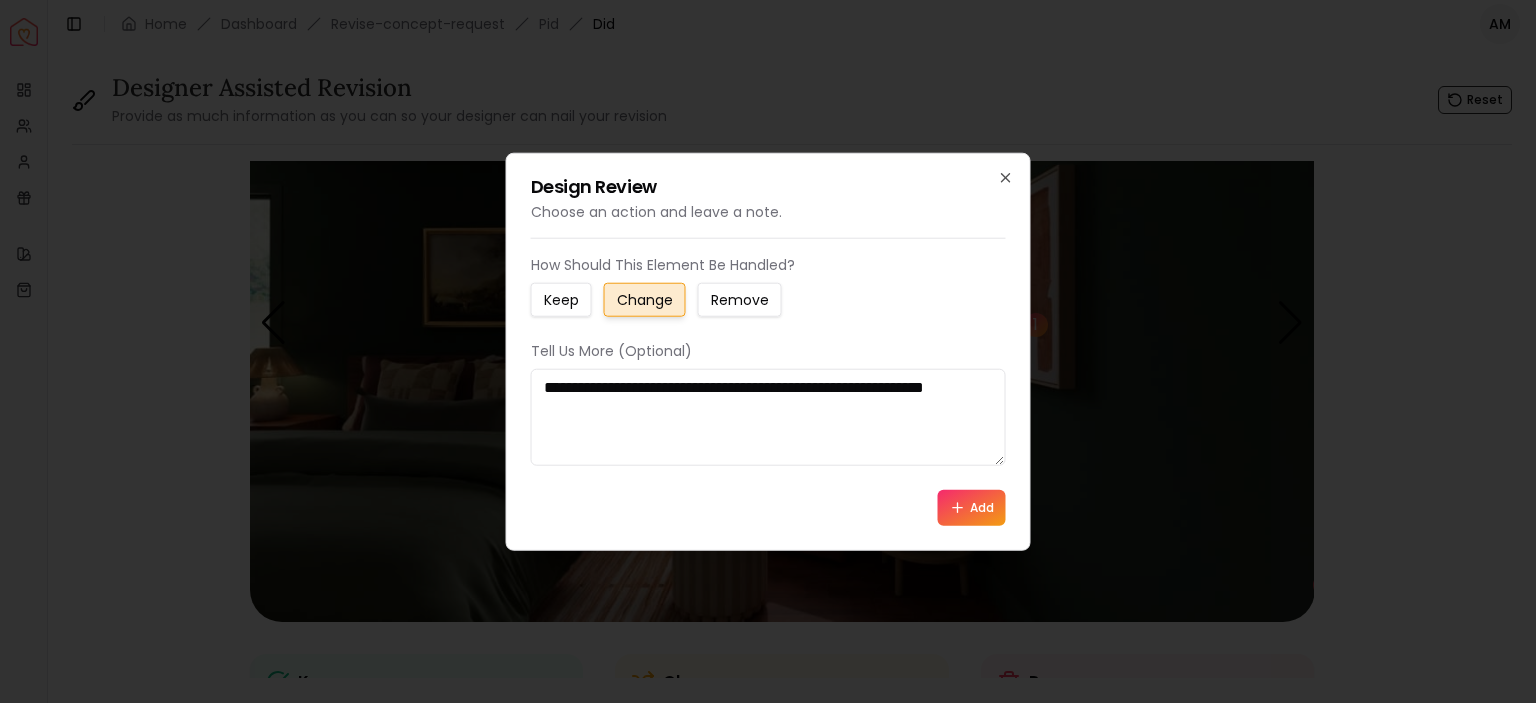 click on "**********" at bounding box center [768, 417] 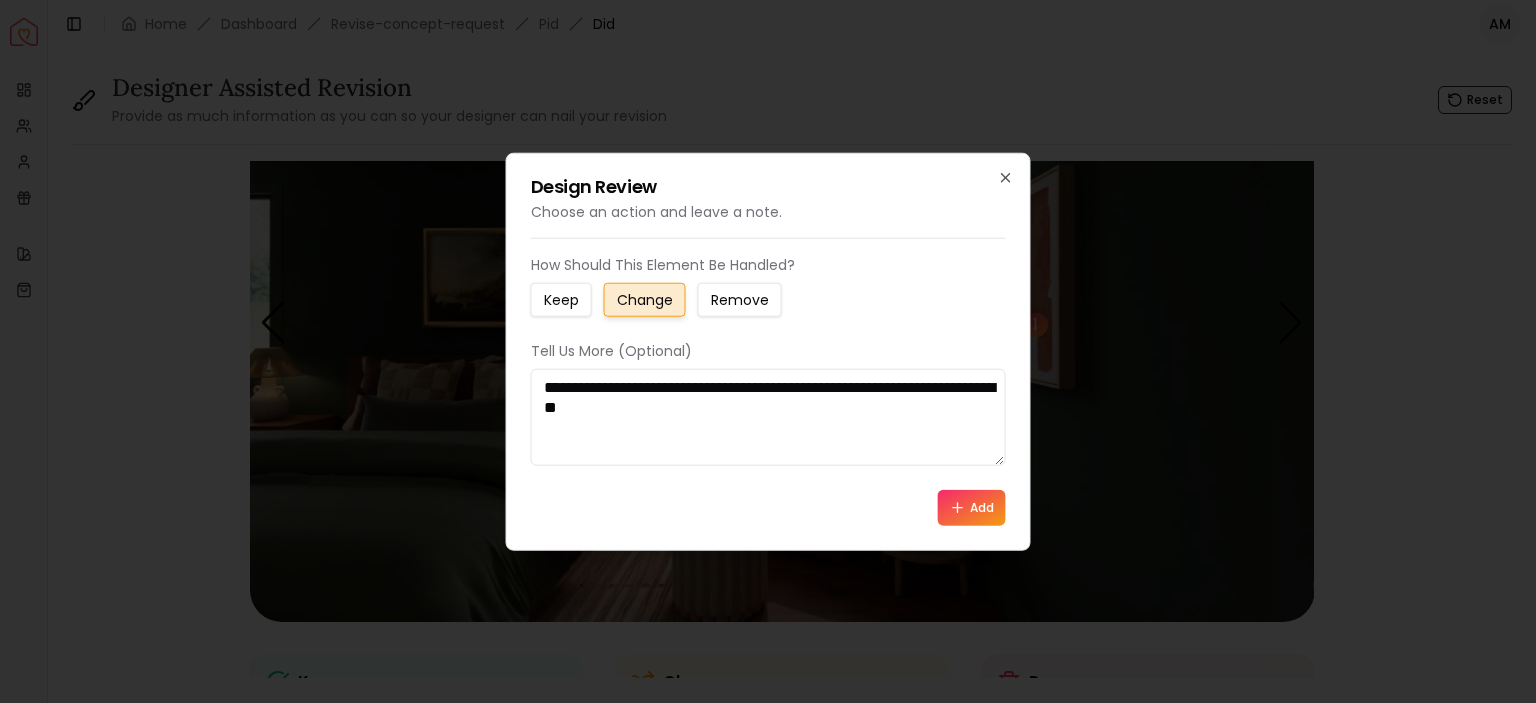 type on "**********" 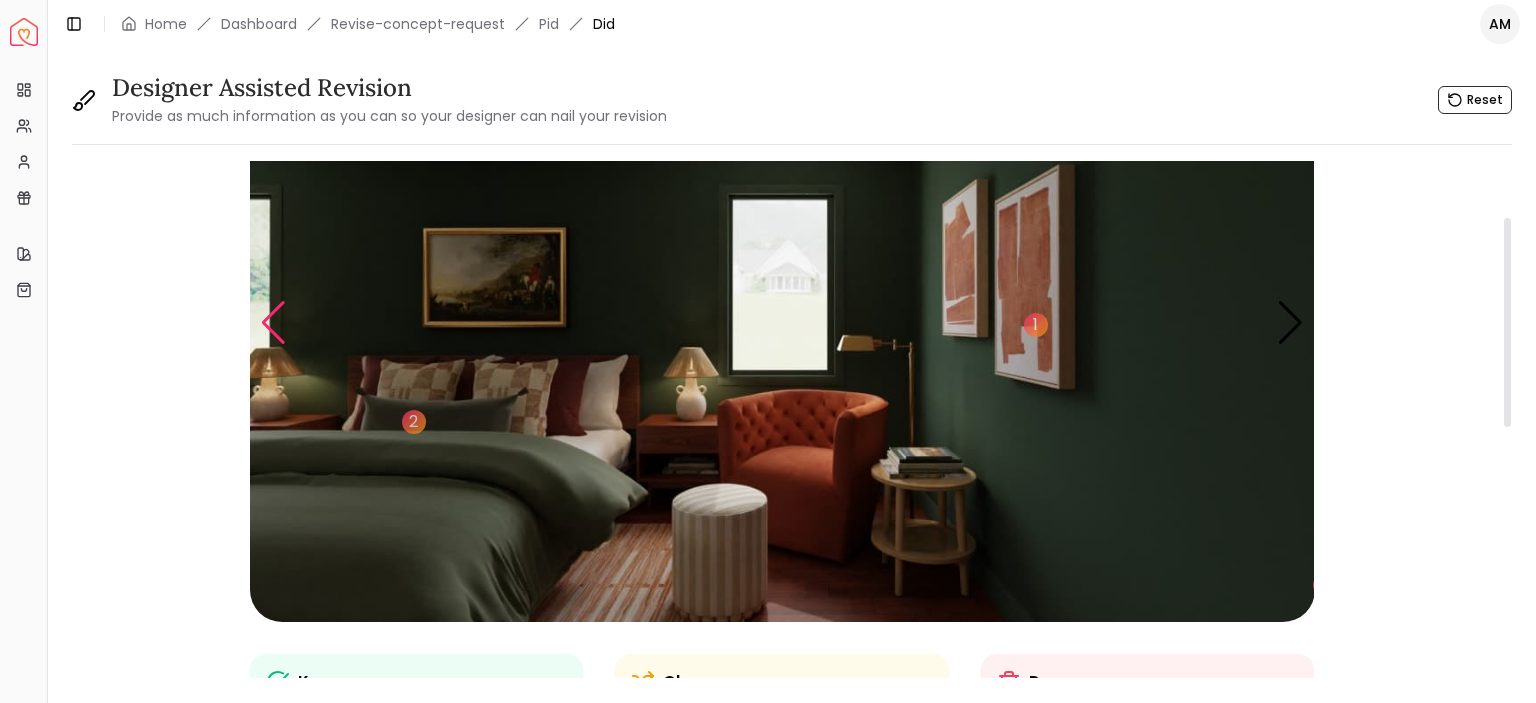 click at bounding box center (273, 323) 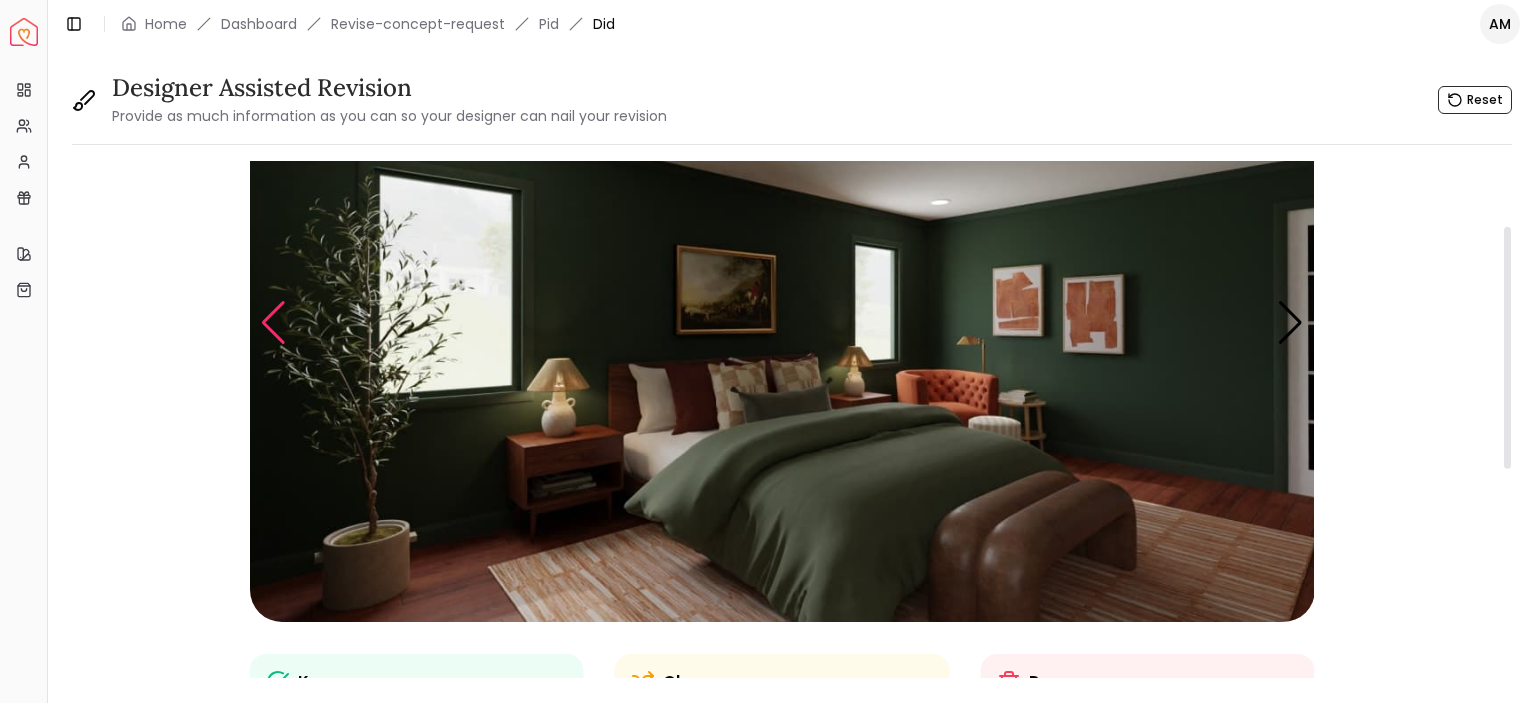 click at bounding box center [273, 323] 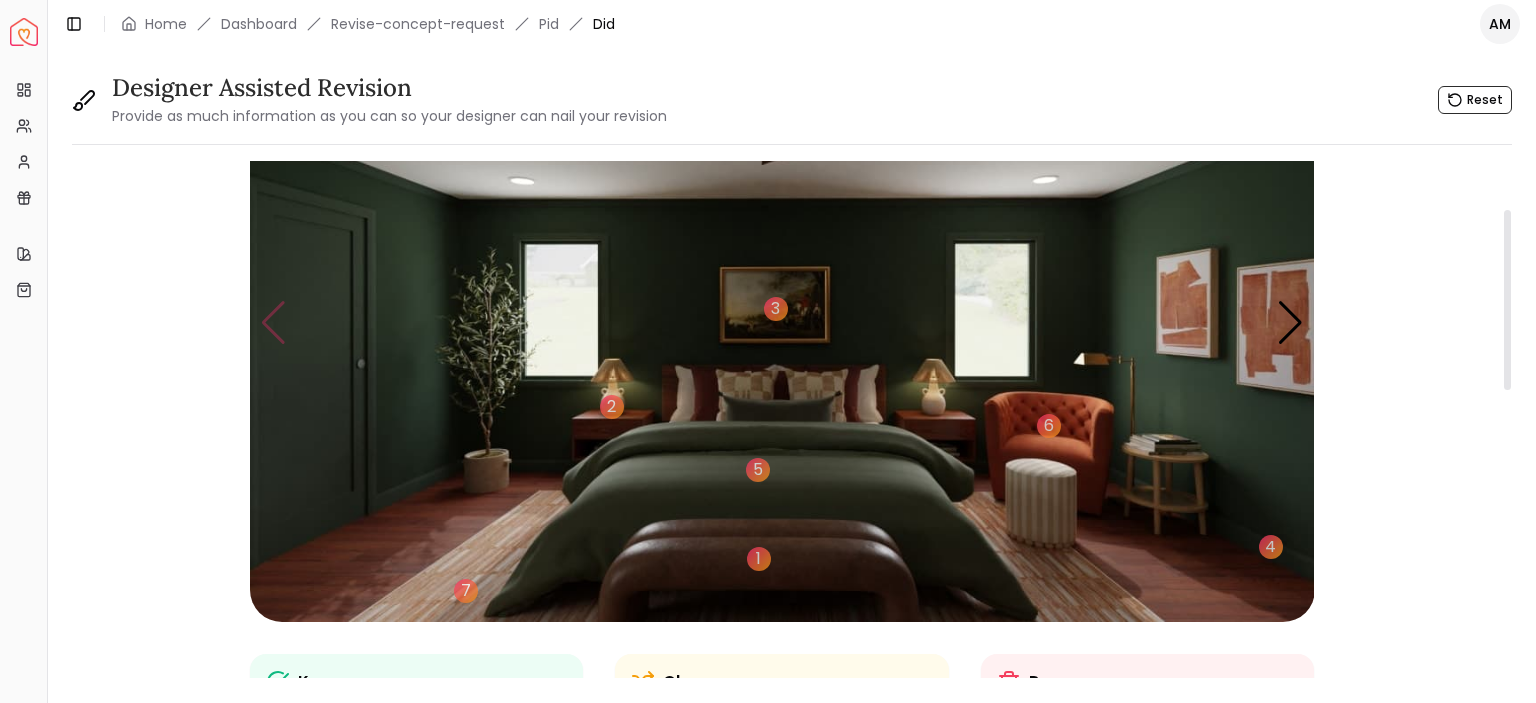 click at bounding box center [782, 322] 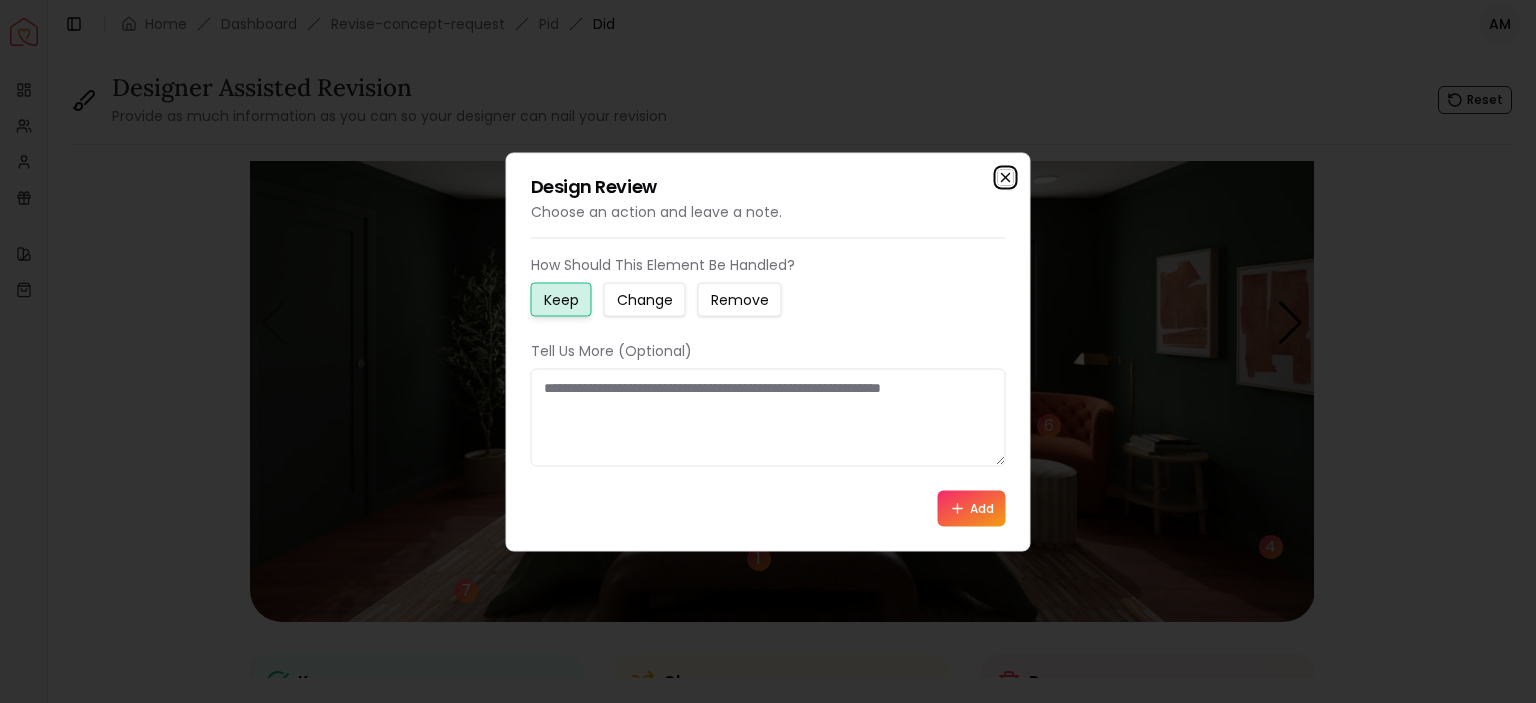 click 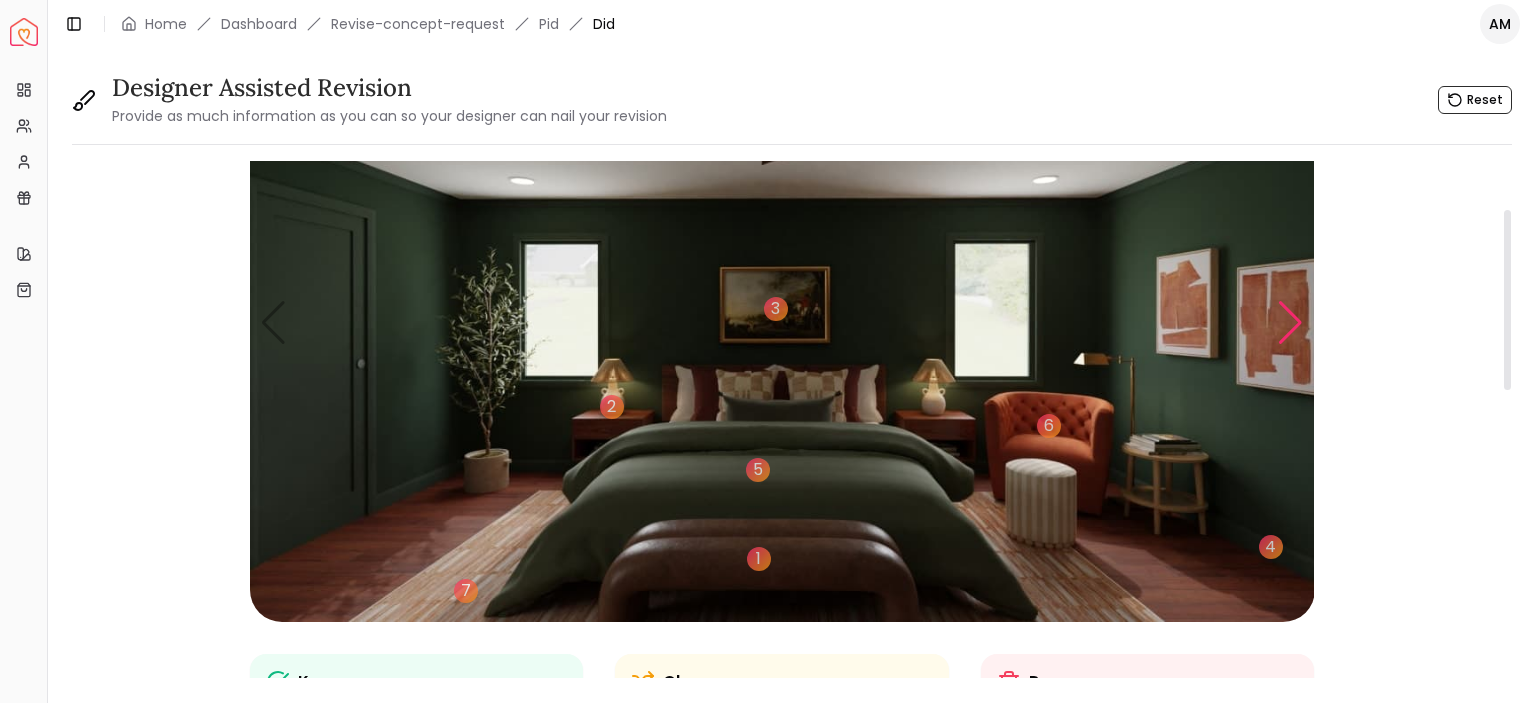 click at bounding box center [1290, 323] 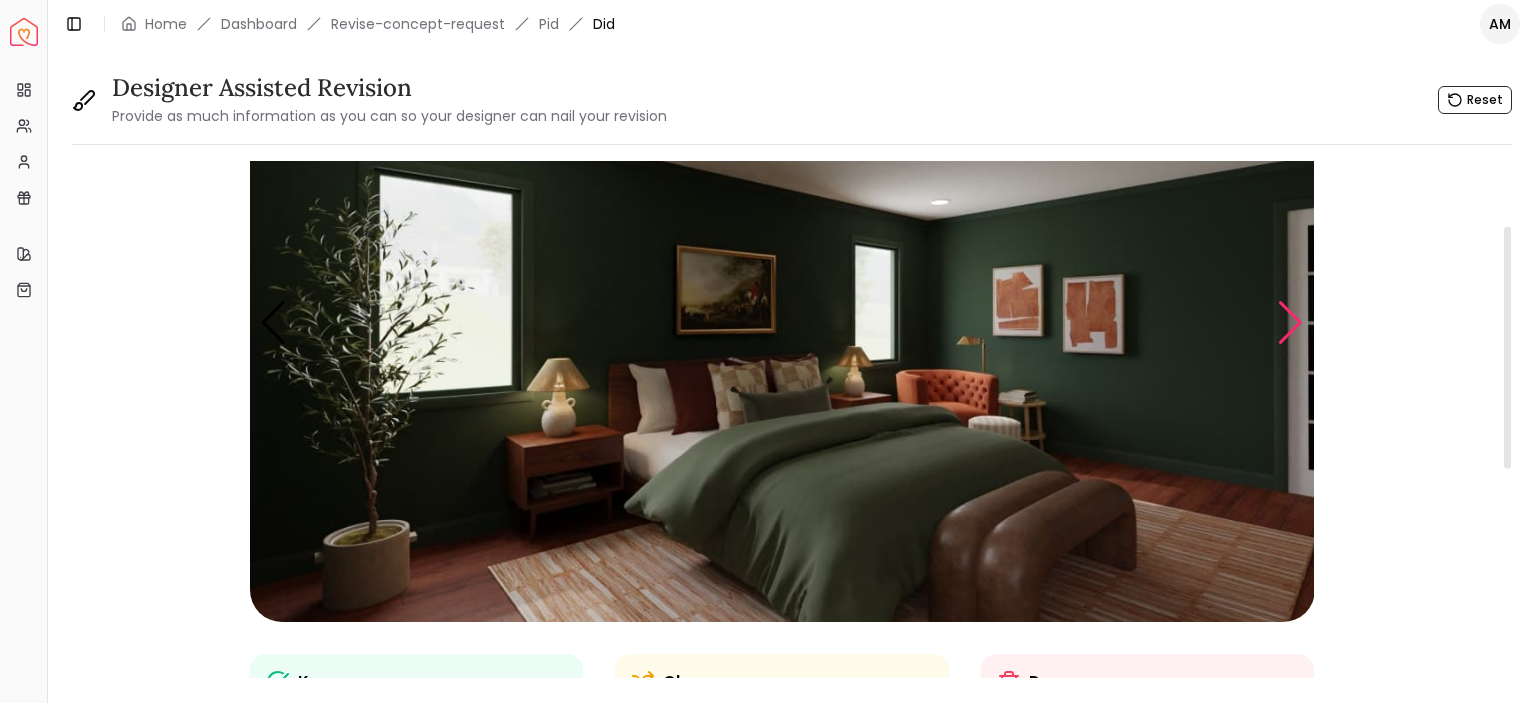 click at bounding box center [1290, 323] 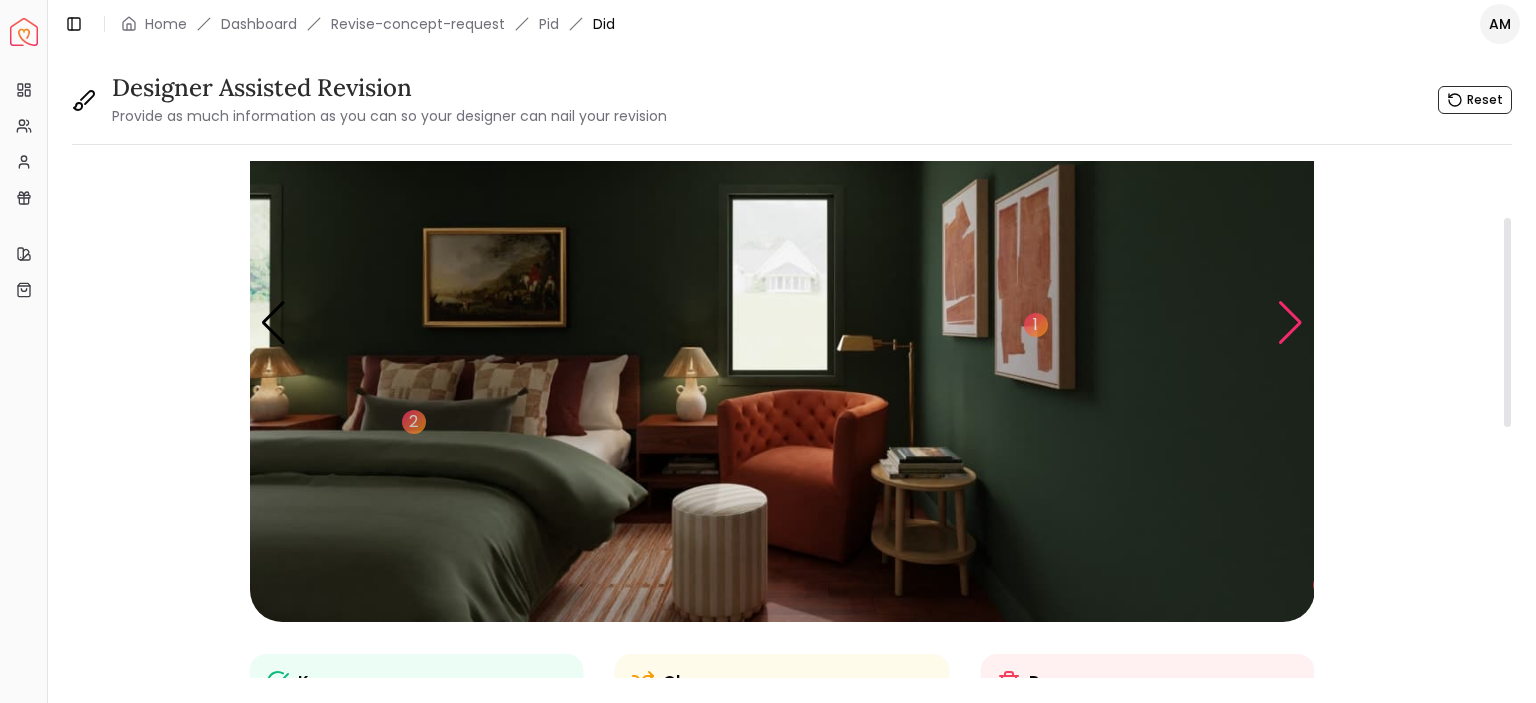 click at bounding box center (1290, 323) 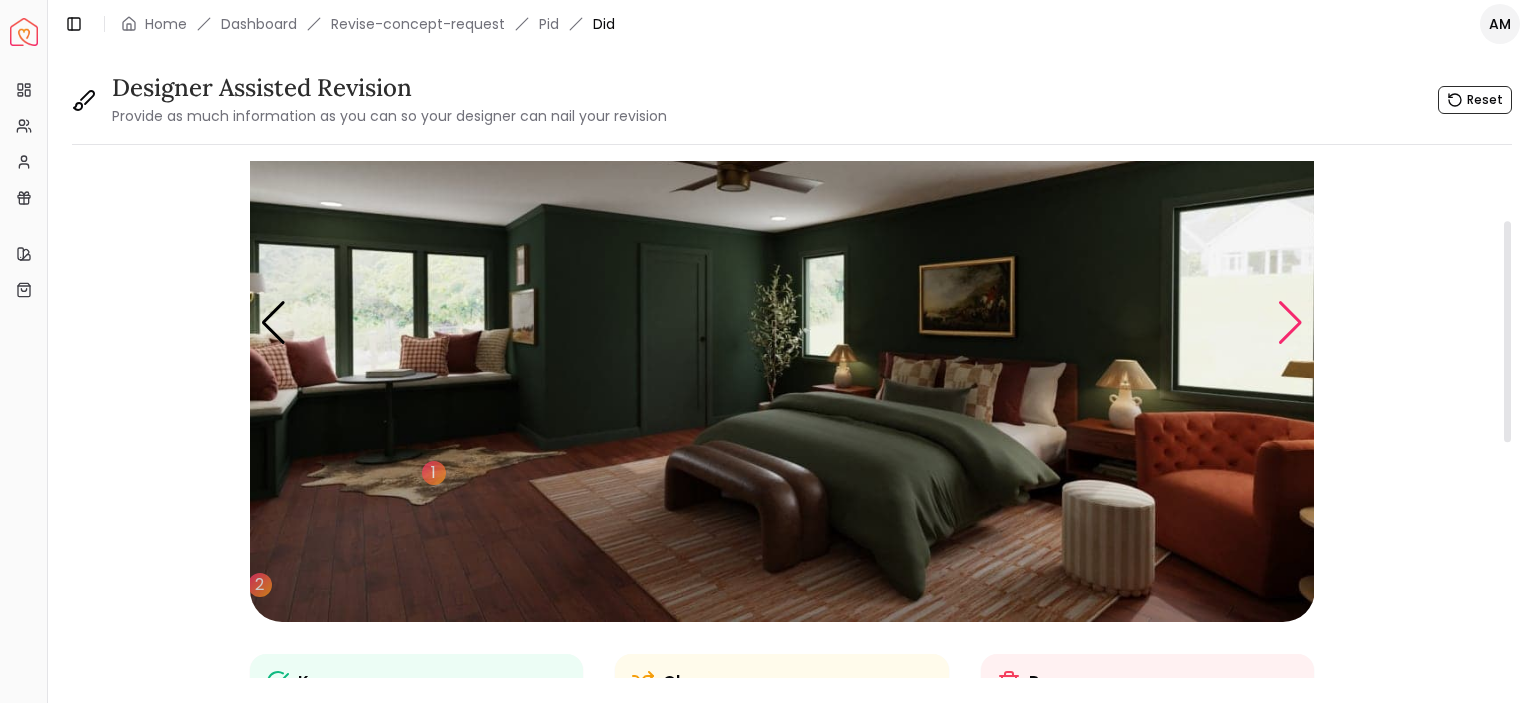 click at bounding box center [1290, 323] 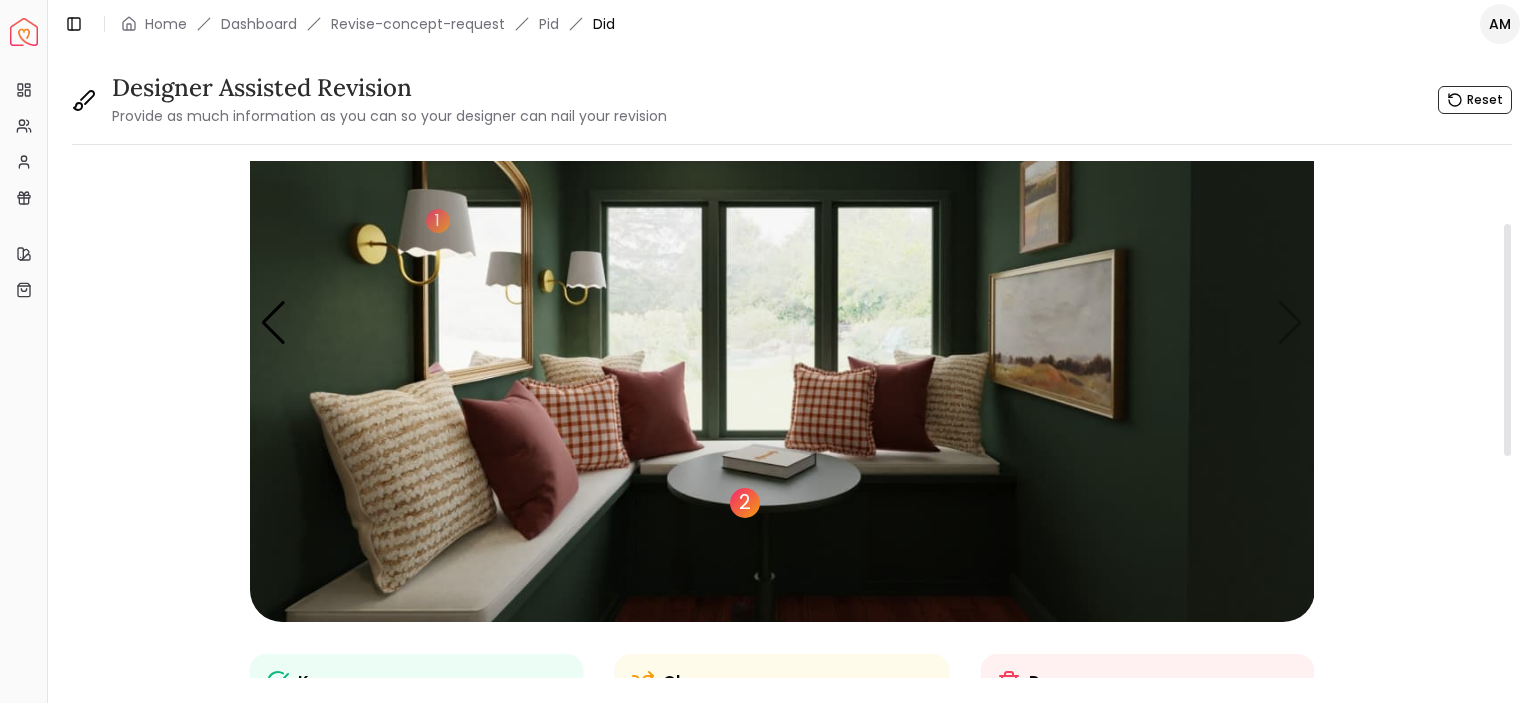 click on "2" at bounding box center [745, 503] 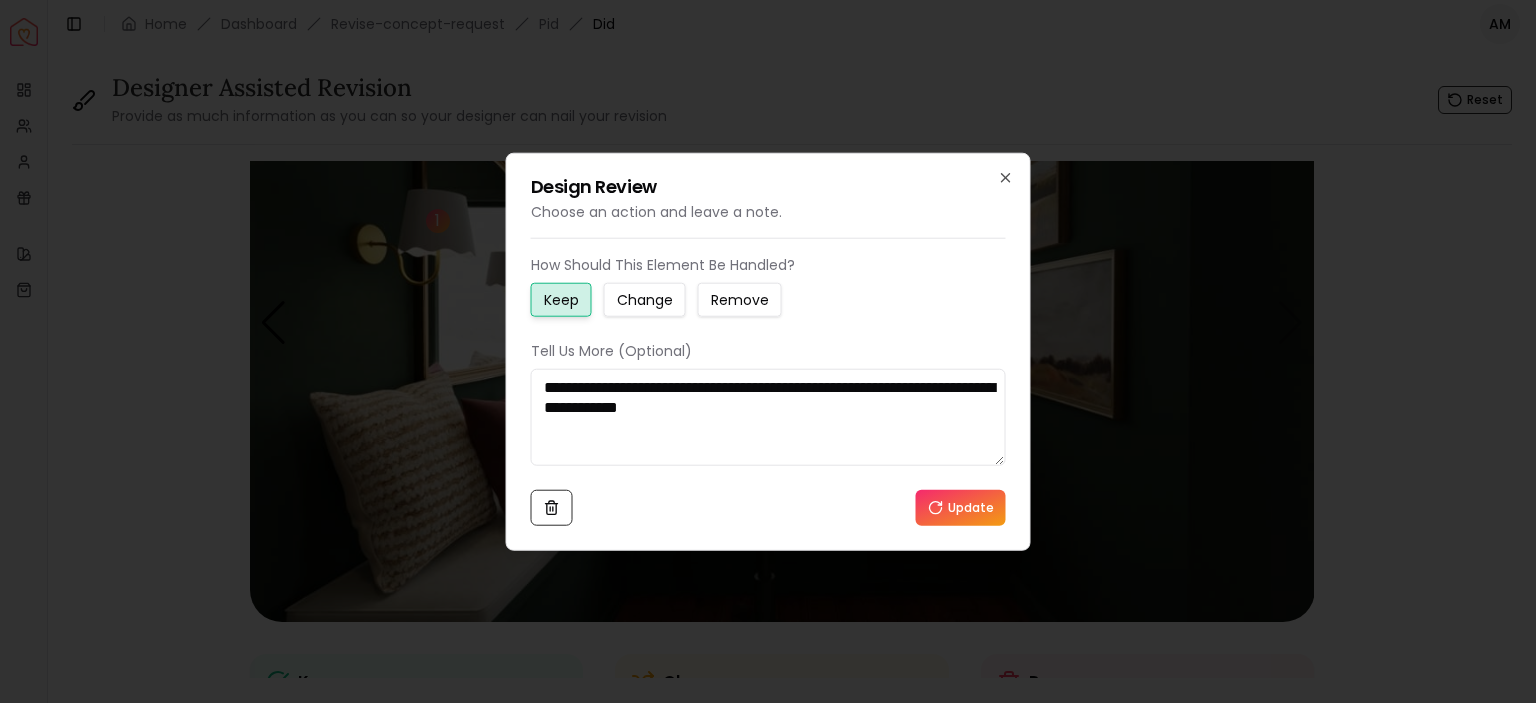 click on "**********" at bounding box center (768, 417) 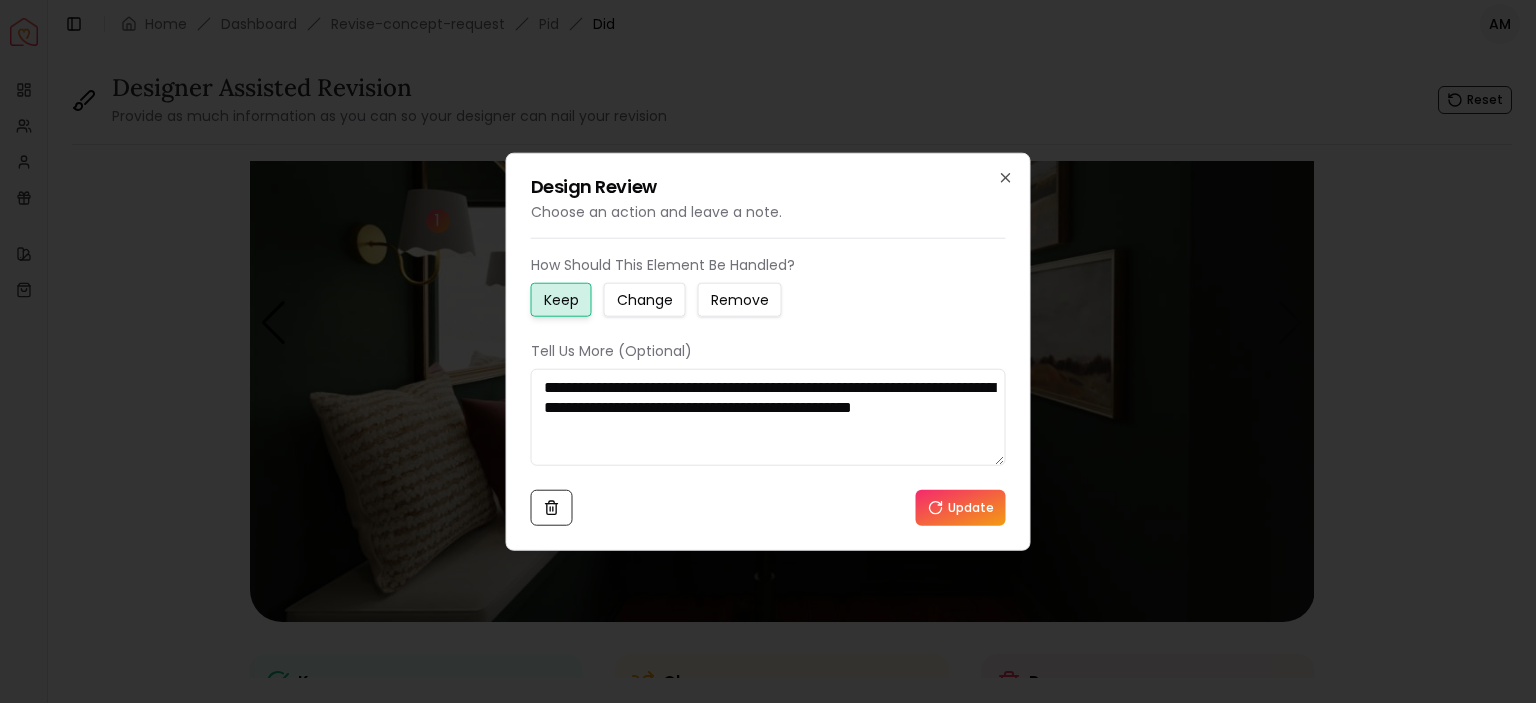 type on "**********" 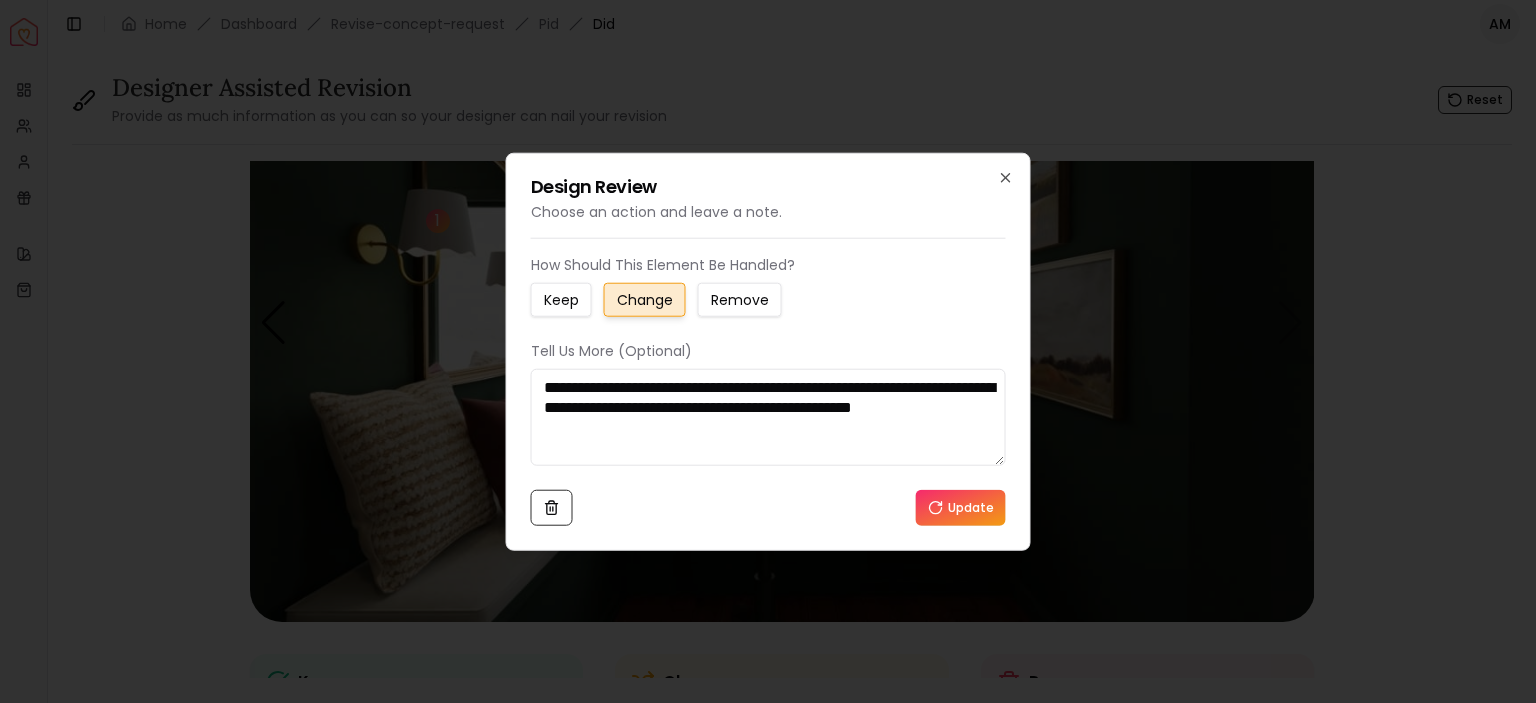 click on "Update" at bounding box center (961, 508) 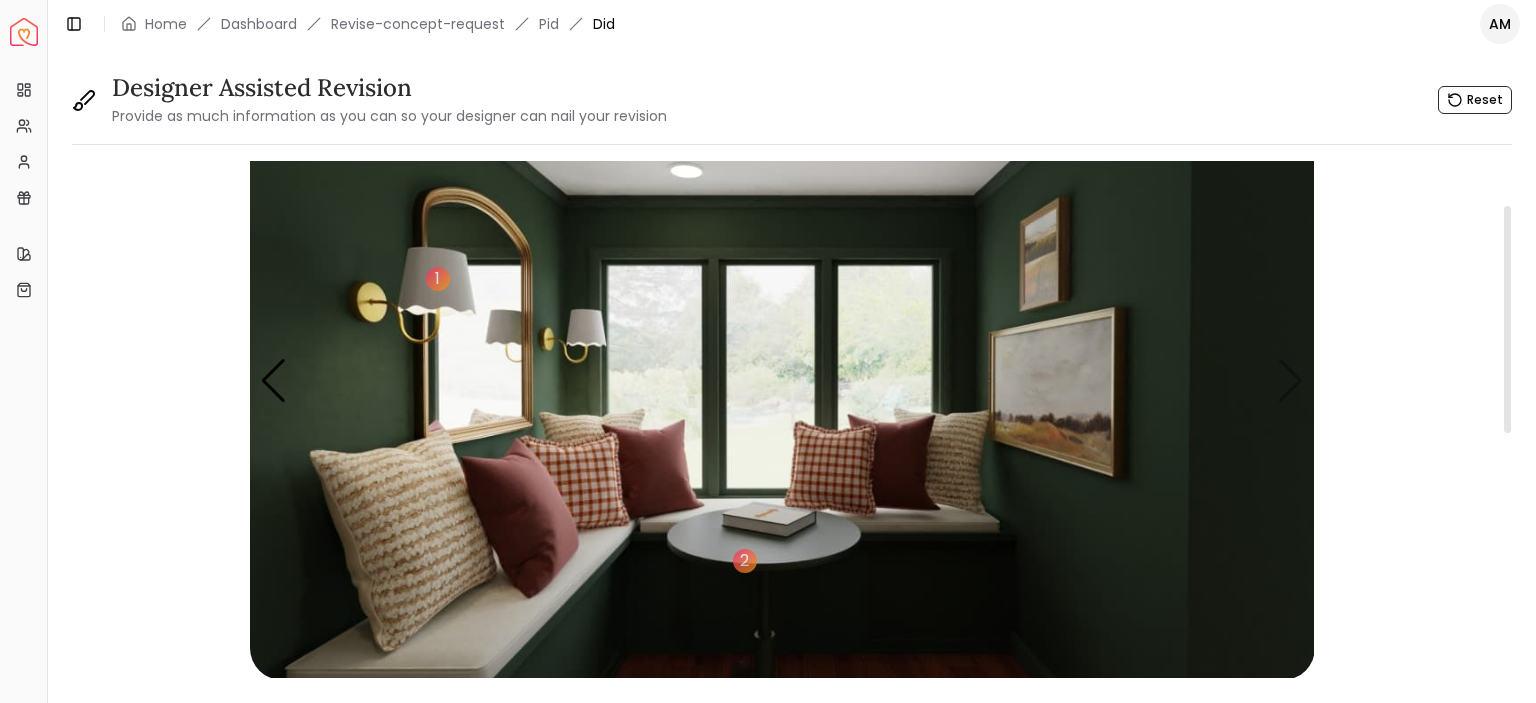 scroll, scrollTop: 74, scrollLeft: 0, axis: vertical 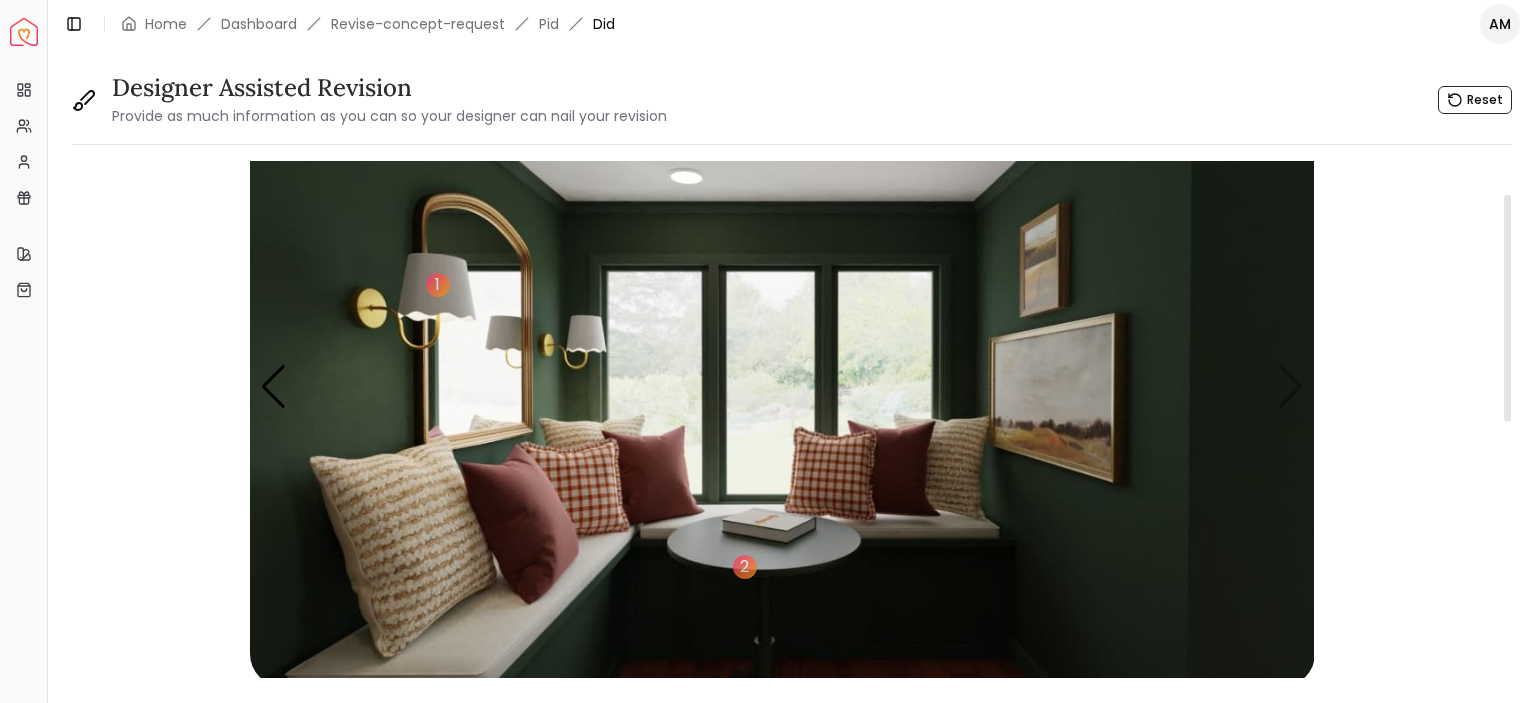 drag, startPoint x: 1505, startPoint y: 260, endPoint x: 1535, endPoint y: 232, distance: 41.036568 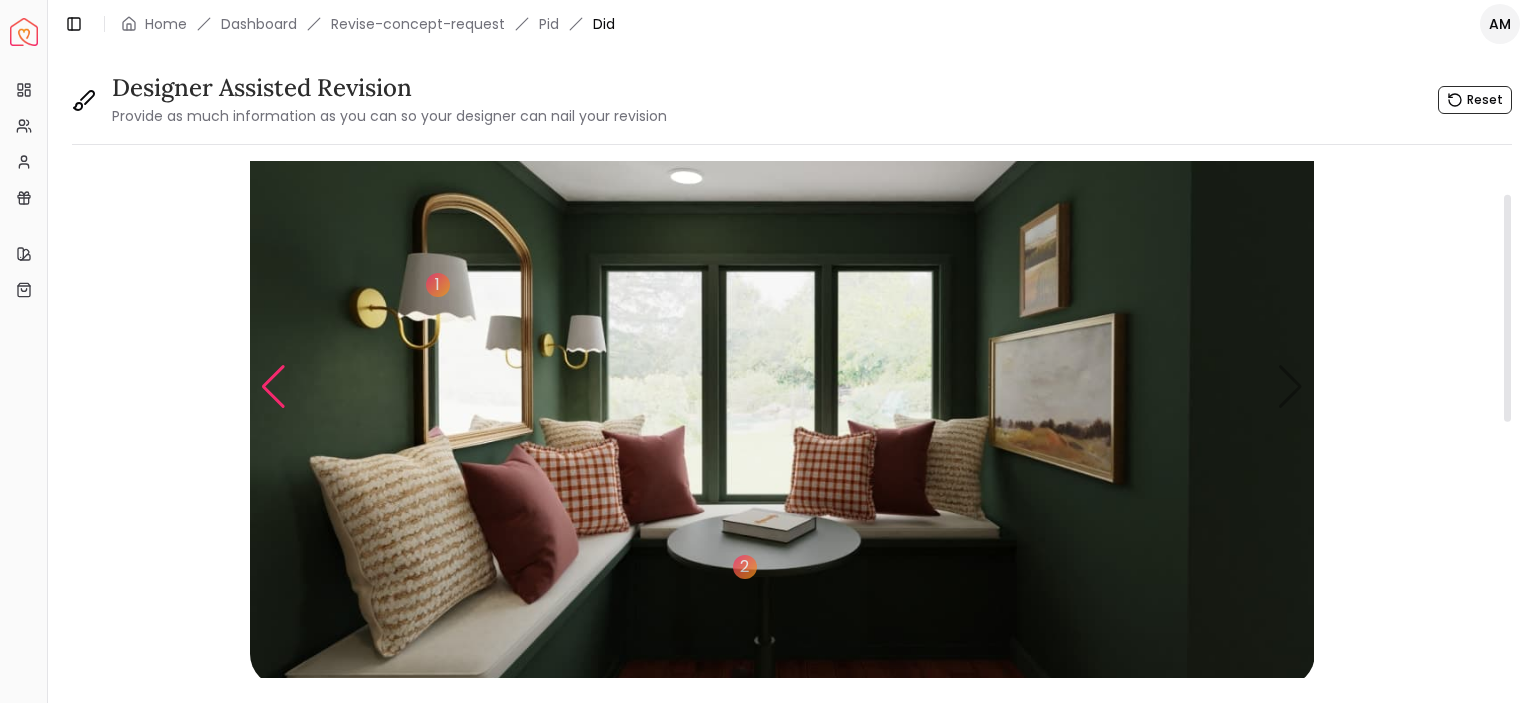 click at bounding box center [273, 387] 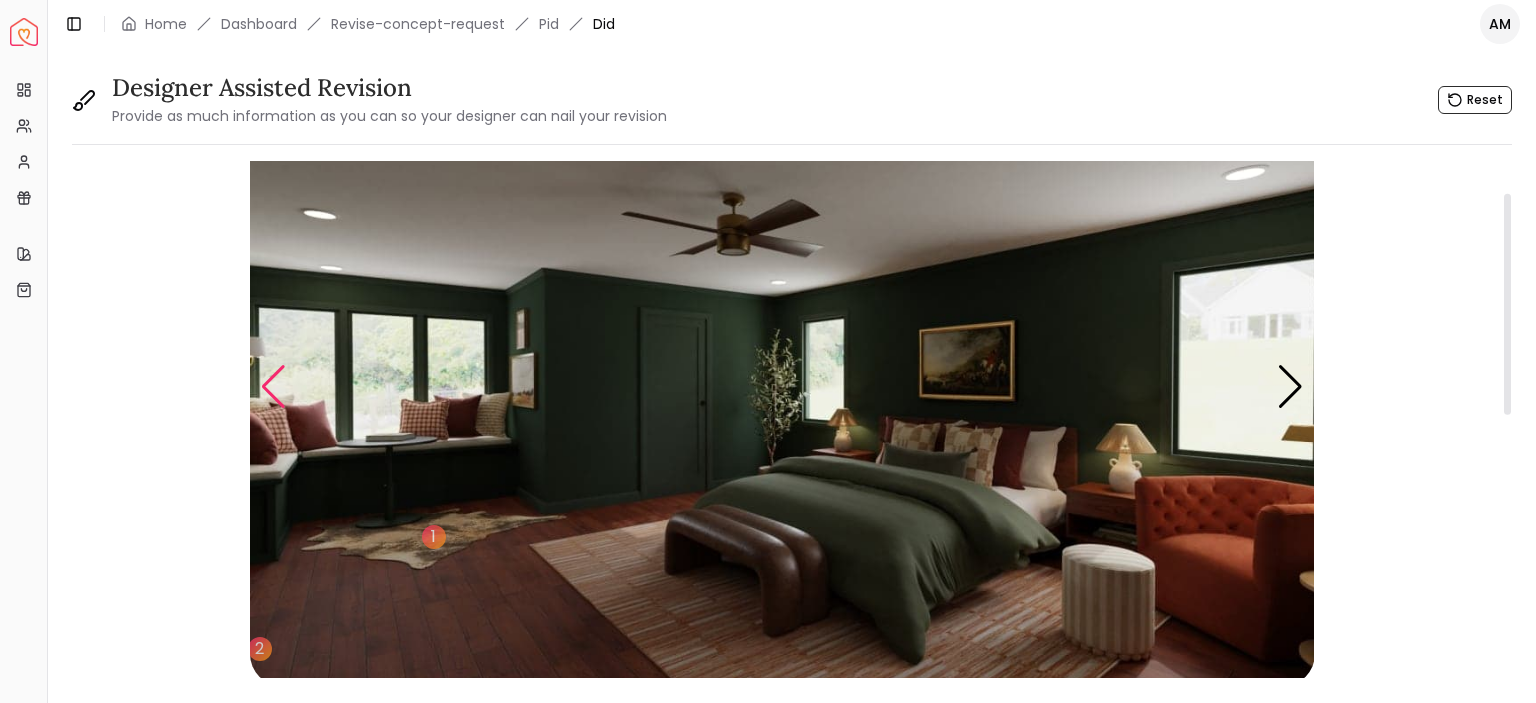 click at bounding box center [273, 387] 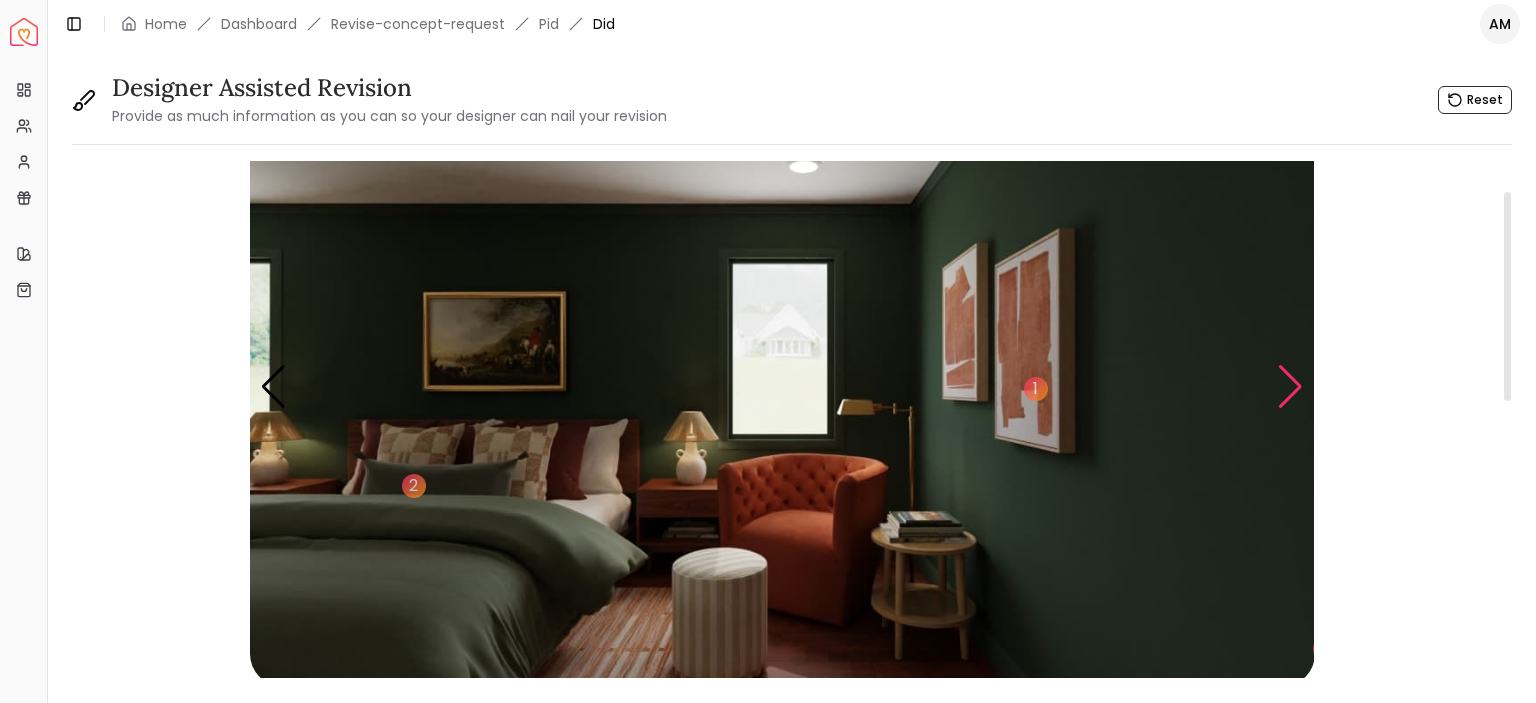 click at bounding box center [1290, 387] 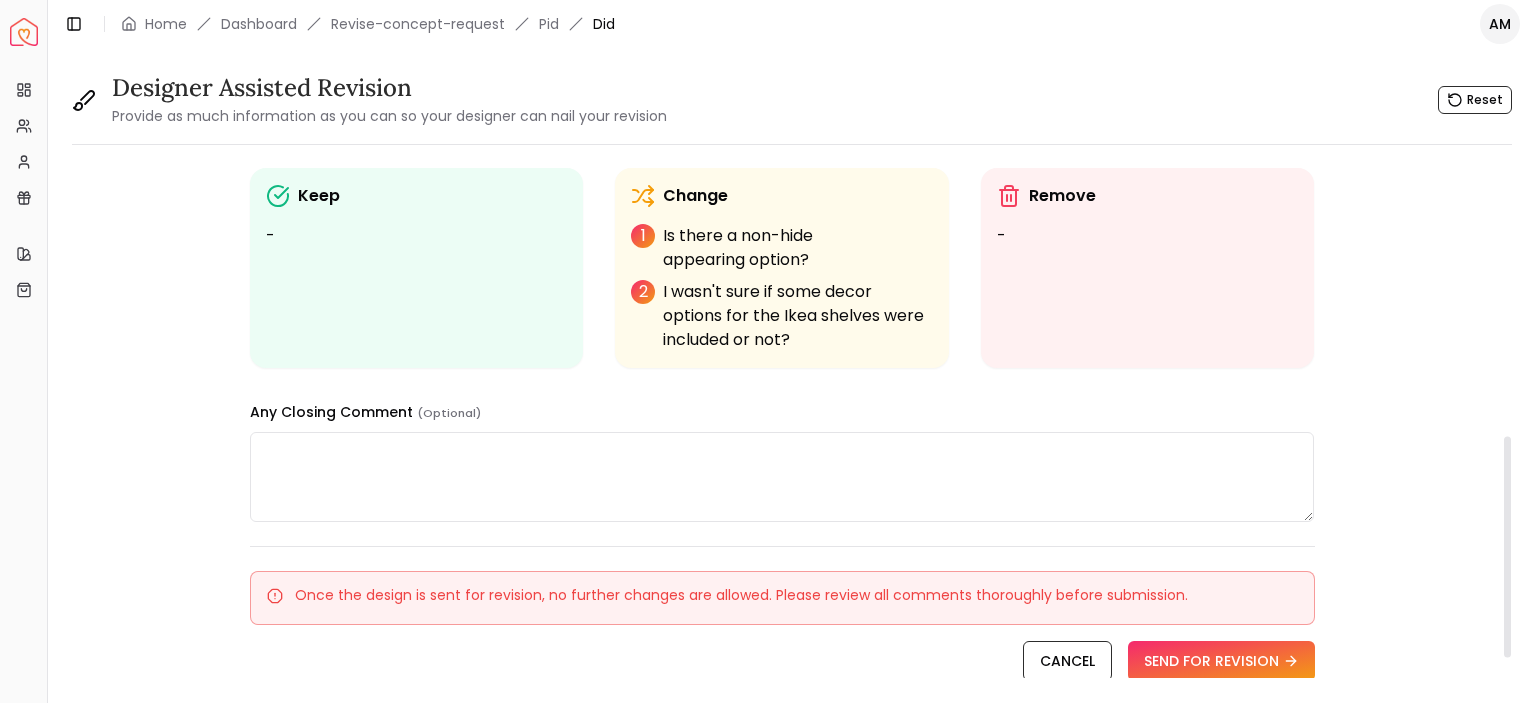 scroll, scrollTop: 648, scrollLeft: 0, axis: vertical 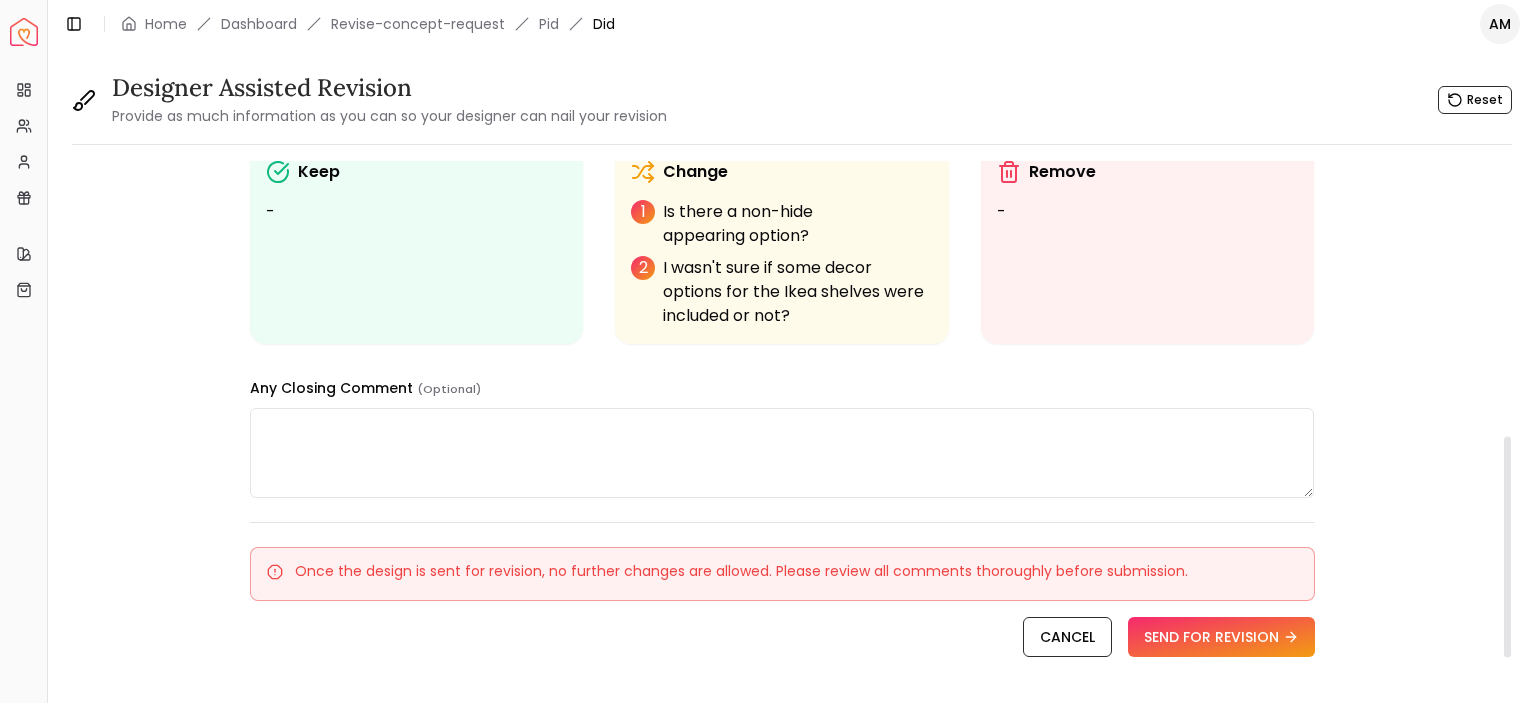 drag, startPoint x: 1508, startPoint y: 321, endPoint x: 1478, endPoint y: 567, distance: 247.82251 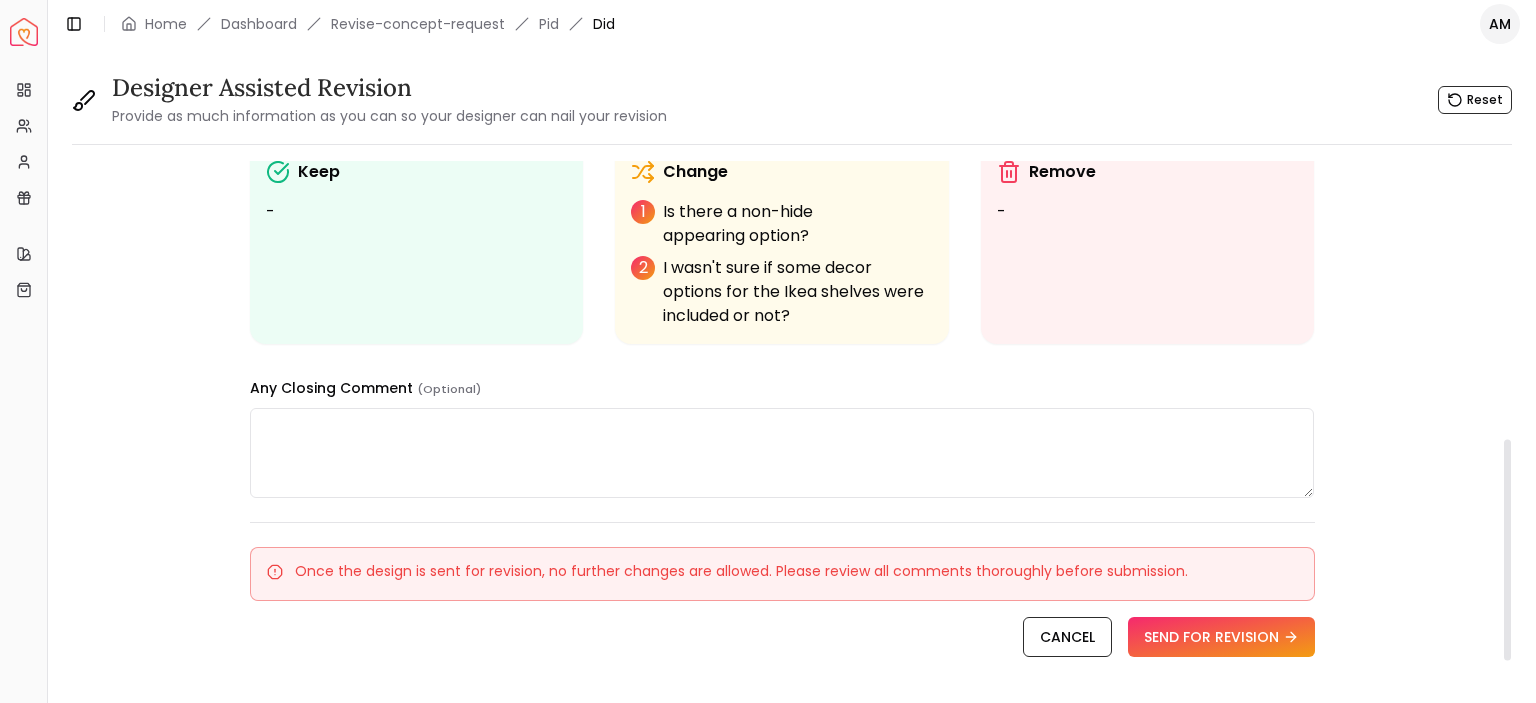 click at bounding box center (782, 453) 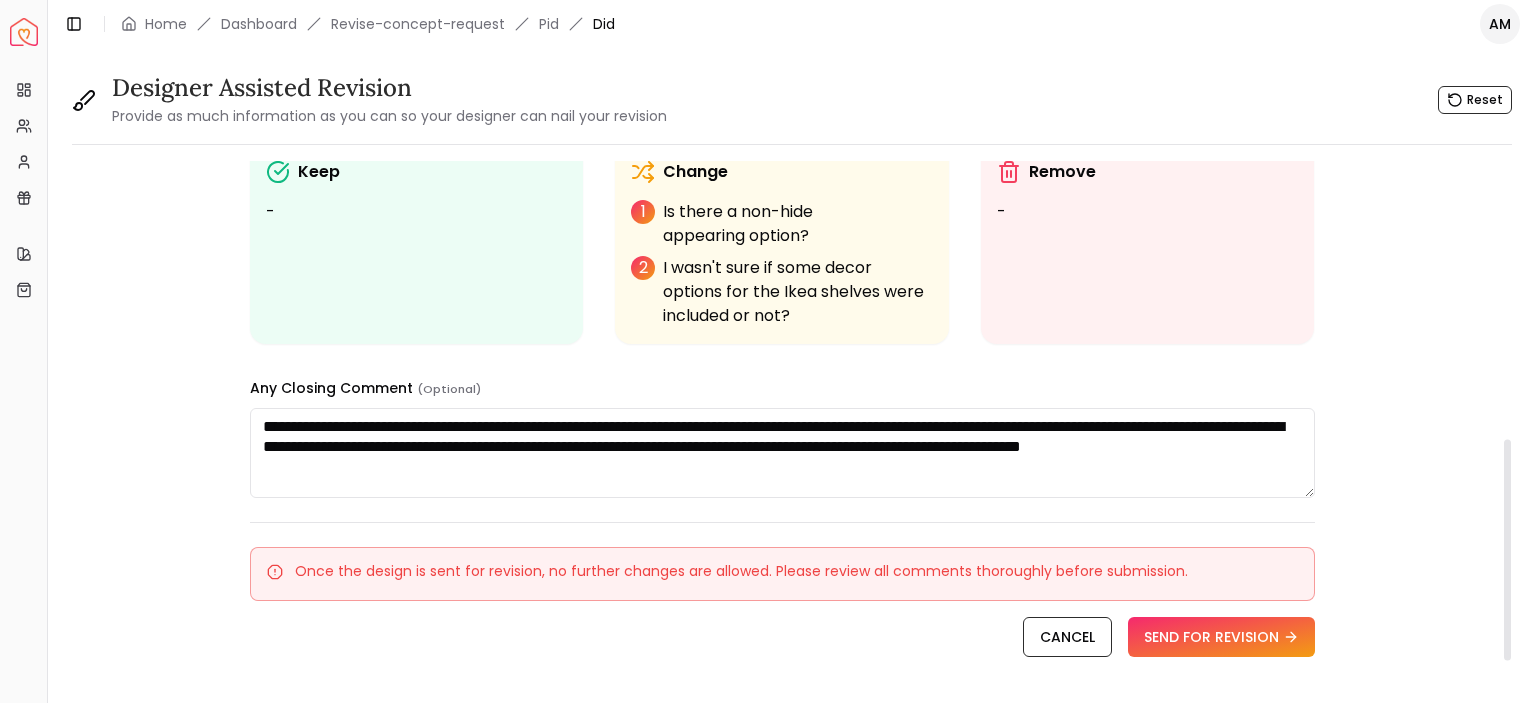 click on "**********" at bounding box center (782, 453) 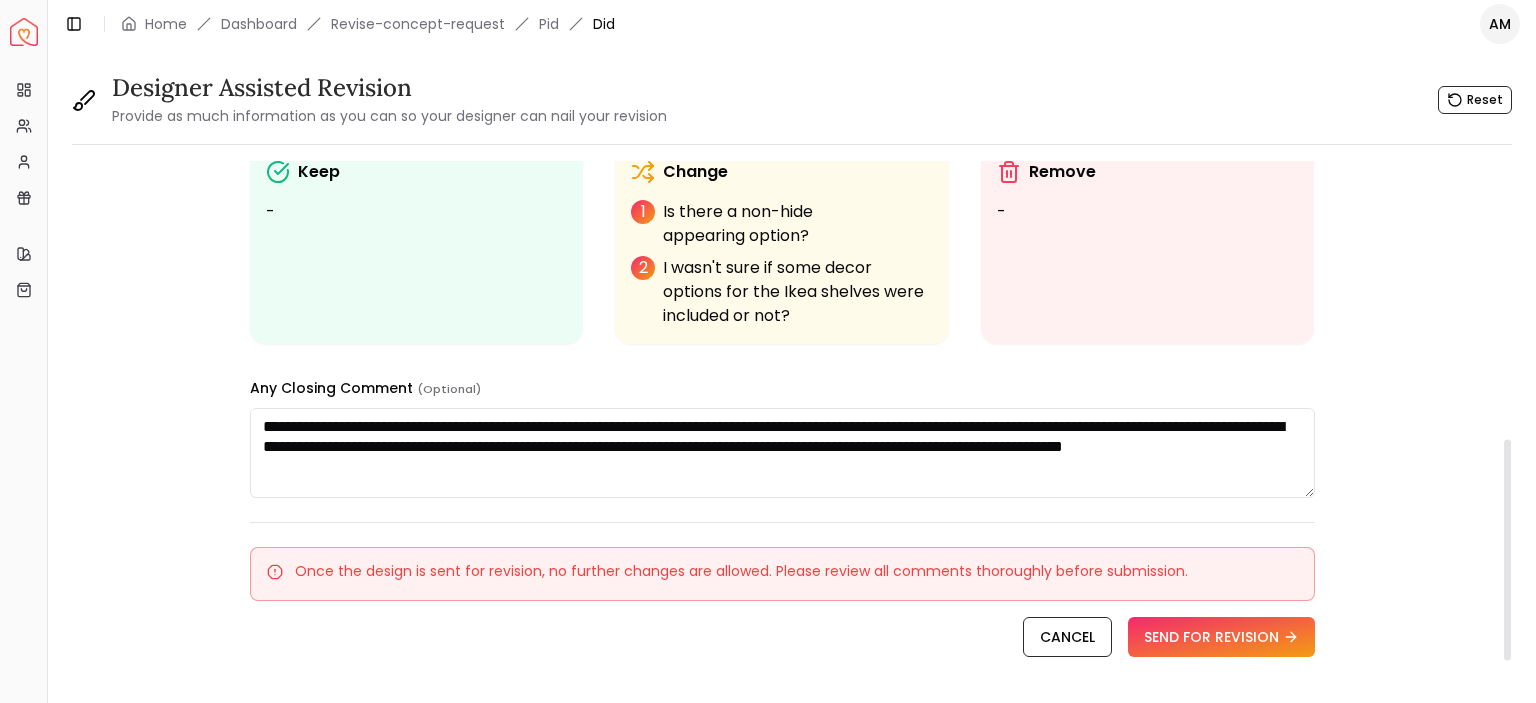 click on "**********" at bounding box center [782, 453] 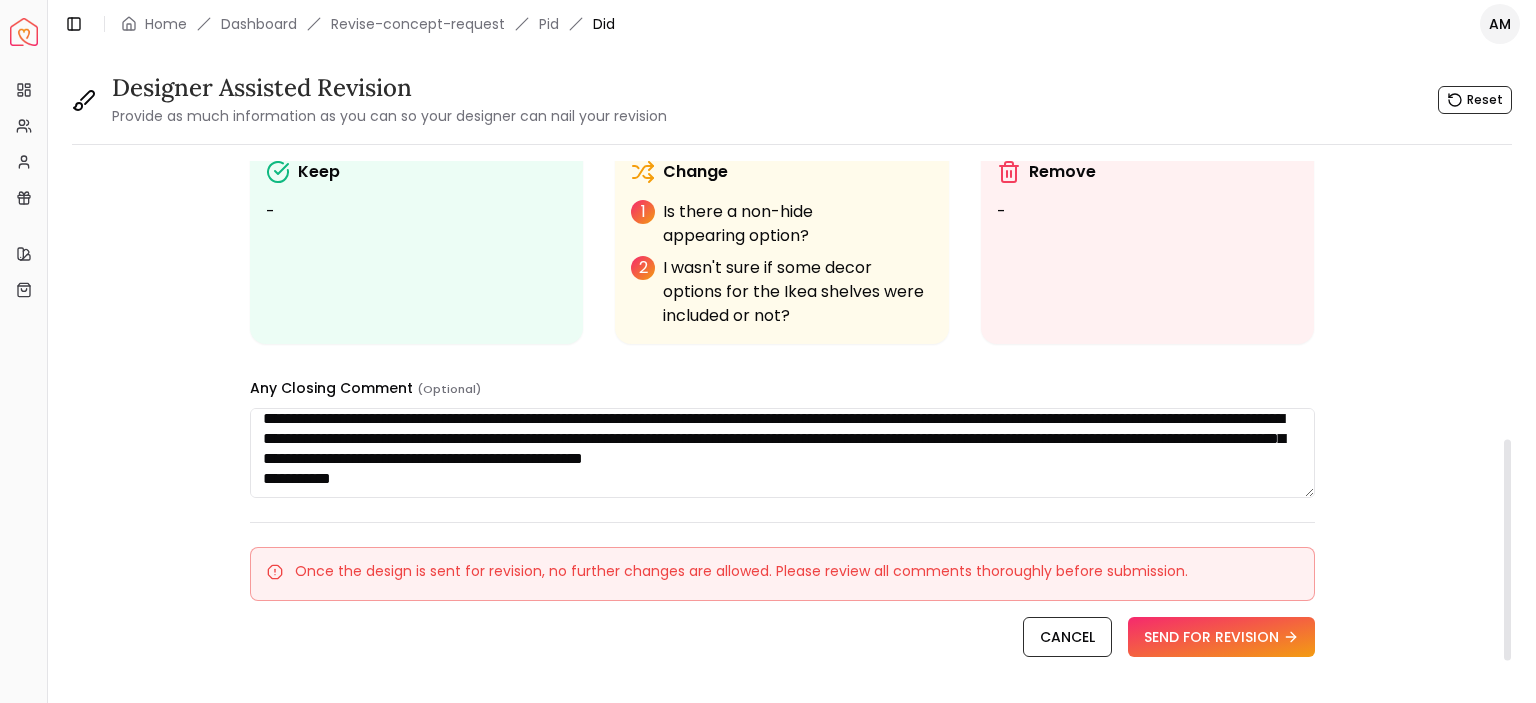 scroll, scrollTop: 40, scrollLeft: 0, axis: vertical 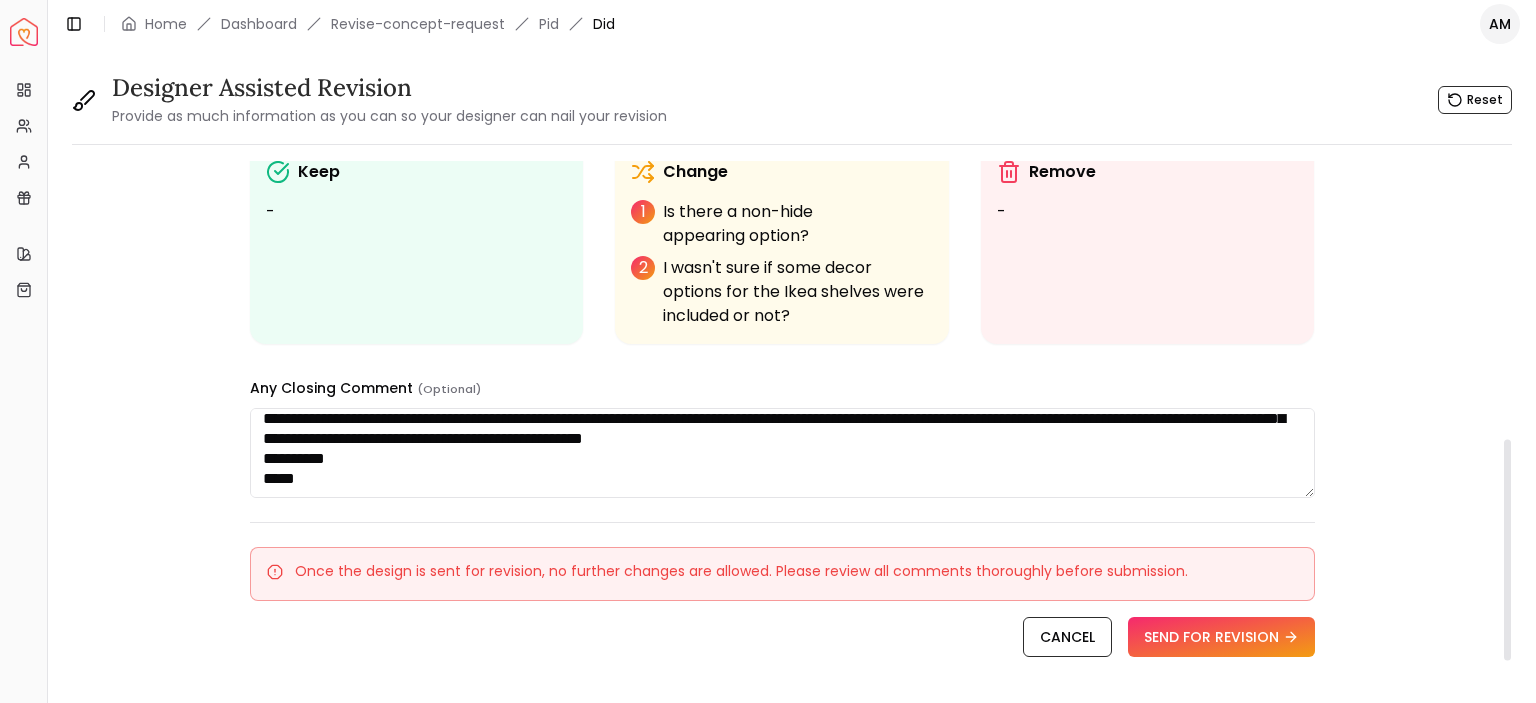 type on "**********" 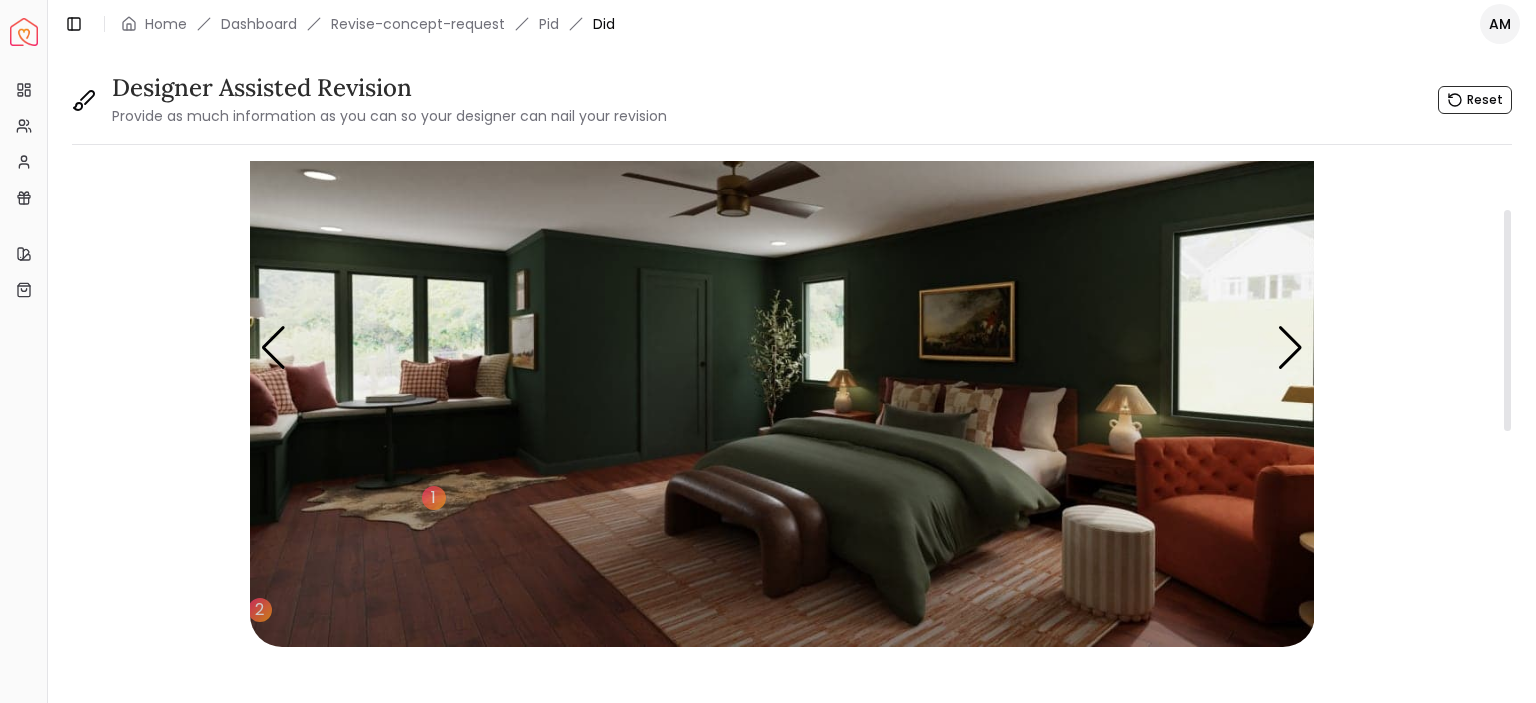 scroll, scrollTop: 106, scrollLeft: 0, axis: vertical 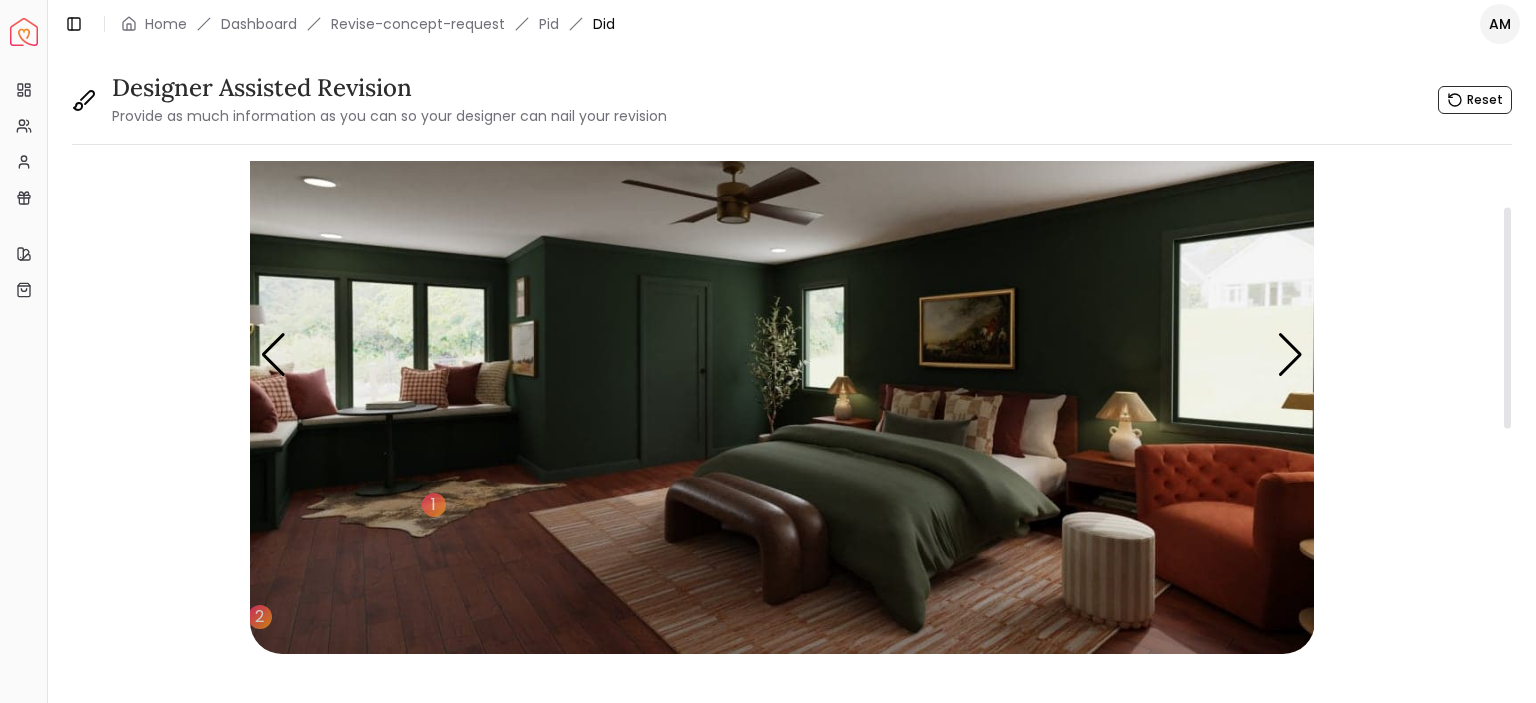 drag, startPoint x: 1507, startPoint y: 531, endPoint x: 1524, endPoint y: 299, distance: 232.62201 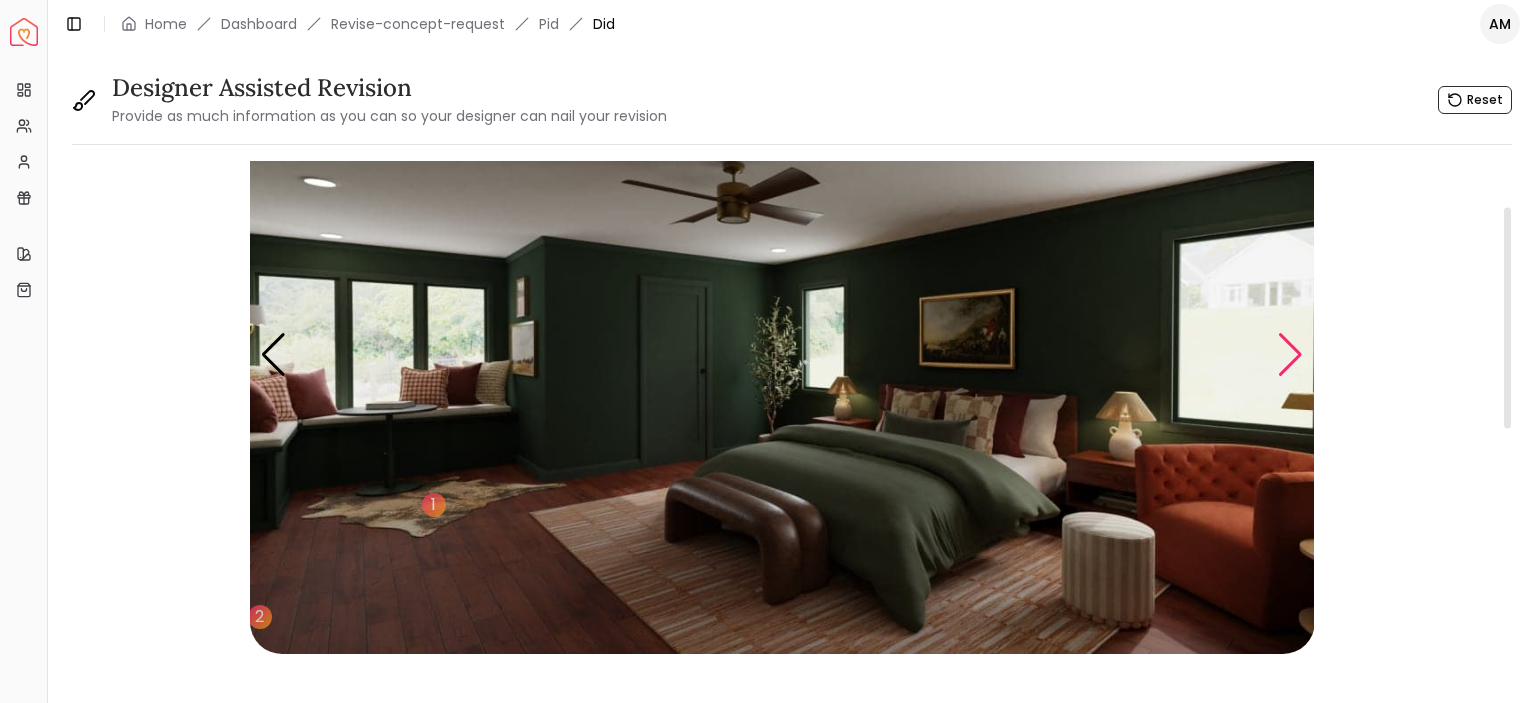 click at bounding box center (1290, 355) 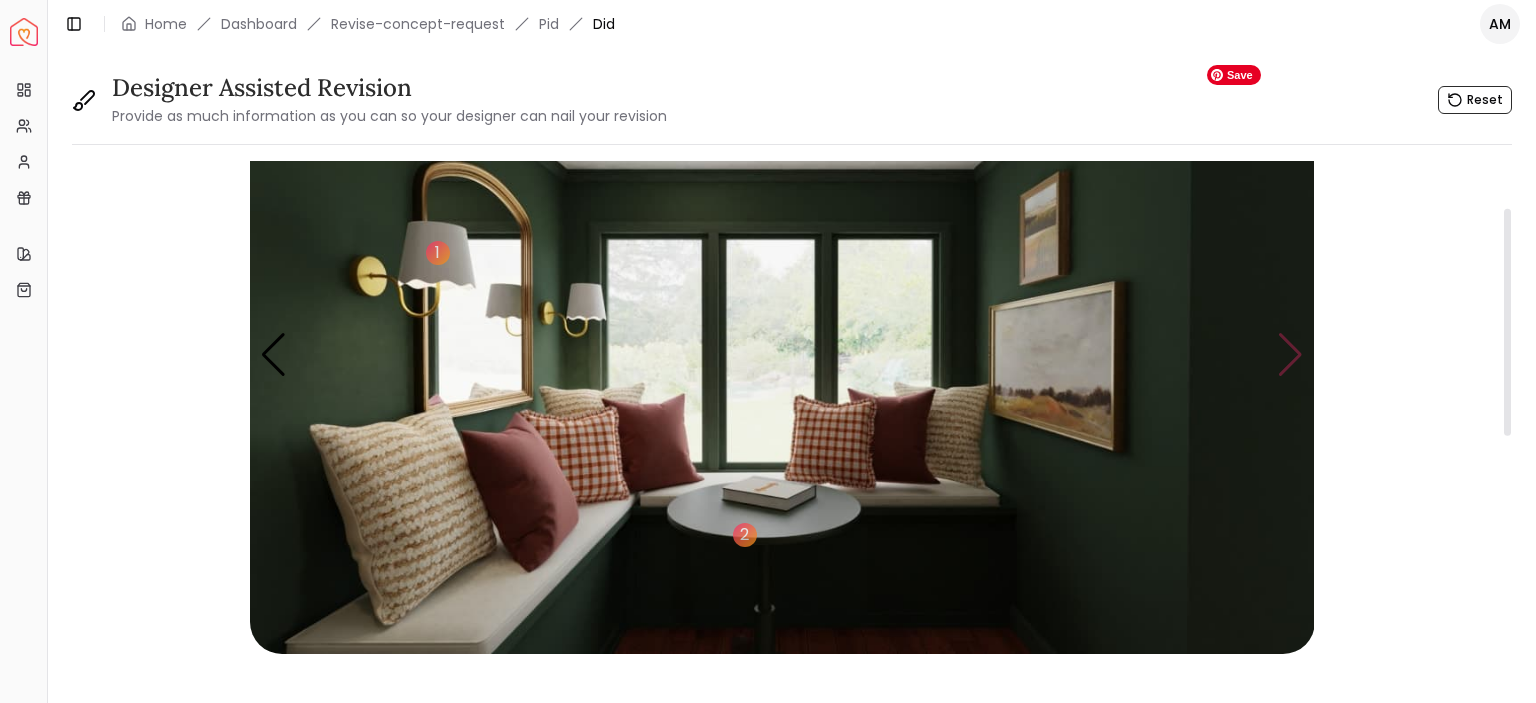 click at bounding box center (782, 354) 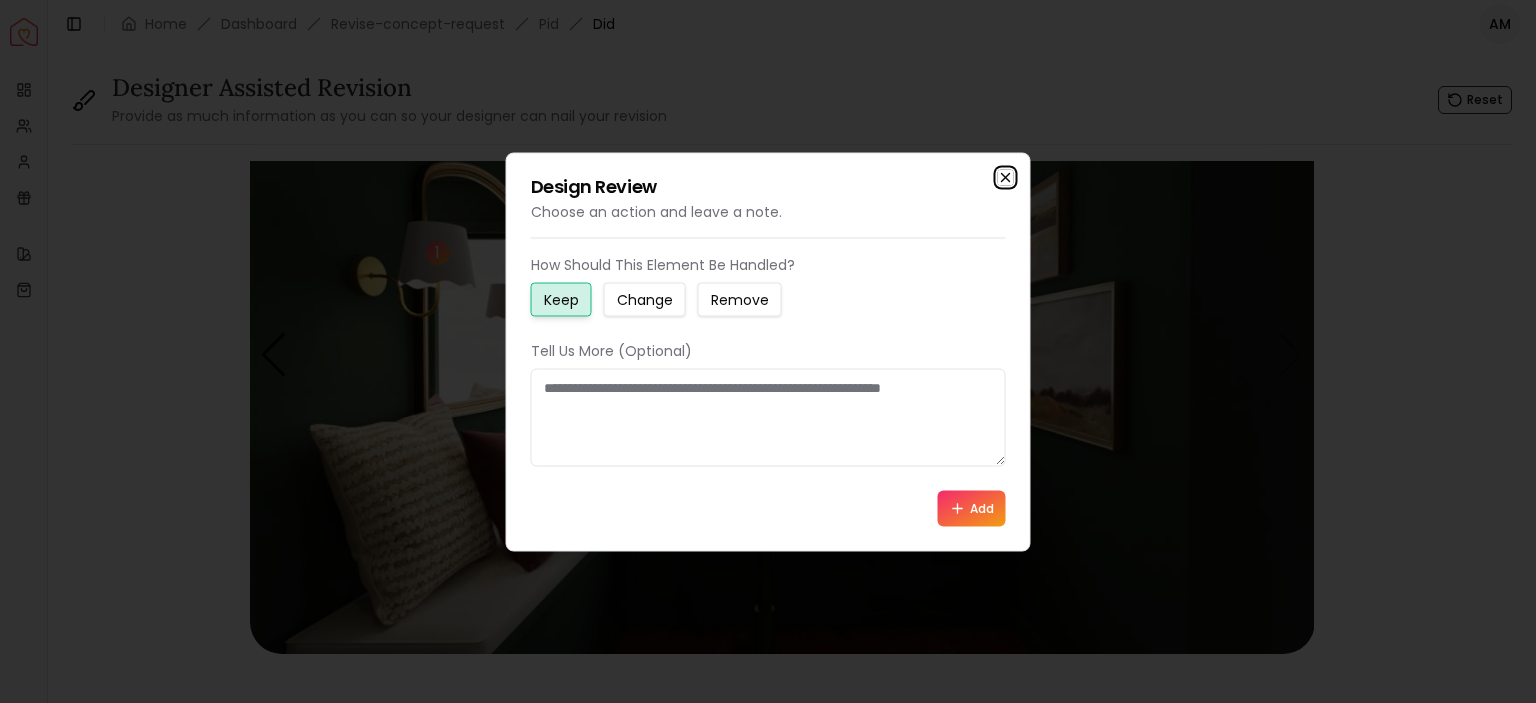 click 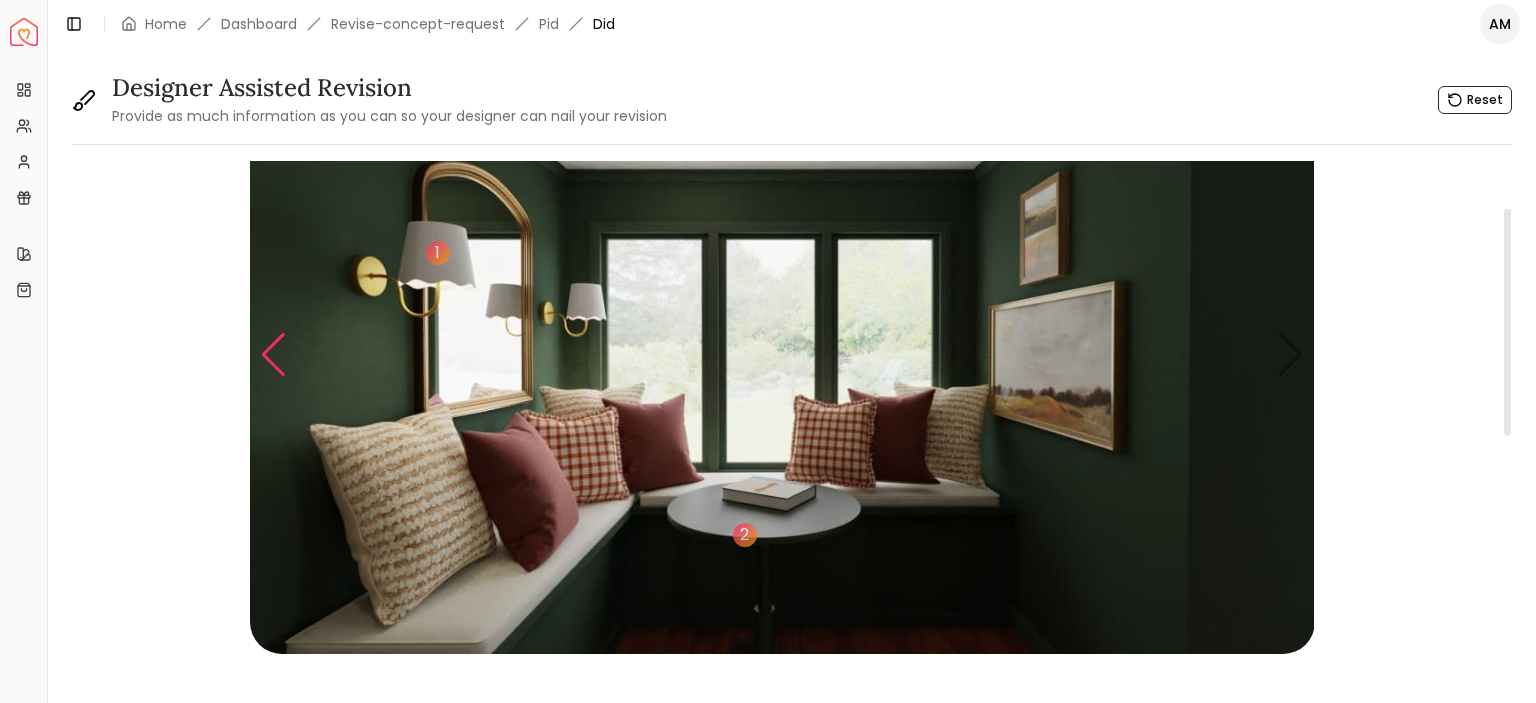 click at bounding box center (273, 355) 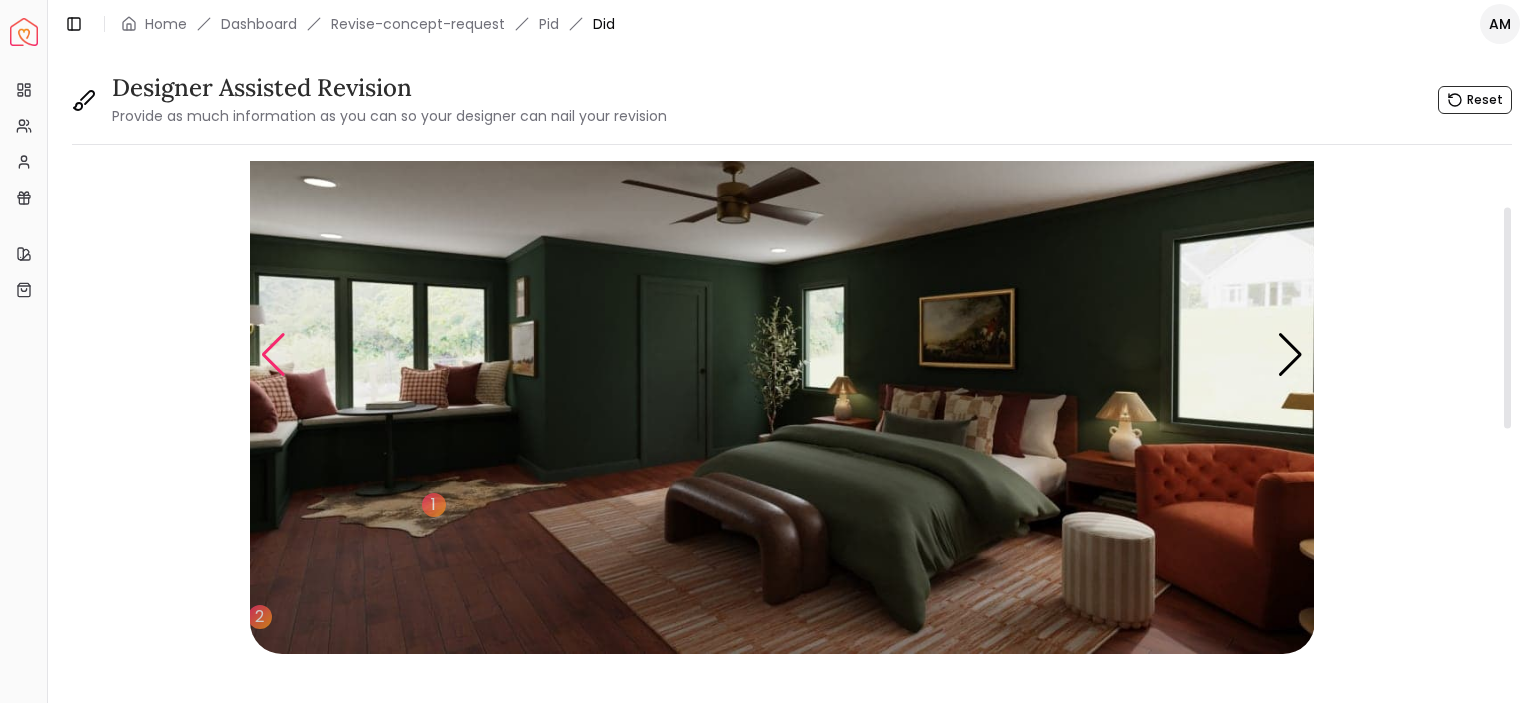 click at bounding box center [273, 355] 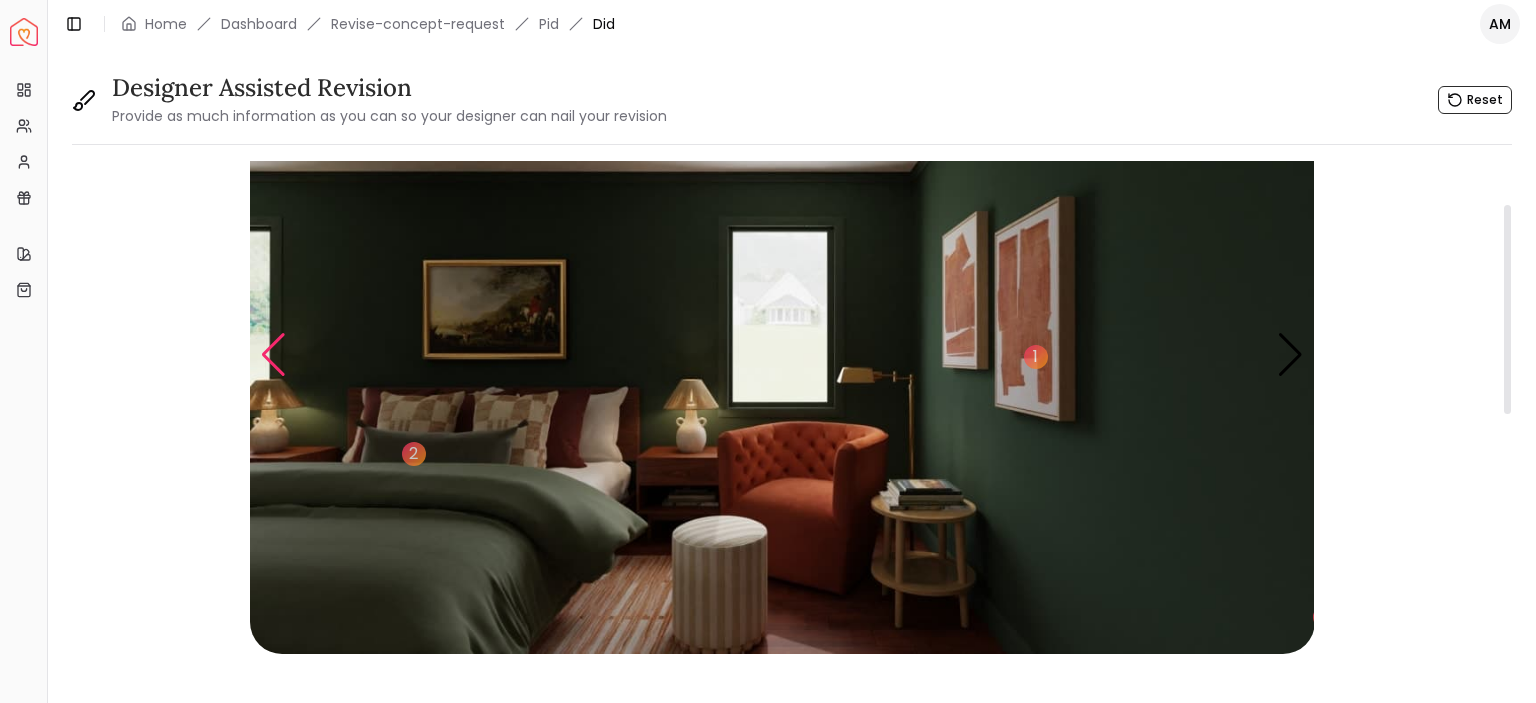 click at bounding box center (273, 355) 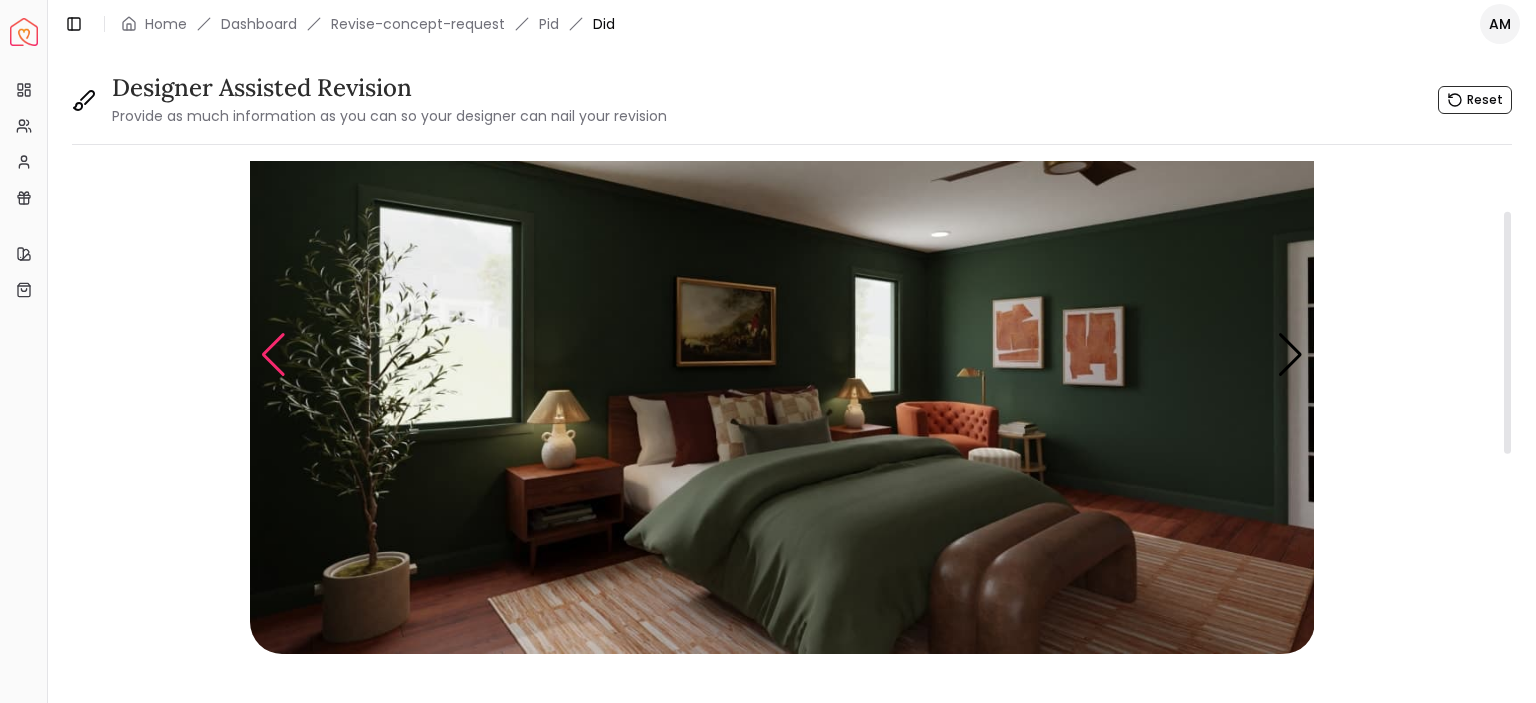 click at bounding box center [273, 355] 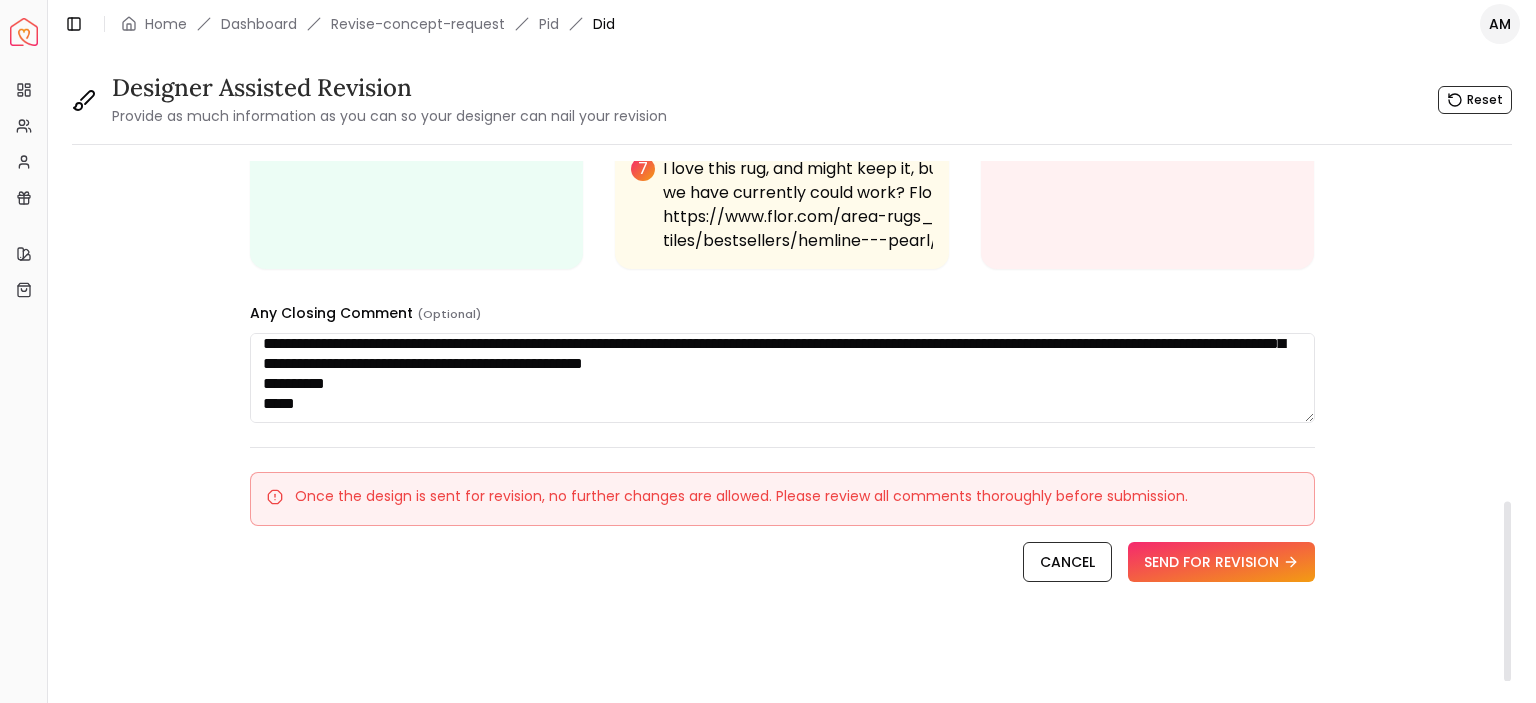 scroll, scrollTop: 980, scrollLeft: 0, axis: vertical 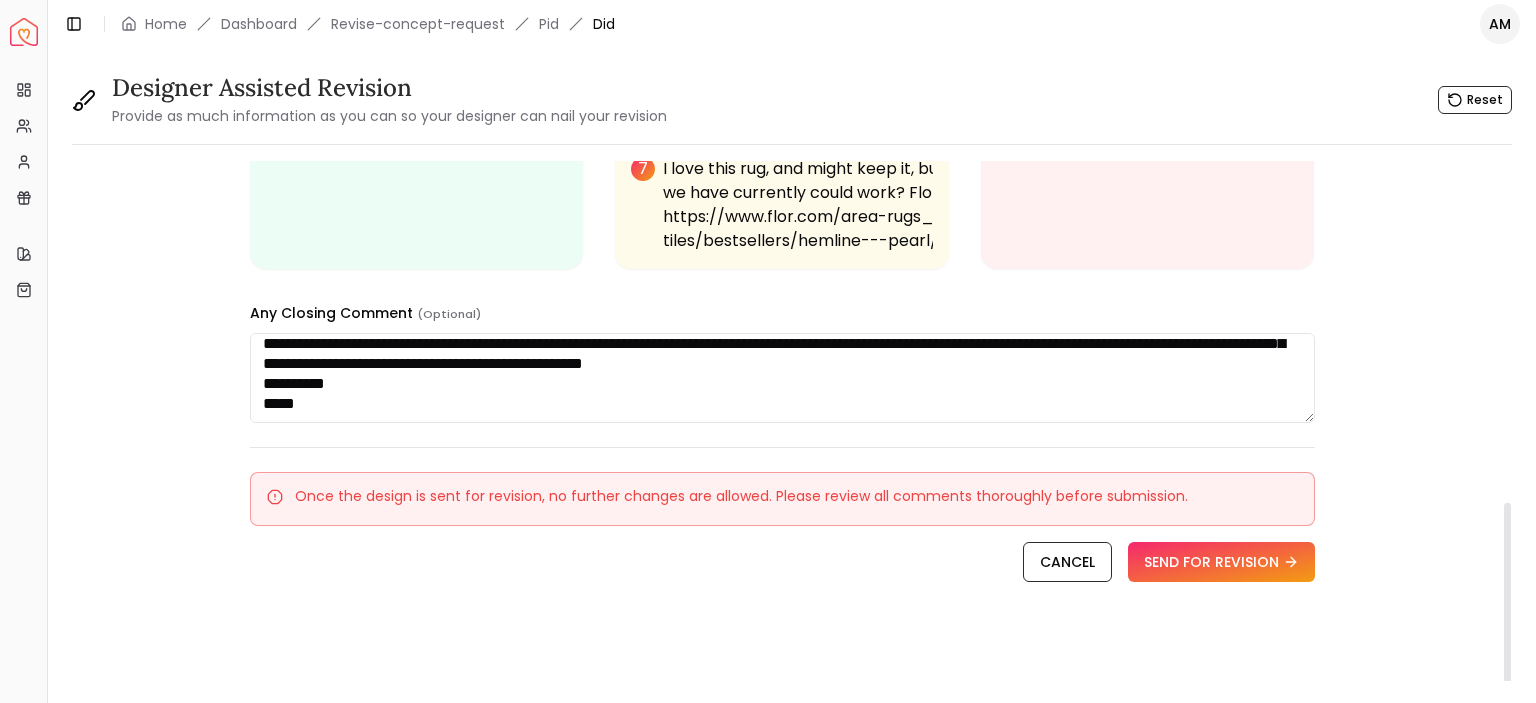 drag, startPoint x: 1507, startPoint y: 280, endPoint x: 1494, endPoint y: 584, distance: 304.27783 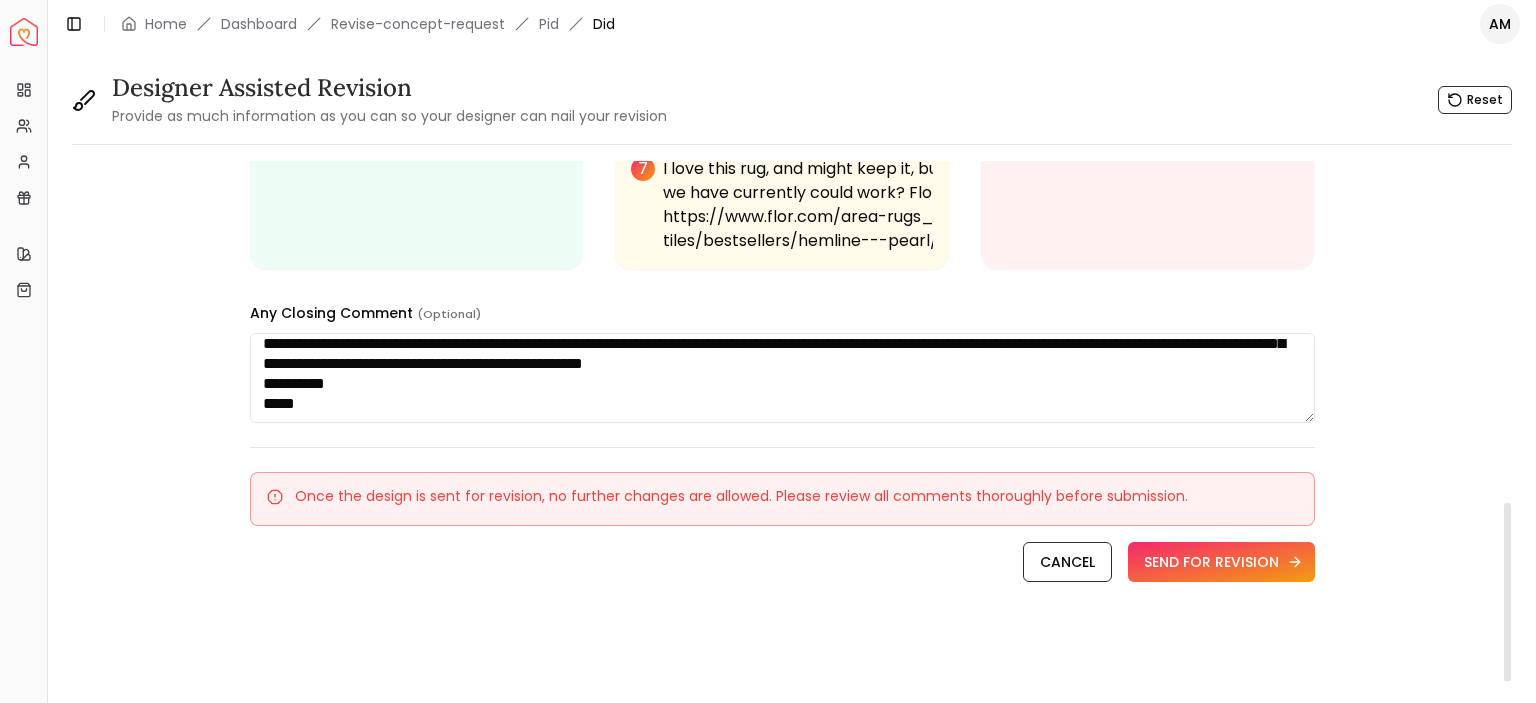 click on "SEND FOR REVISION" at bounding box center [1221, 562] 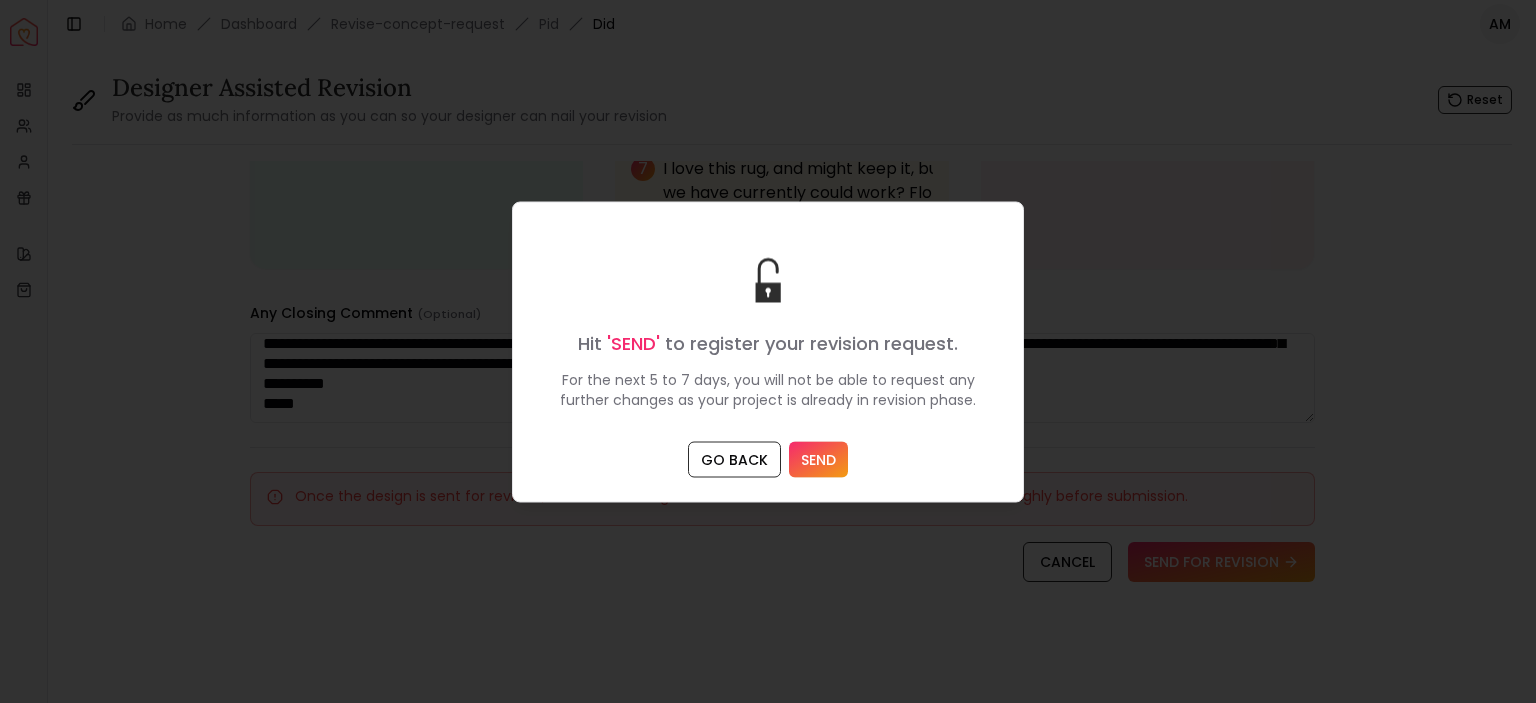 click on "SEND" at bounding box center [818, 459] 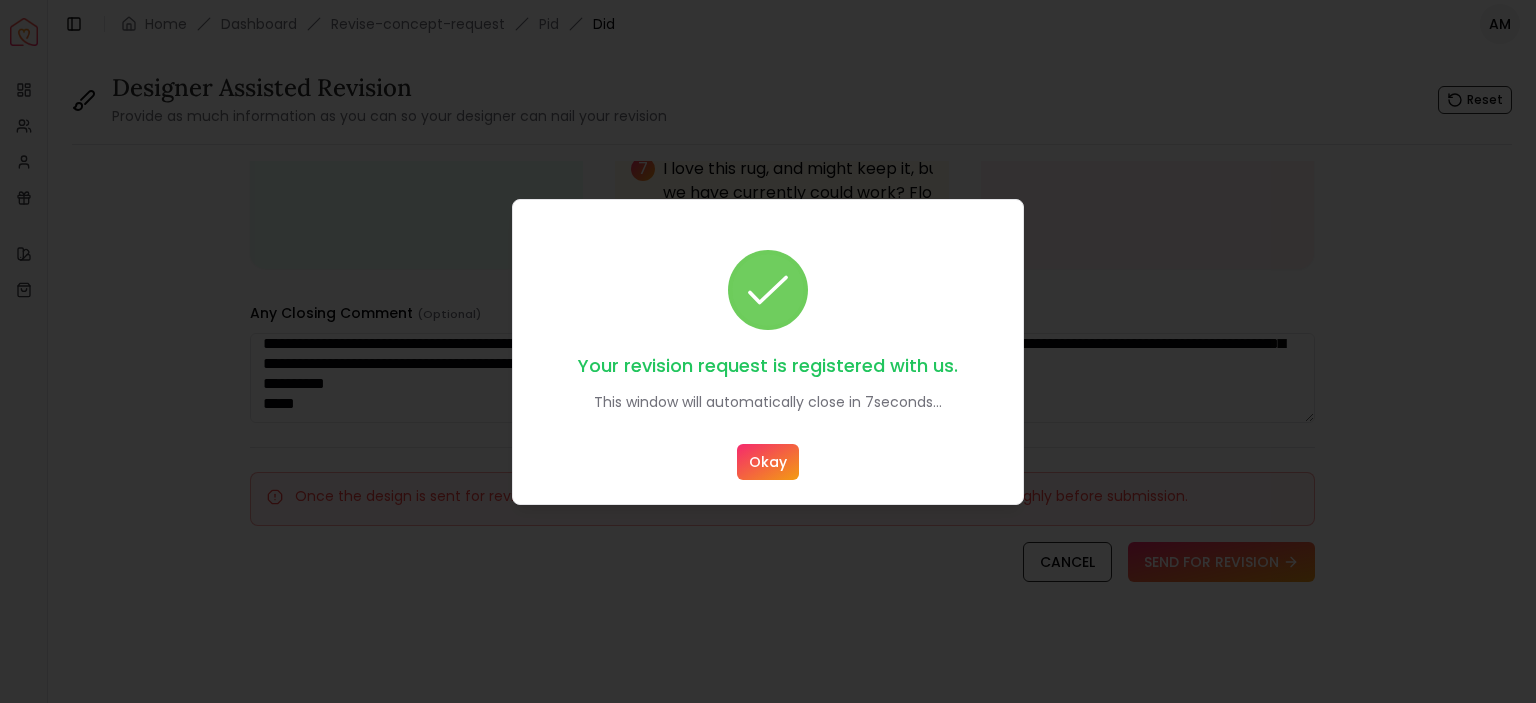 click on "Okay" at bounding box center (768, 462) 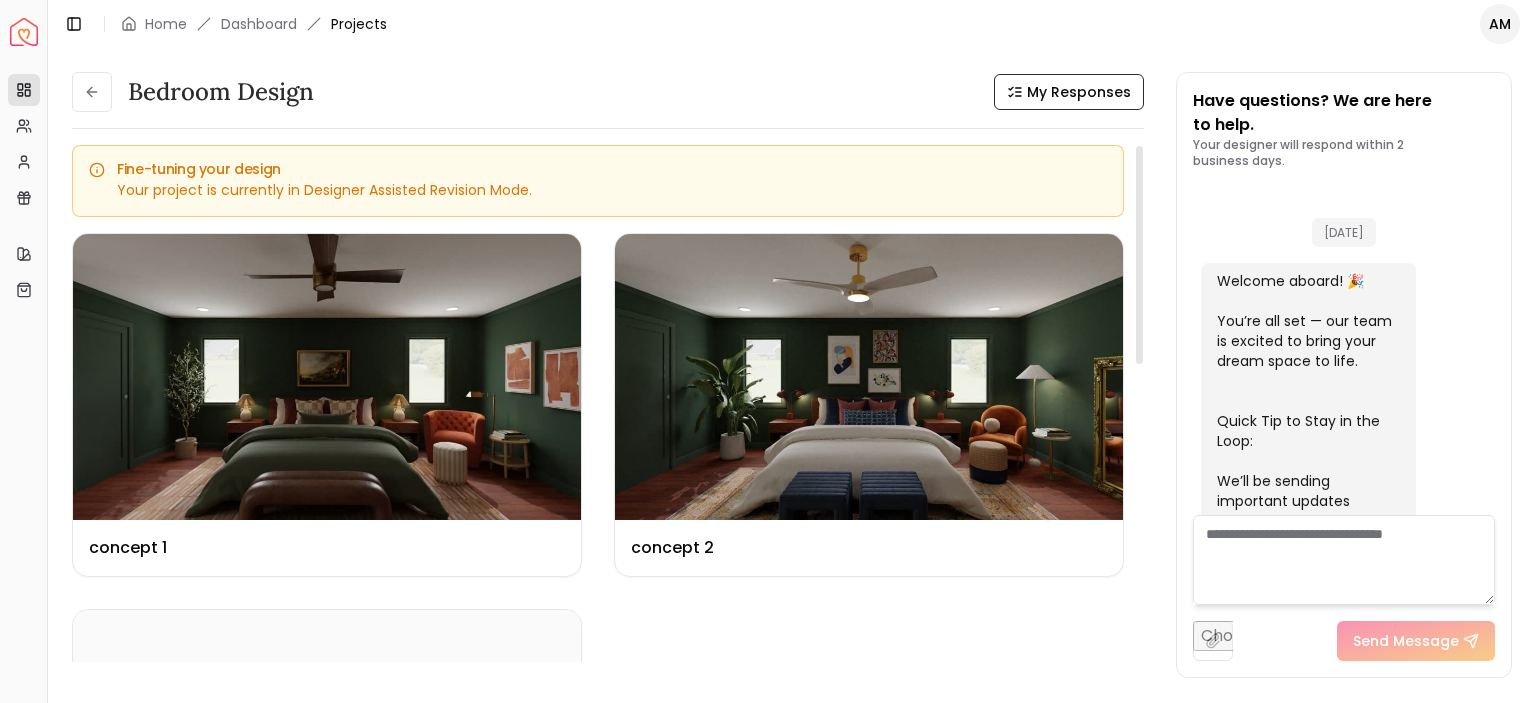 scroll, scrollTop: 2665, scrollLeft: 0, axis: vertical 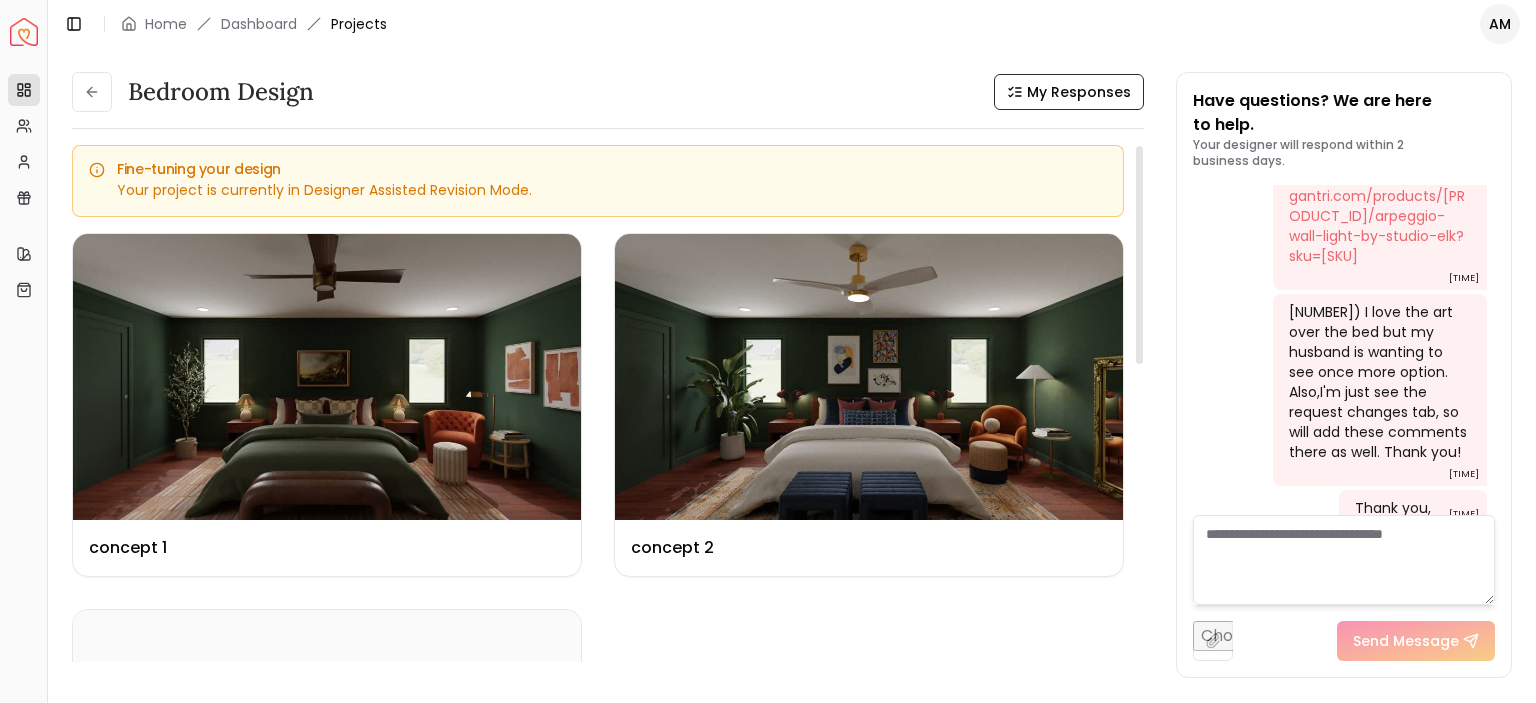 drag, startPoint x: 1139, startPoint y: 248, endPoint x: 1183, endPoint y: 171, distance: 88.68484 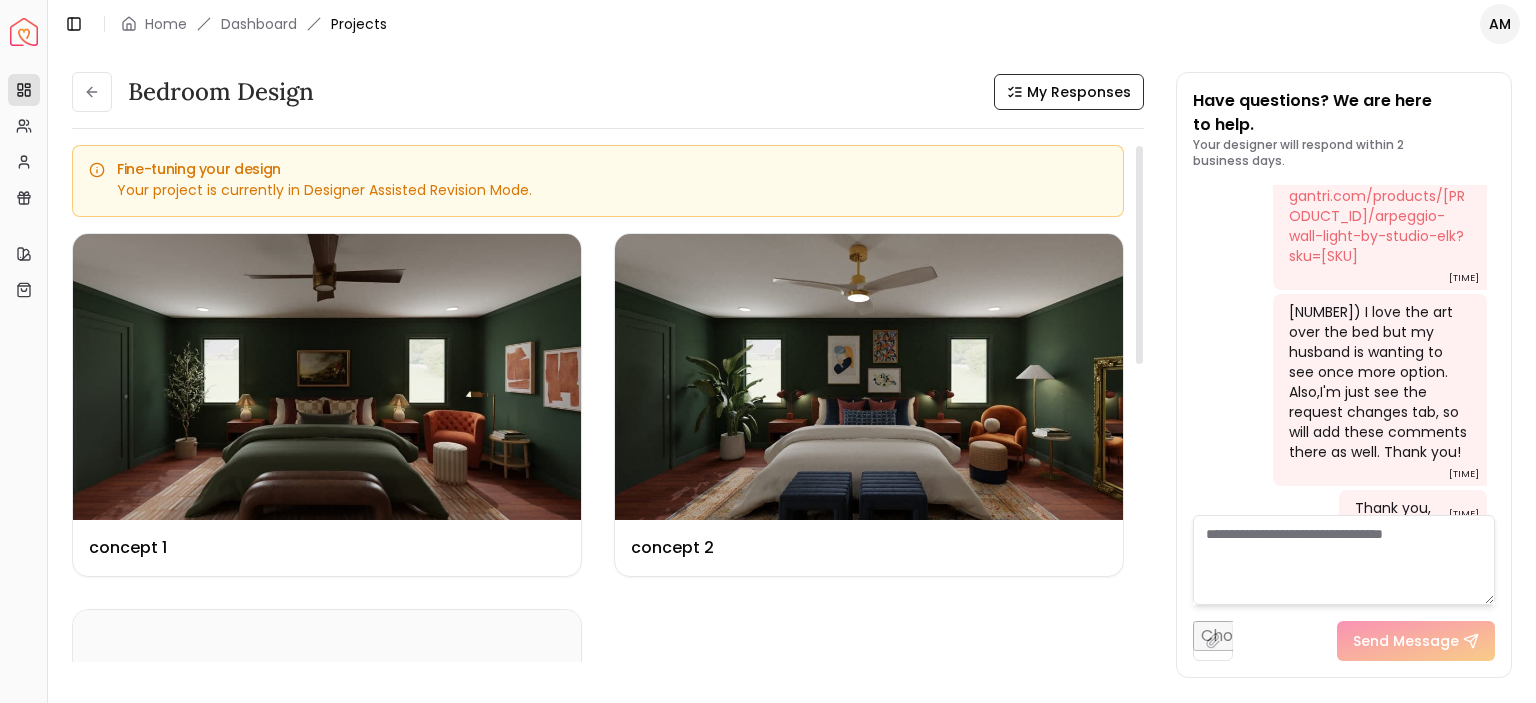 click at bounding box center (1139, 255) 